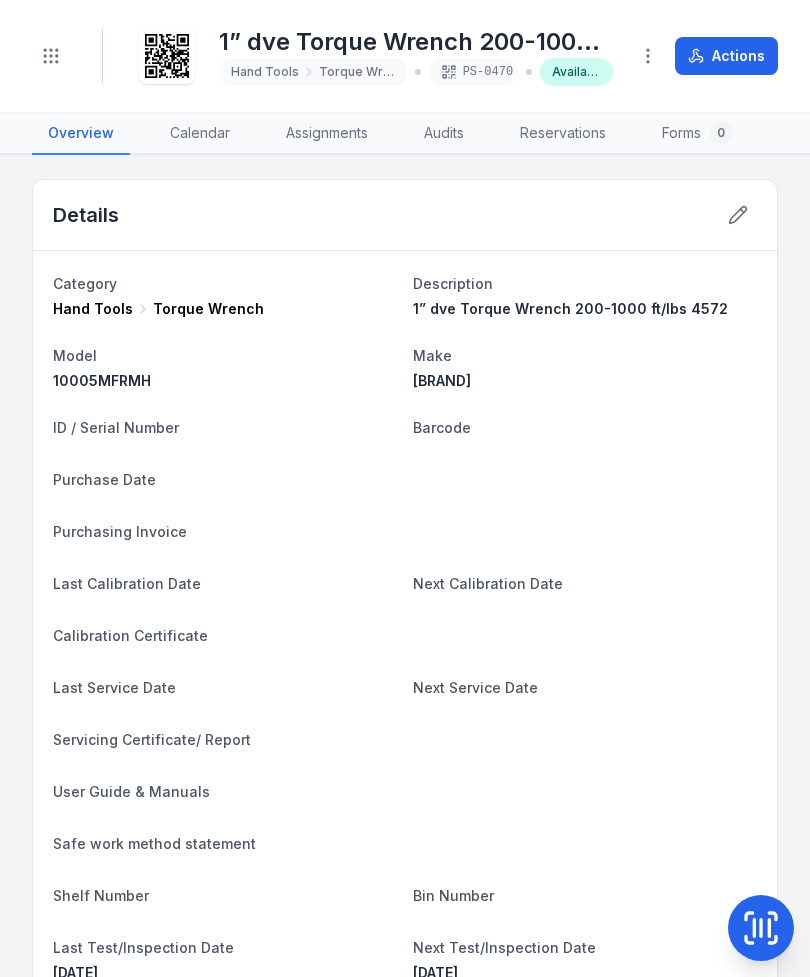 scroll, scrollTop: 0, scrollLeft: 0, axis: both 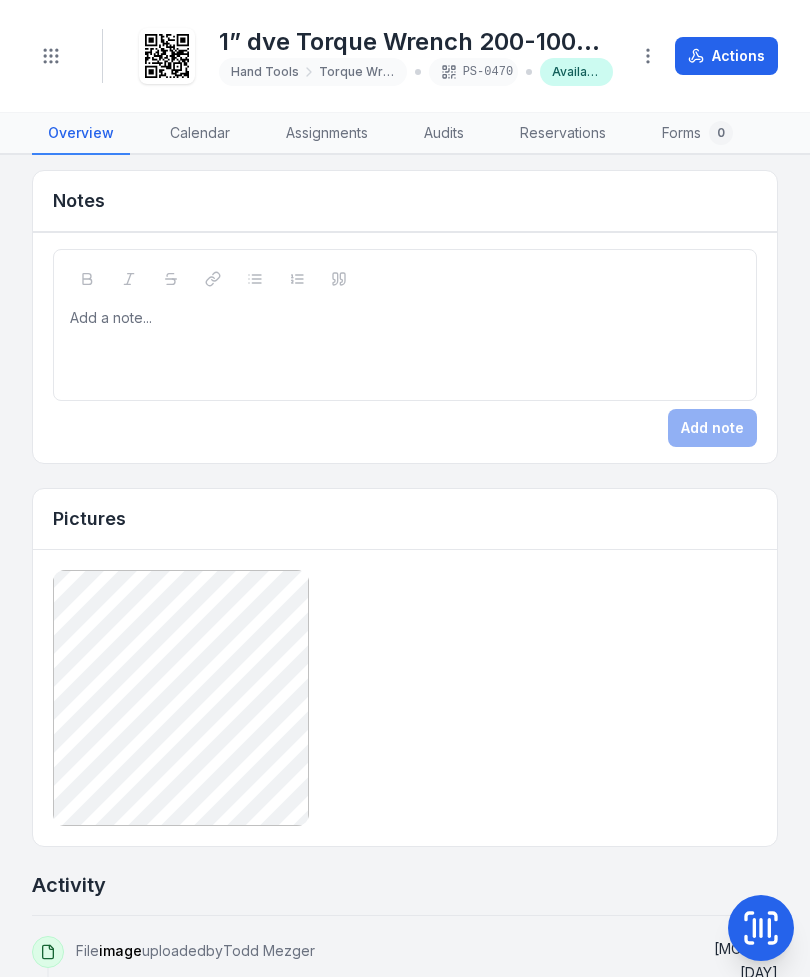 click 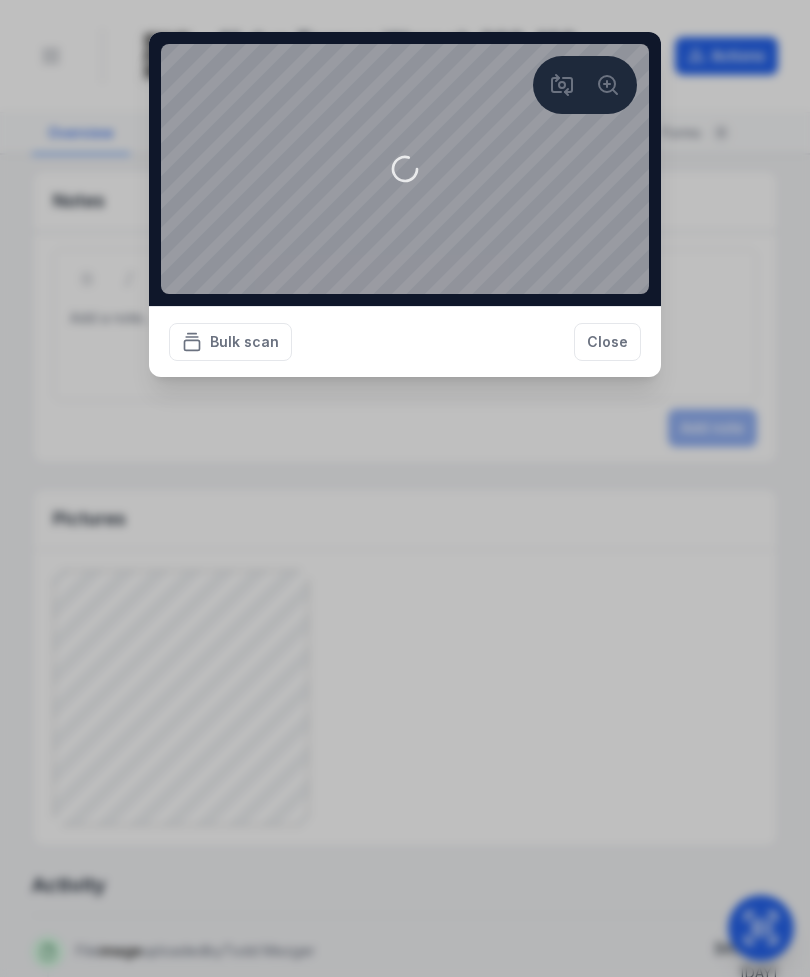 scroll, scrollTop: 441, scrollLeft: 0, axis: vertical 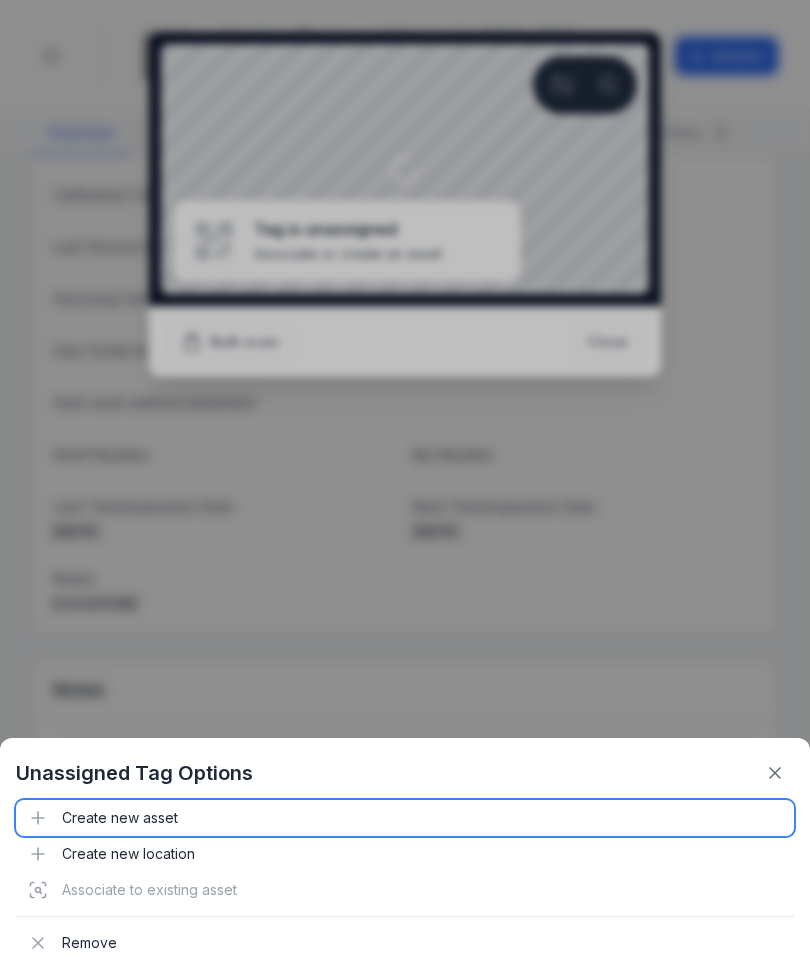 click on "Create new asset" at bounding box center [405, 818] 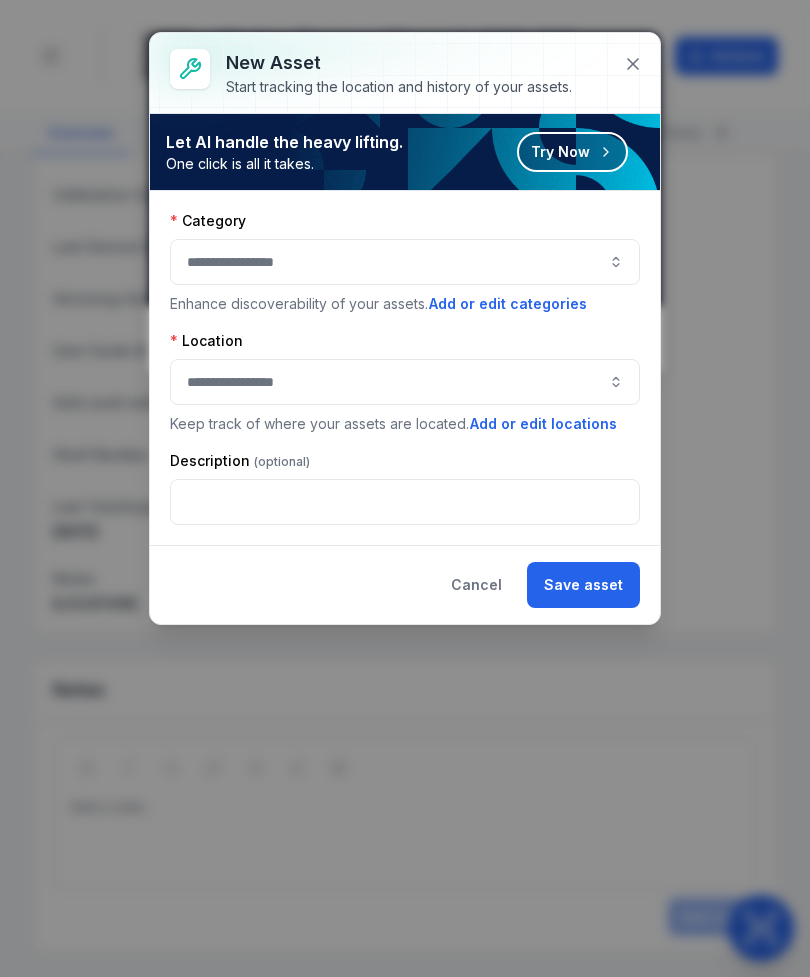 click at bounding box center (405, 262) 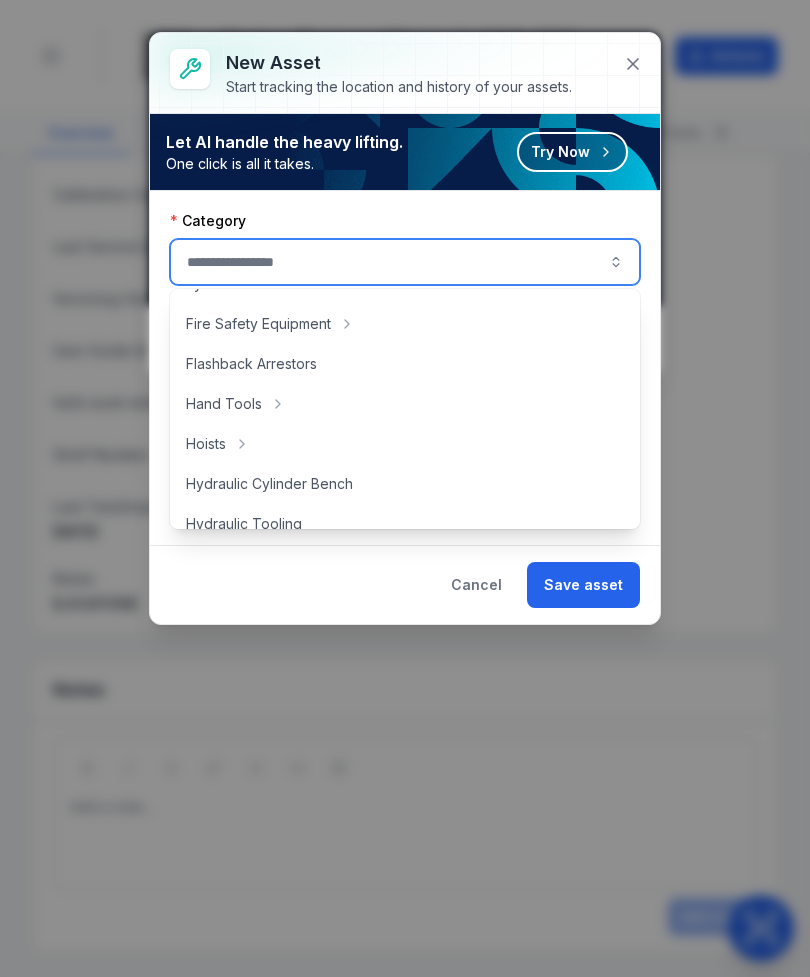 scroll, scrollTop: 233, scrollLeft: 0, axis: vertical 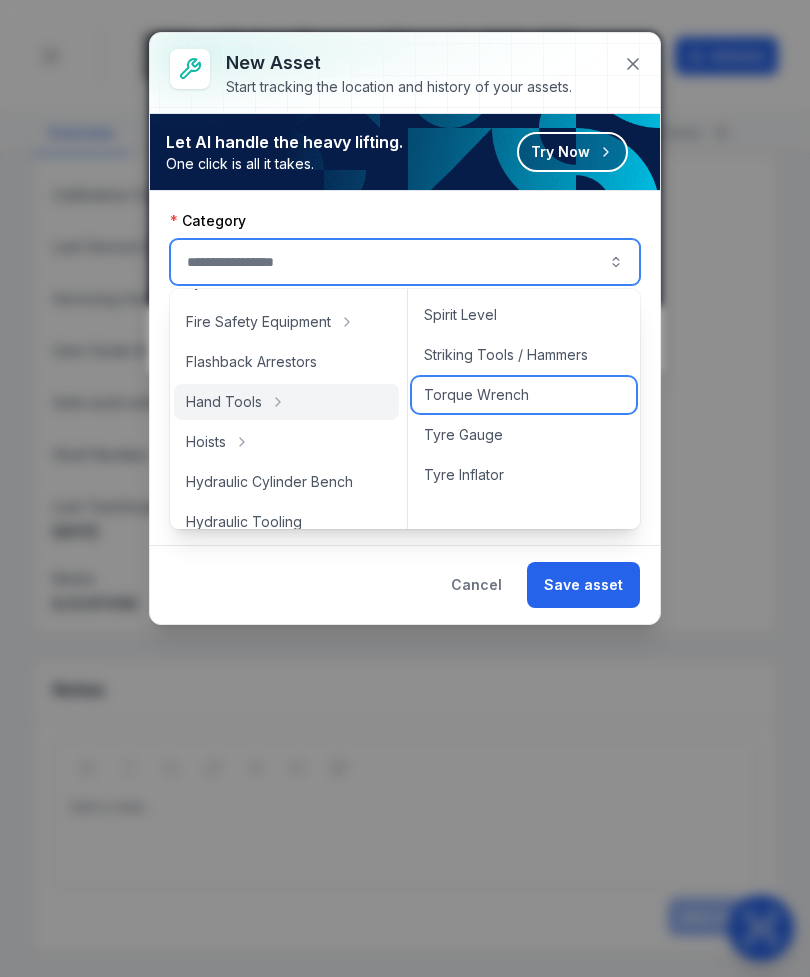 click on "Torque Wrench" at bounding box center [524, 395] 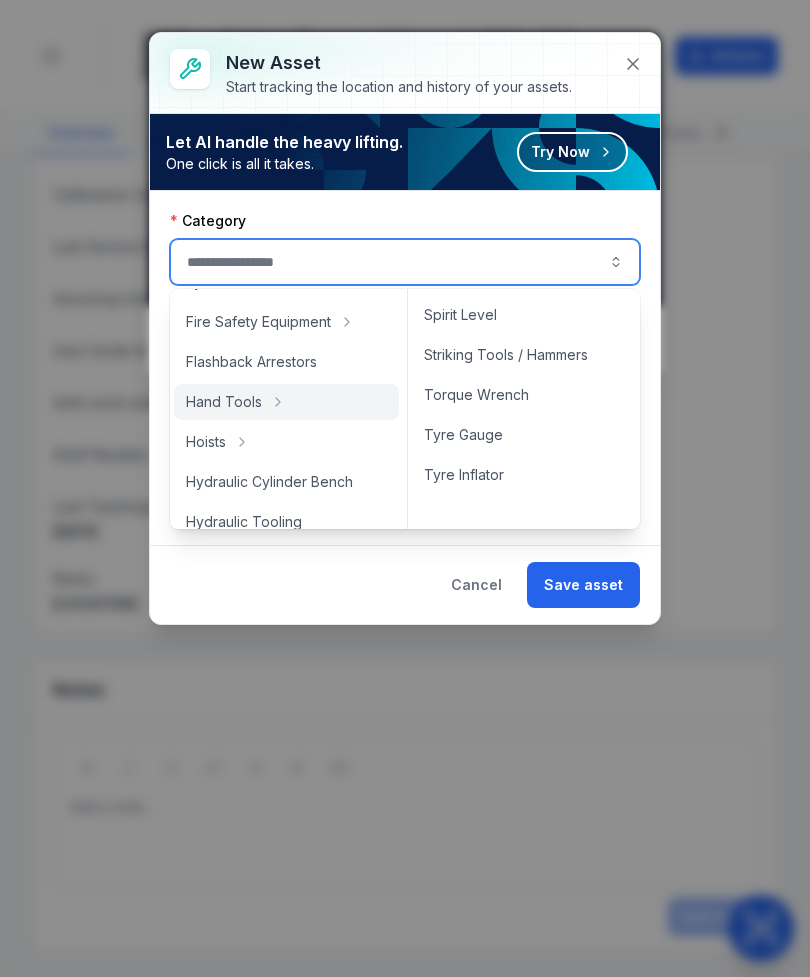 type on "**********" 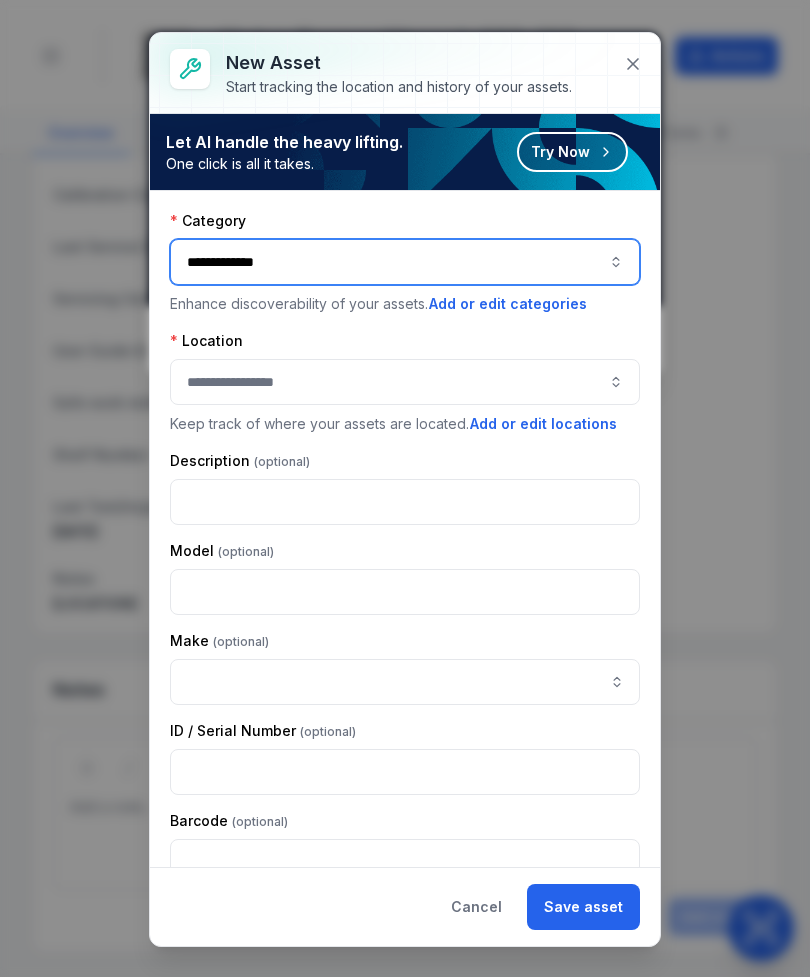click at bounding box center (405, 382) 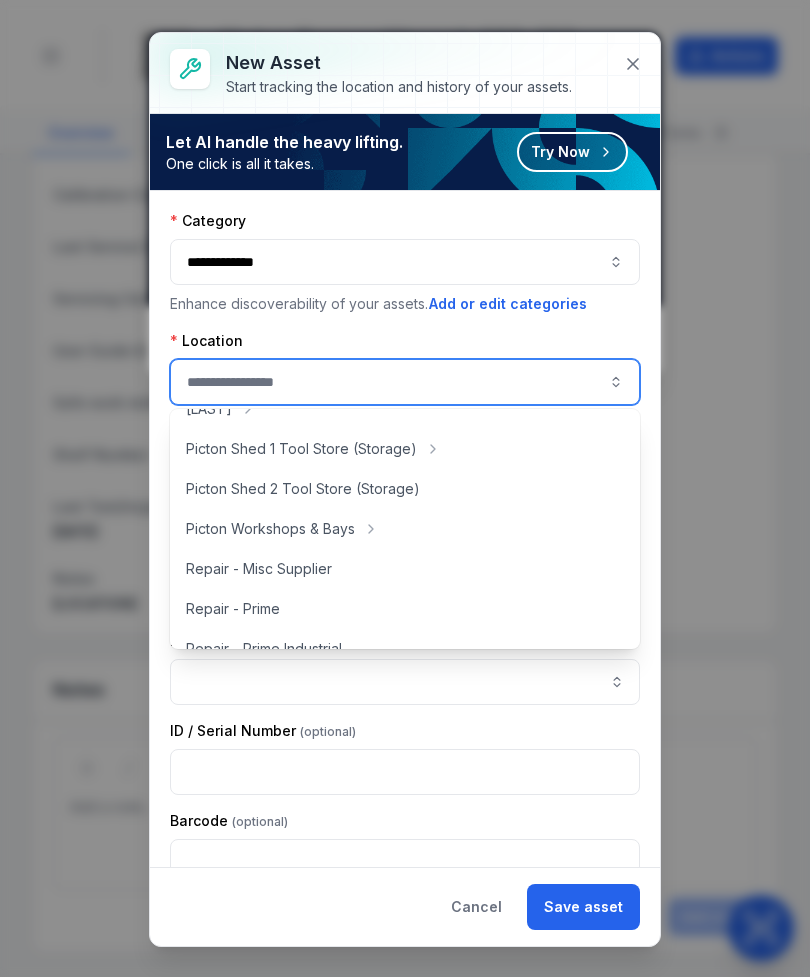 scroll, scrollTop: 387, scrollLeft: 0, axis: vertical 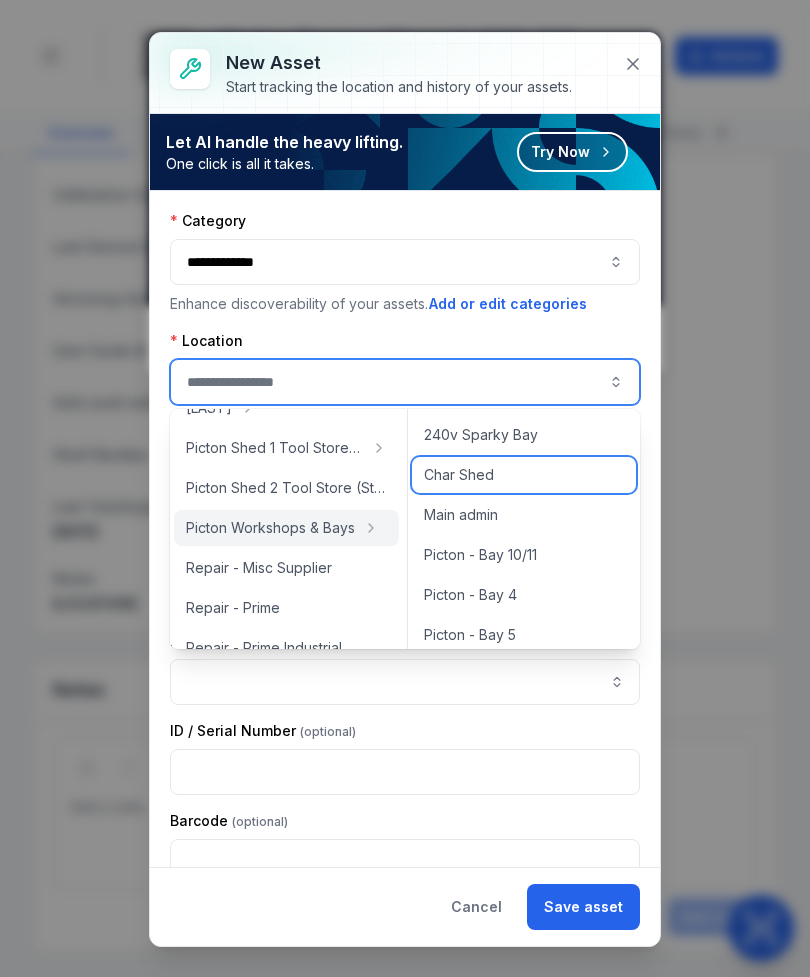 click on "Char Shed" at bounding box center [459, 475] 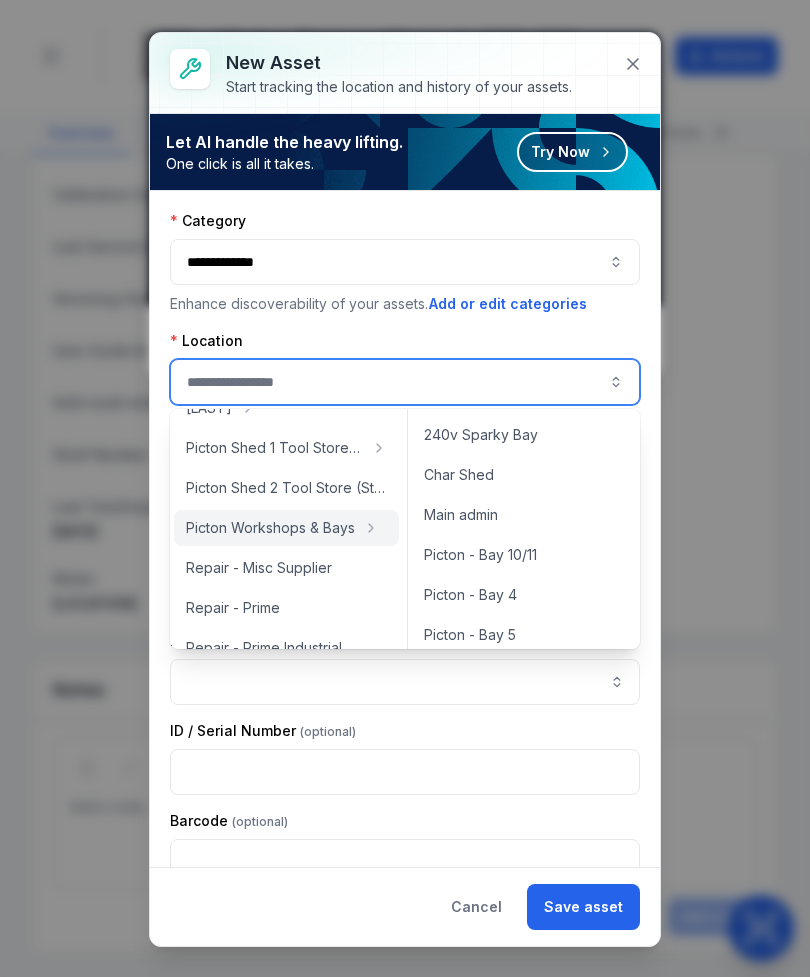 type on "*********" 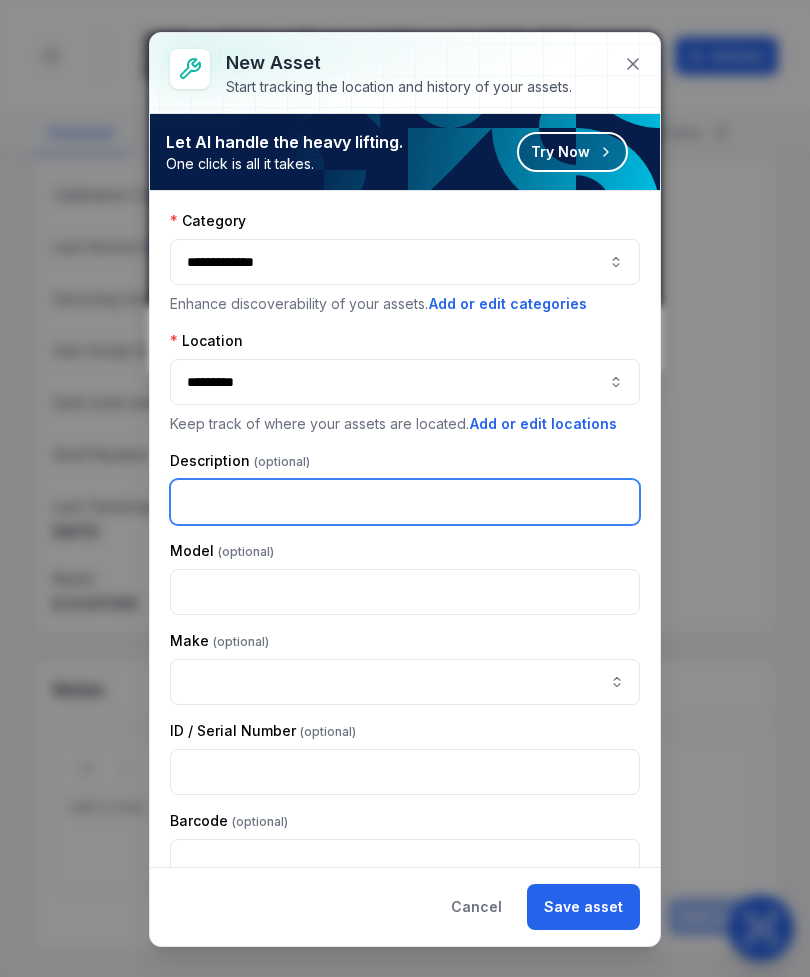 click at bounding box center [405, 502] 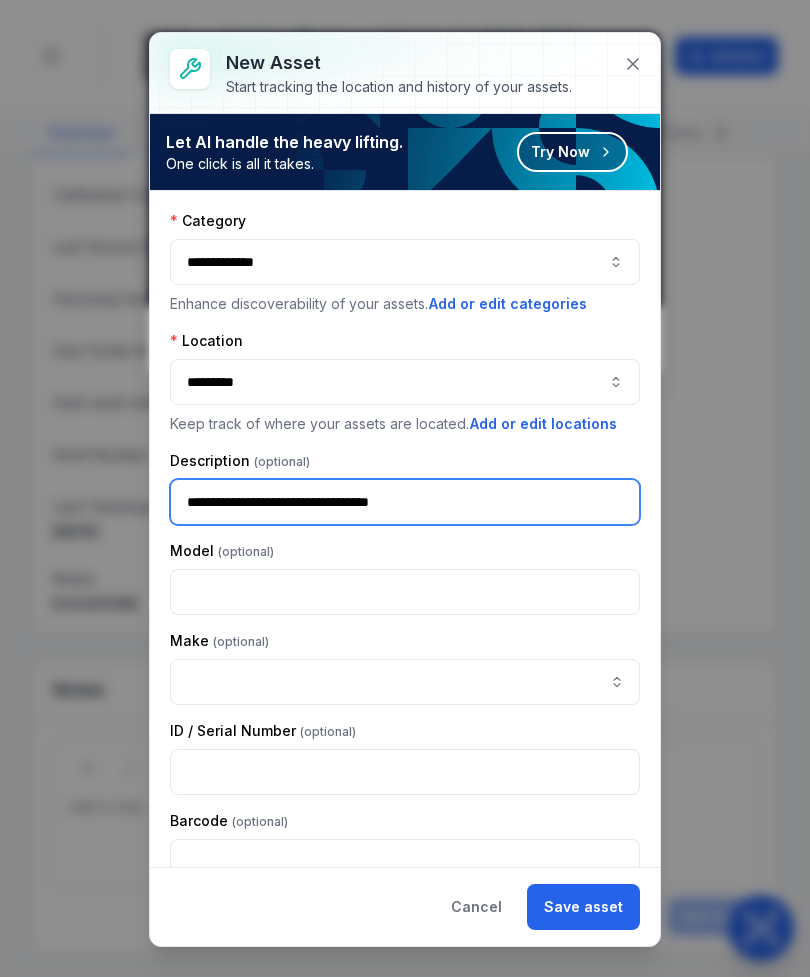 type on "**********" 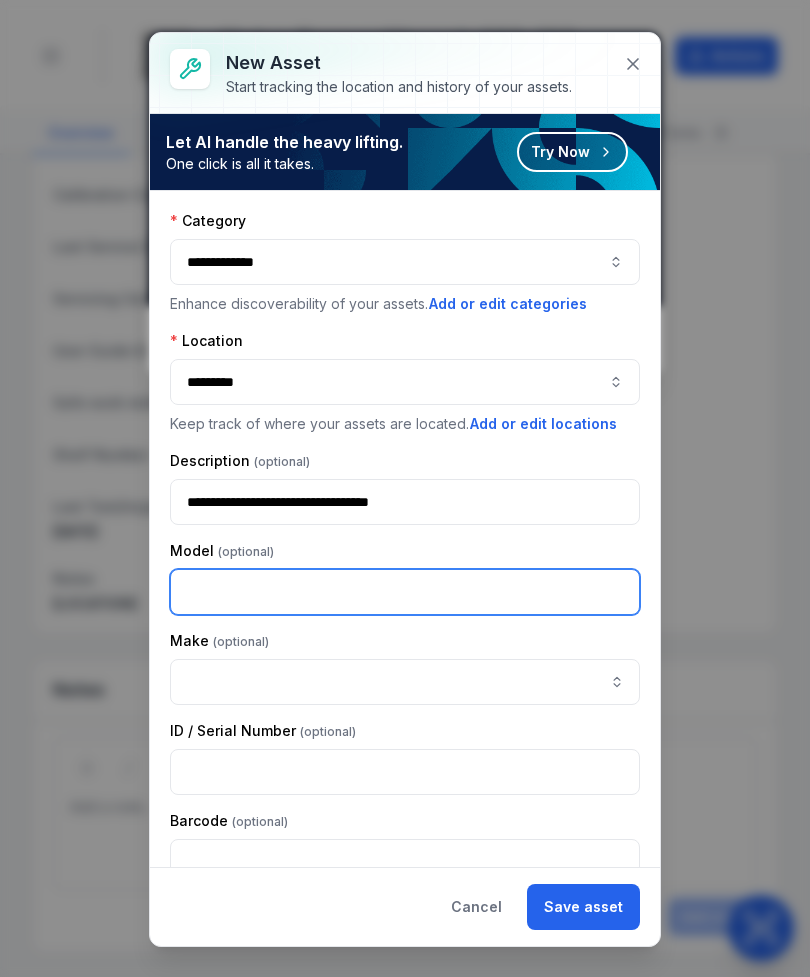 click at bounding box center [405, 592] 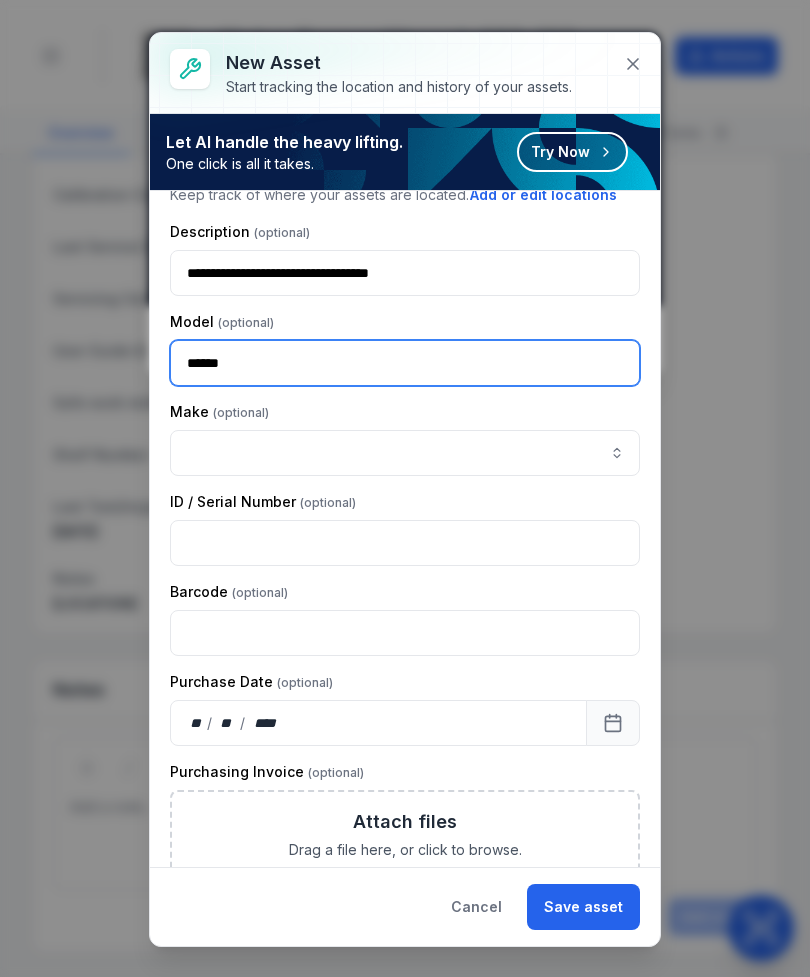 scroll, scrollTop: 236, scrollLeft: 0, axis: vertical 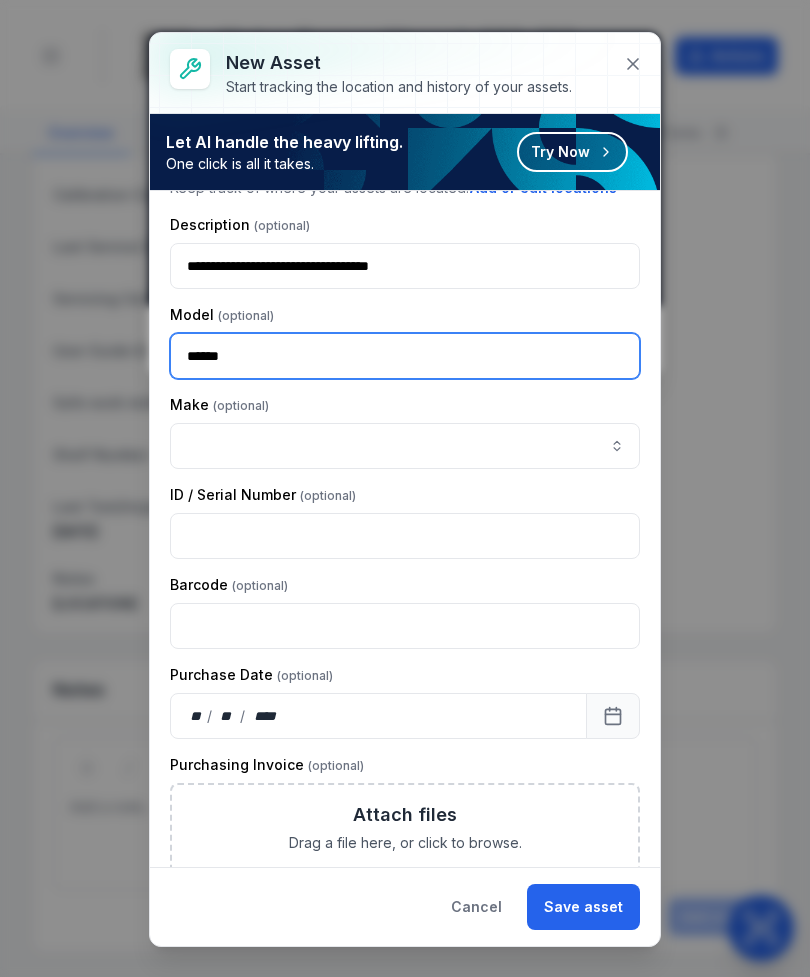 type on "******" 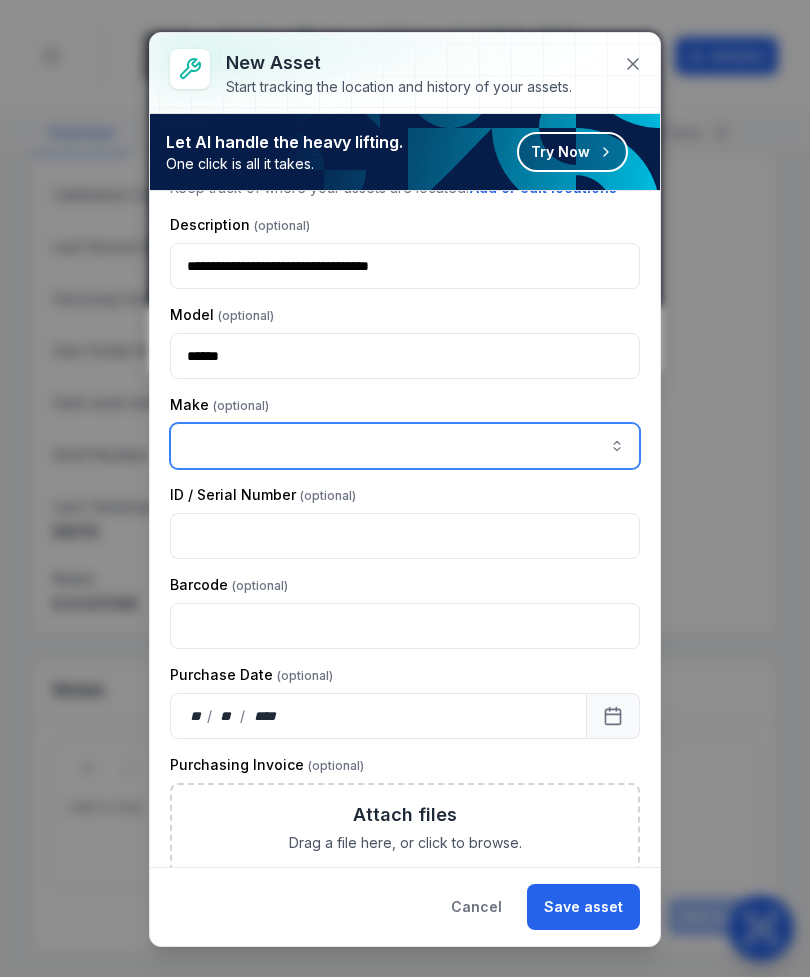 click at bounding box center (405, 446) 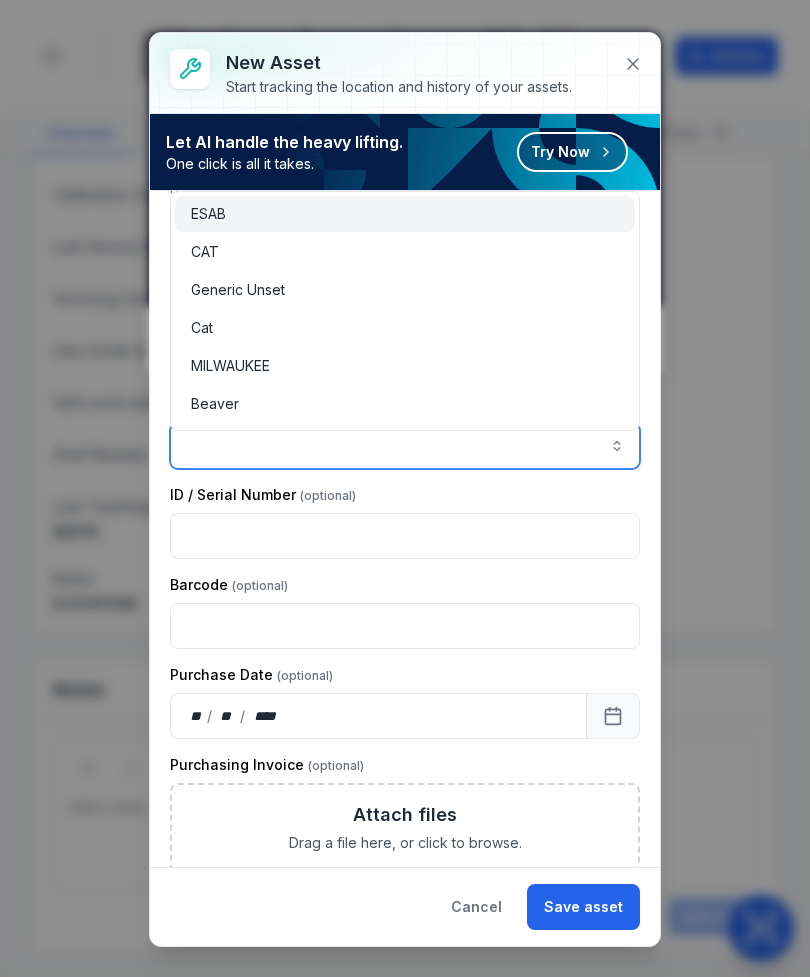 click on "CAT" at bounding box center [205, 252] 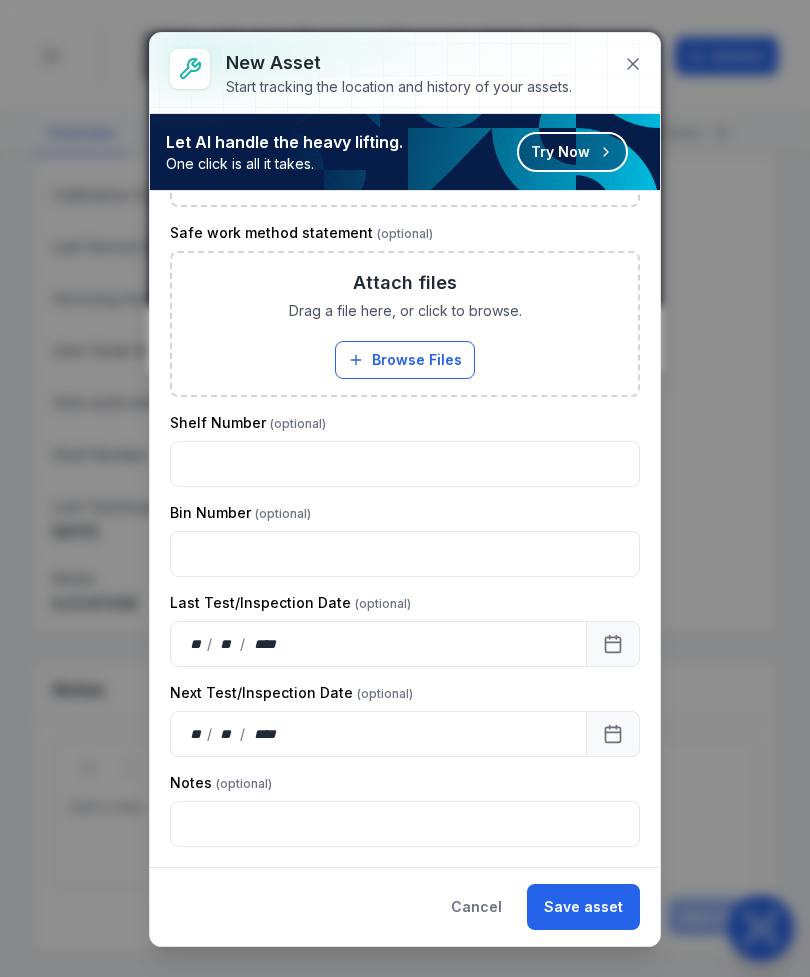 scroll, scrollTop: 1888, scrollLeft: 0, axis: vertical 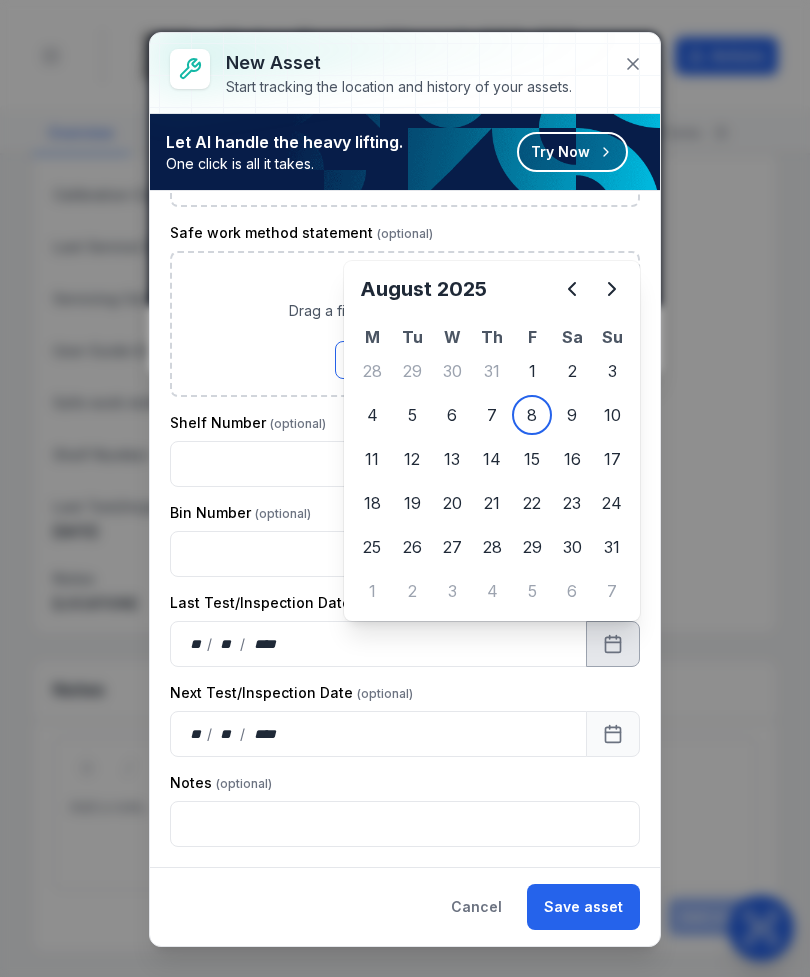 click at bounding box center [612, 289] 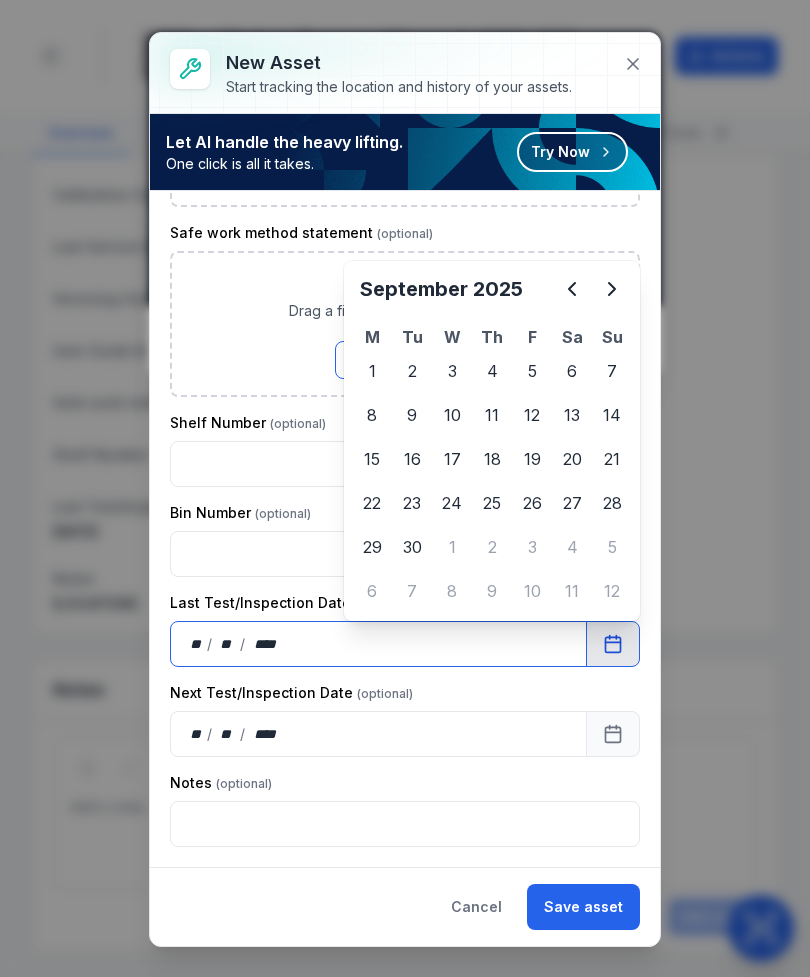 click at bounding box center (405, 464) 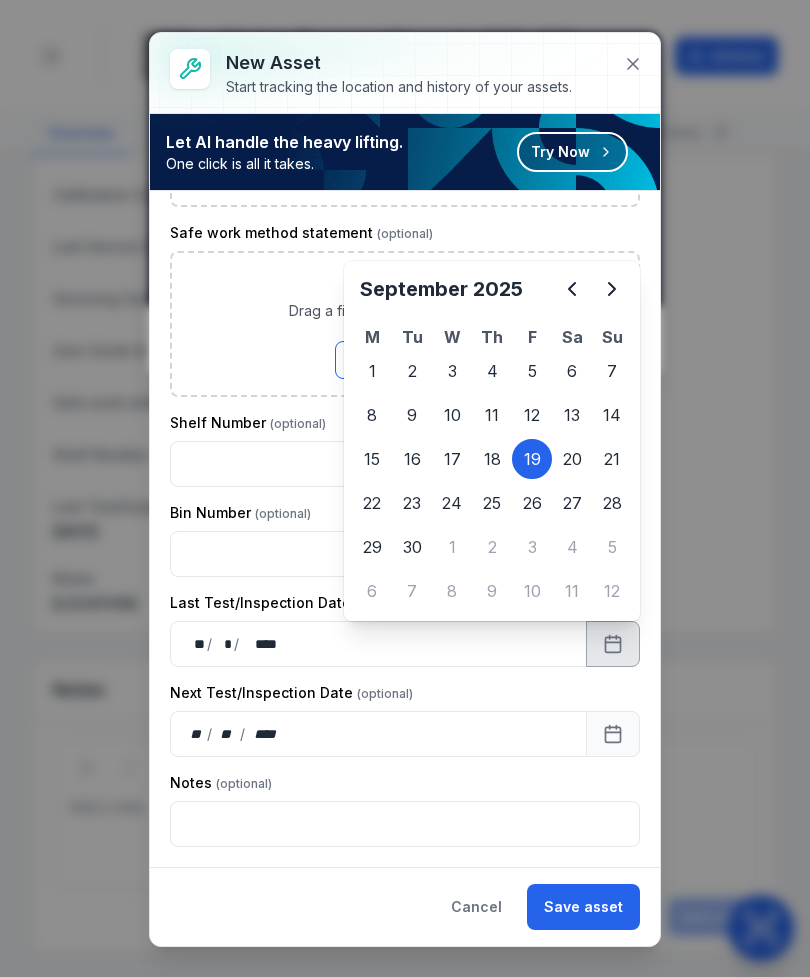 click 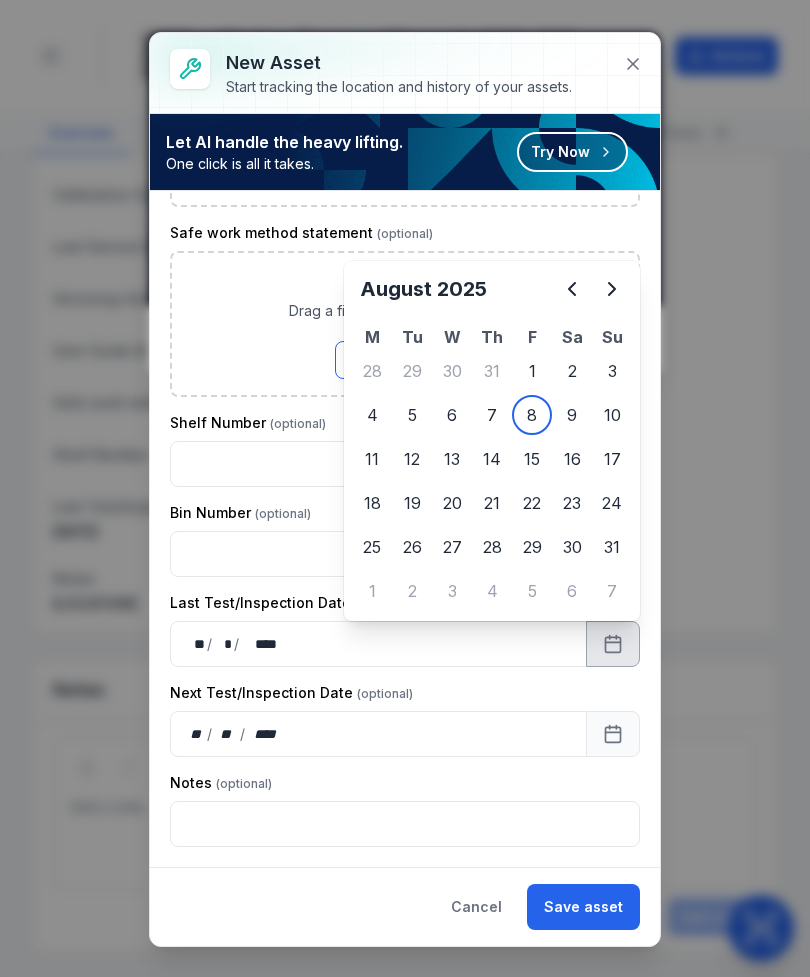click 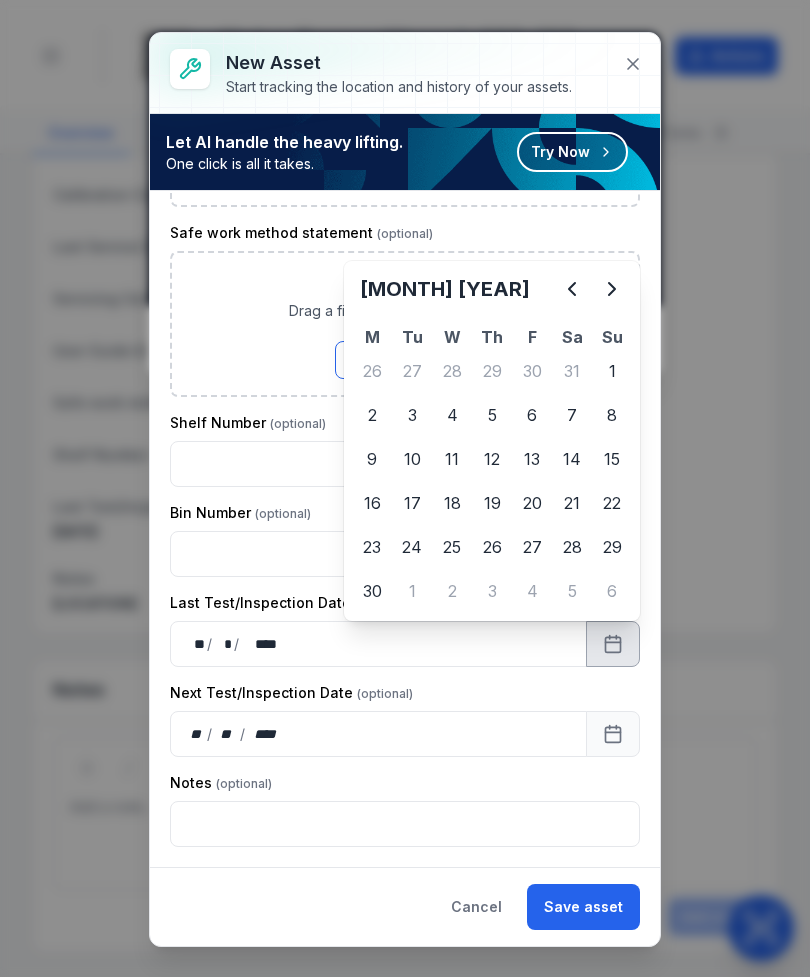 click 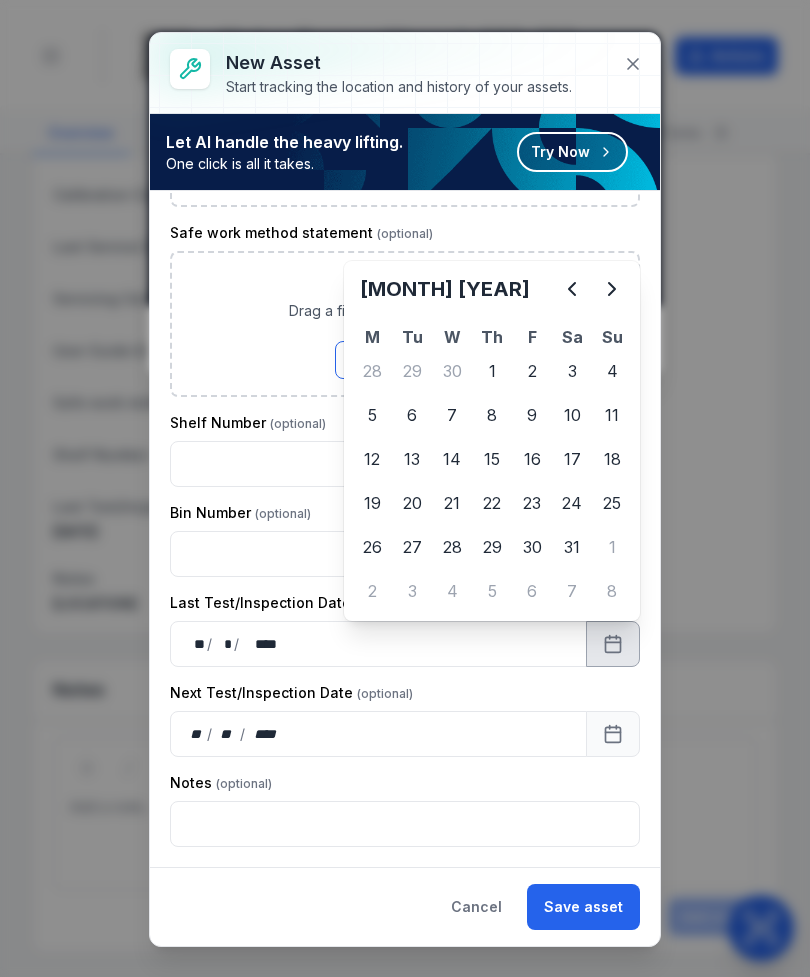 click 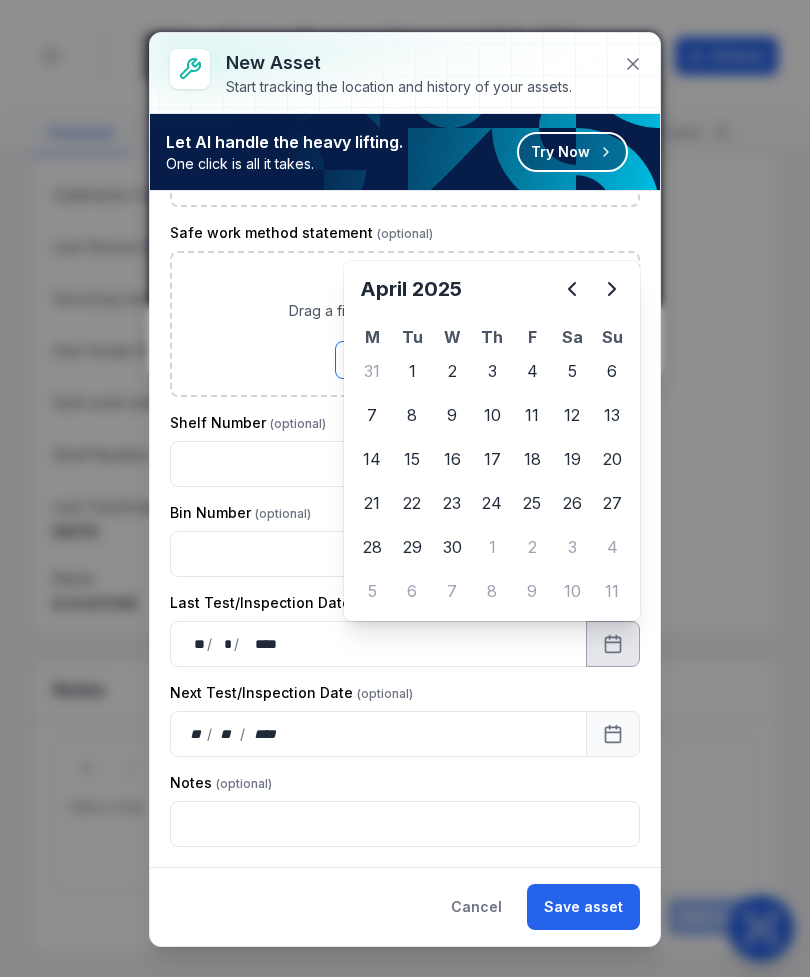 click 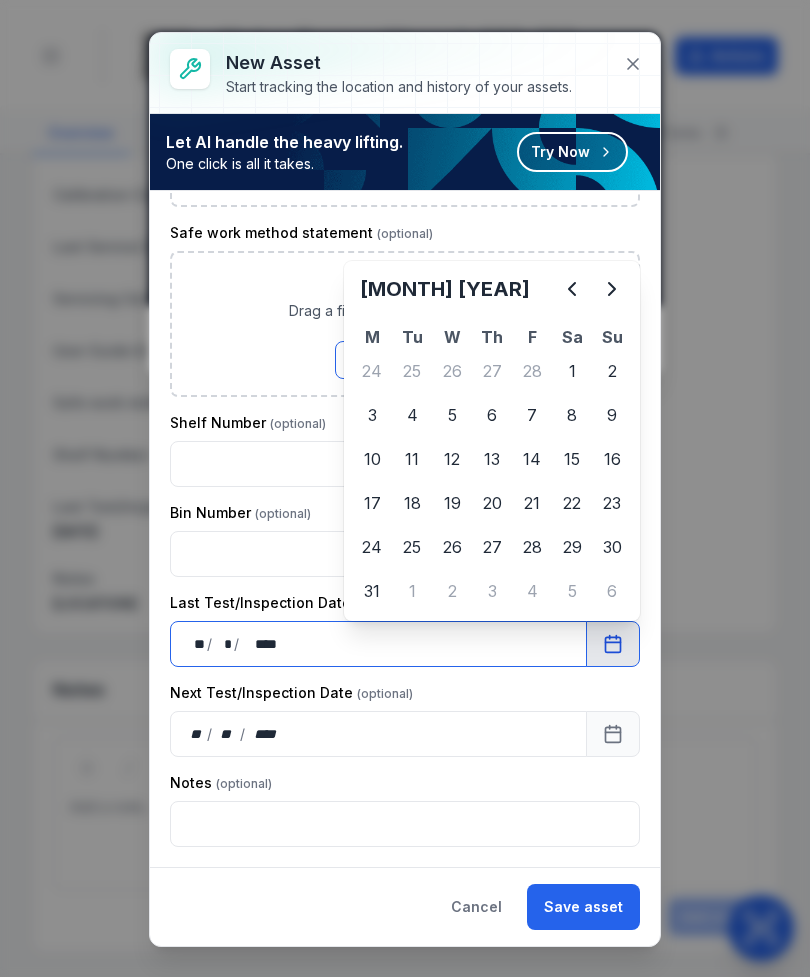 click on "Bin Number" at bounding box center (405, 513) 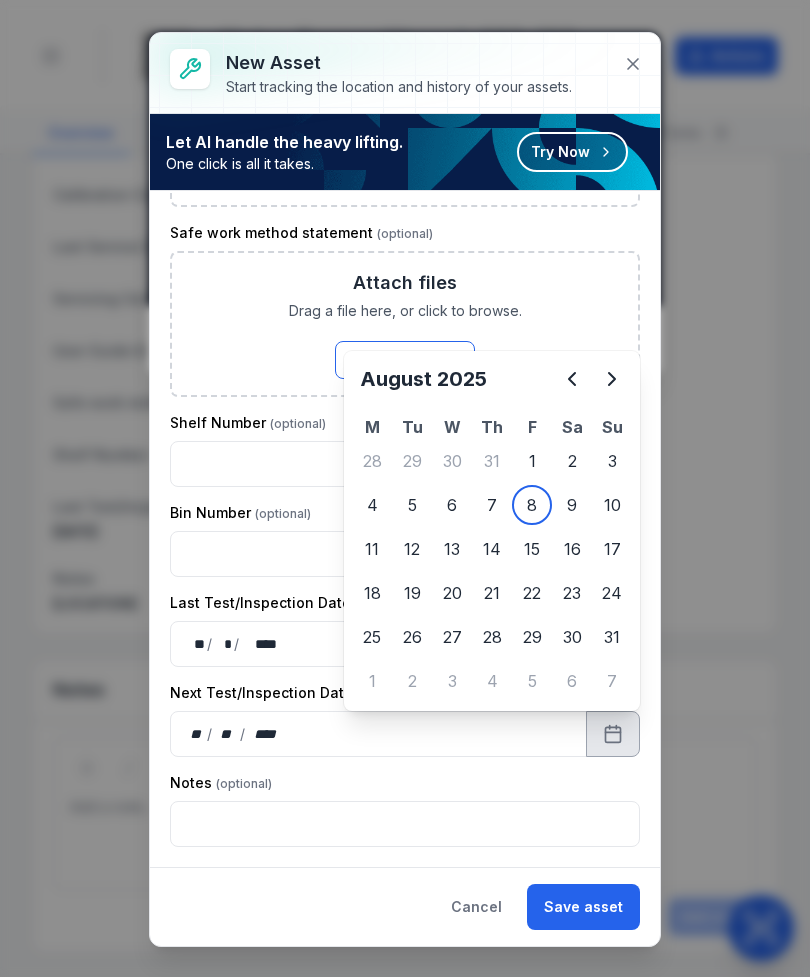 click 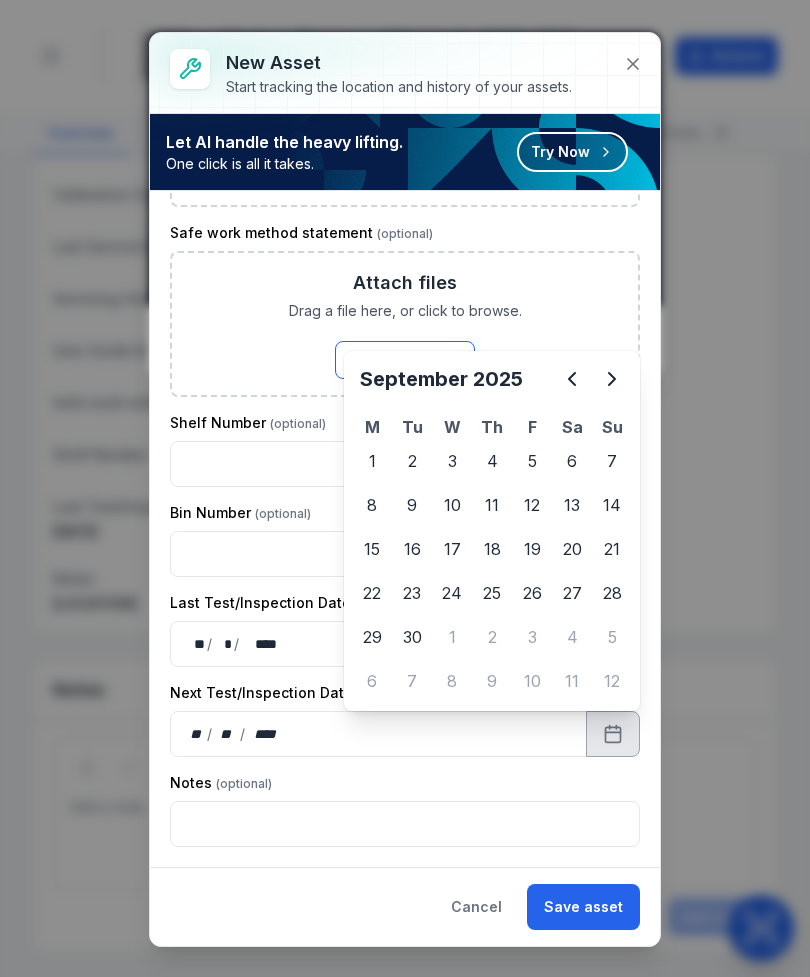 click at bounding box center (405, 554) 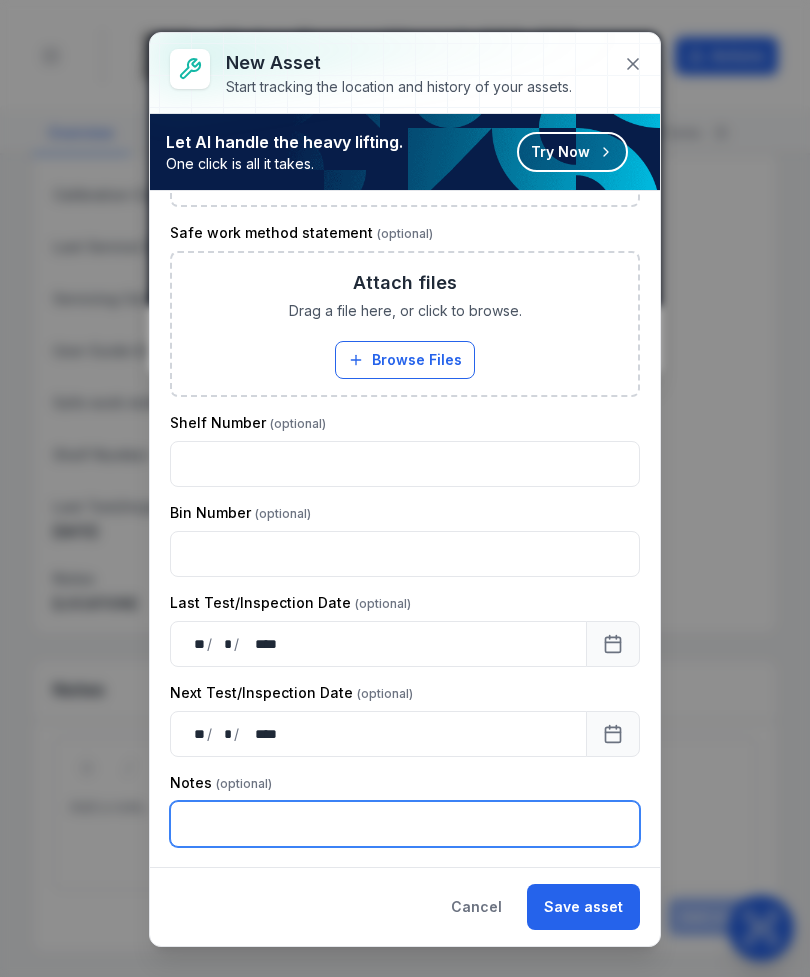 click at bounding box center (405, 824) 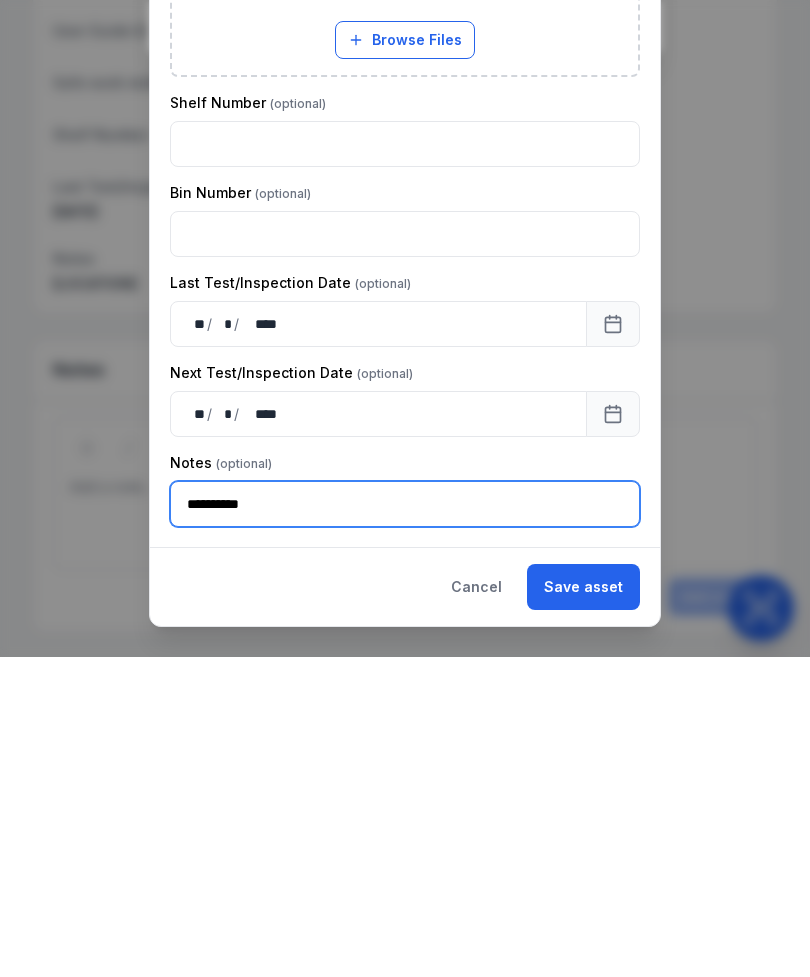 type on "**********" 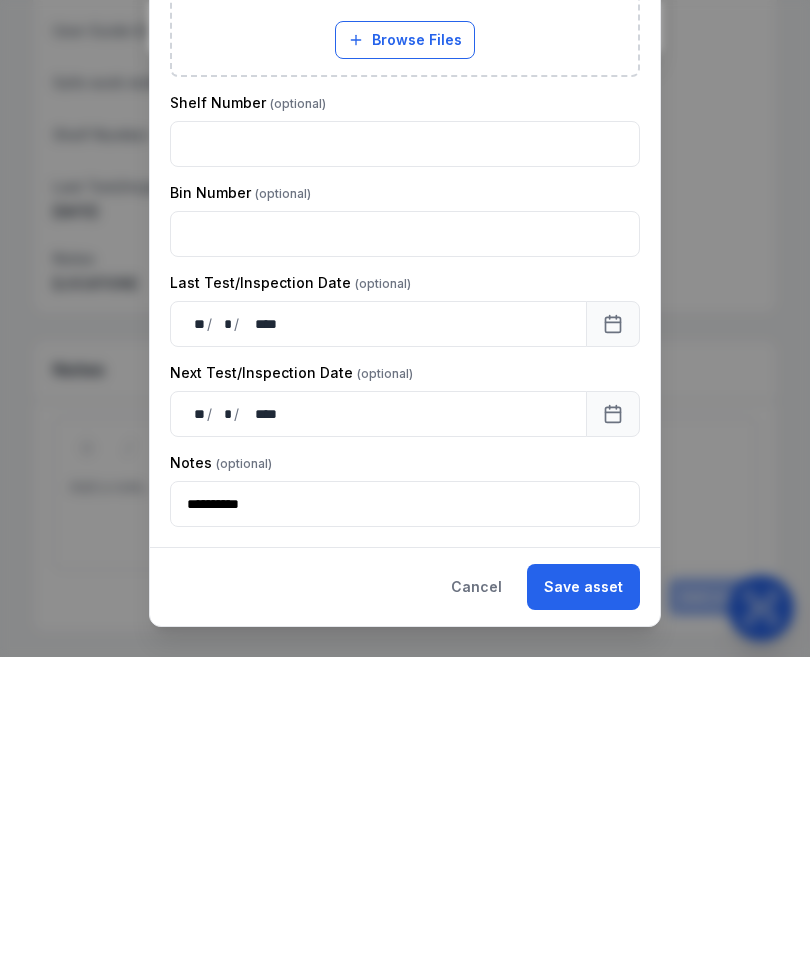 click on "Save asset" at bounding box center [583, 907] 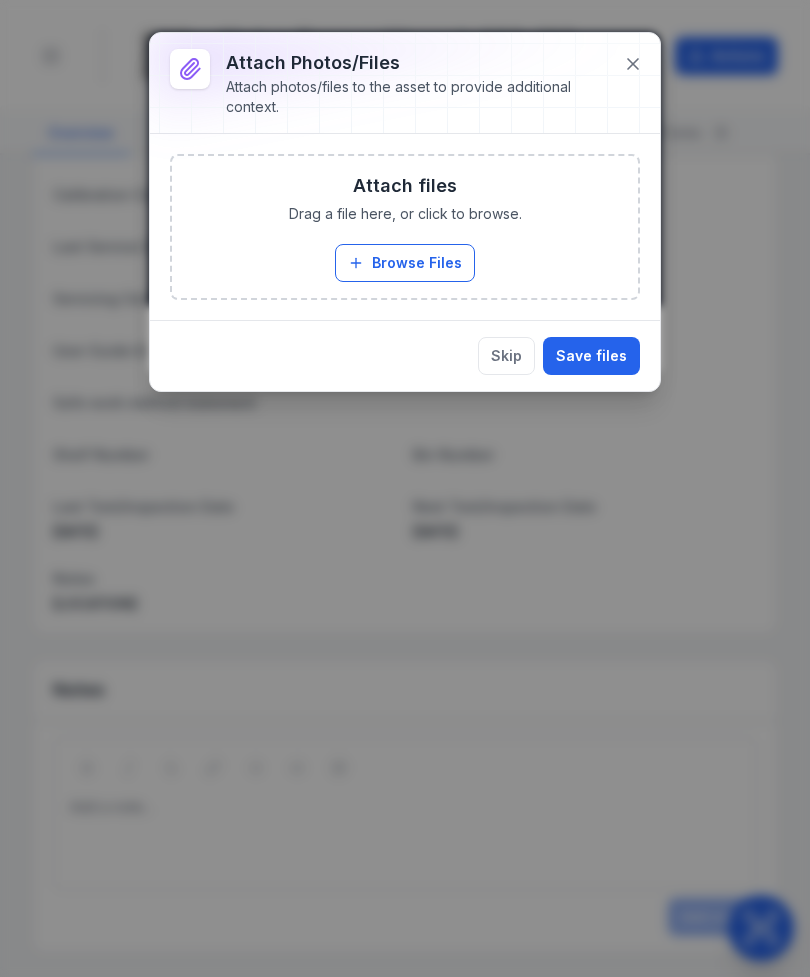 click on "Browse Files" at bounding box center (405, 263) 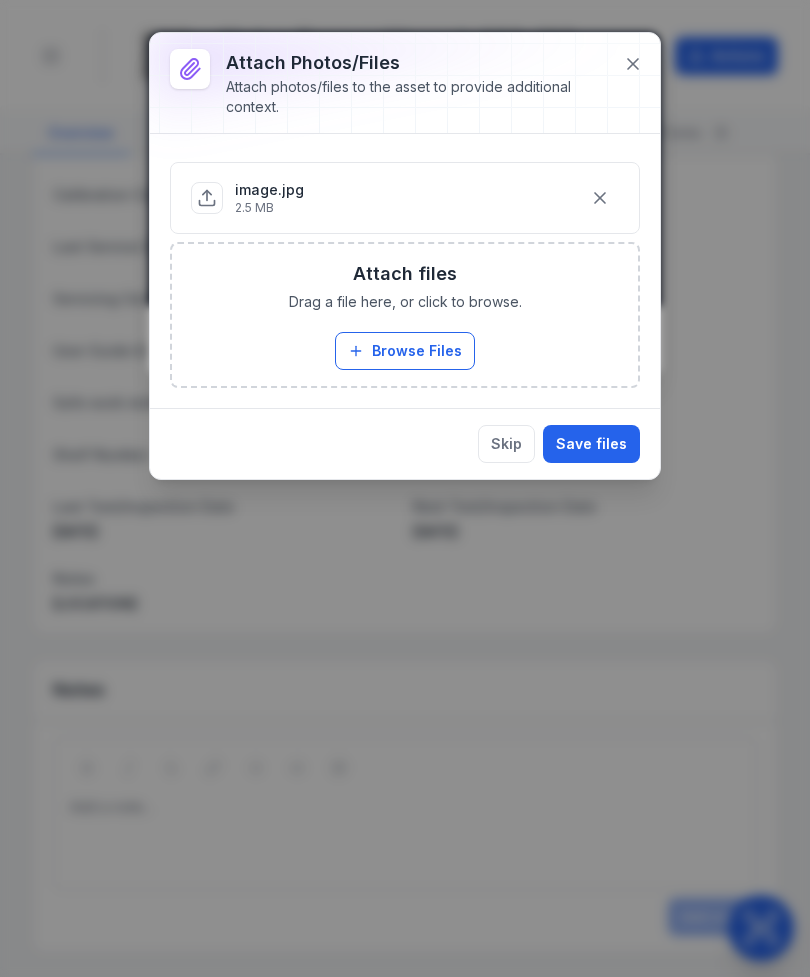 click on "Save files" at bounding box center (591, 444) 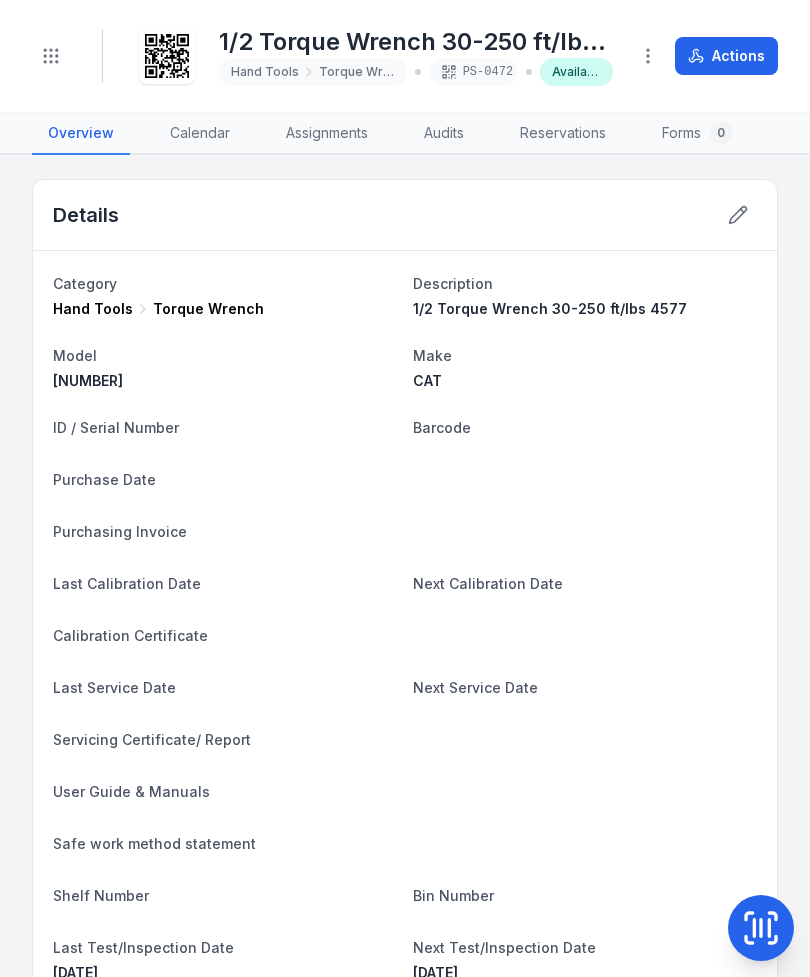 click 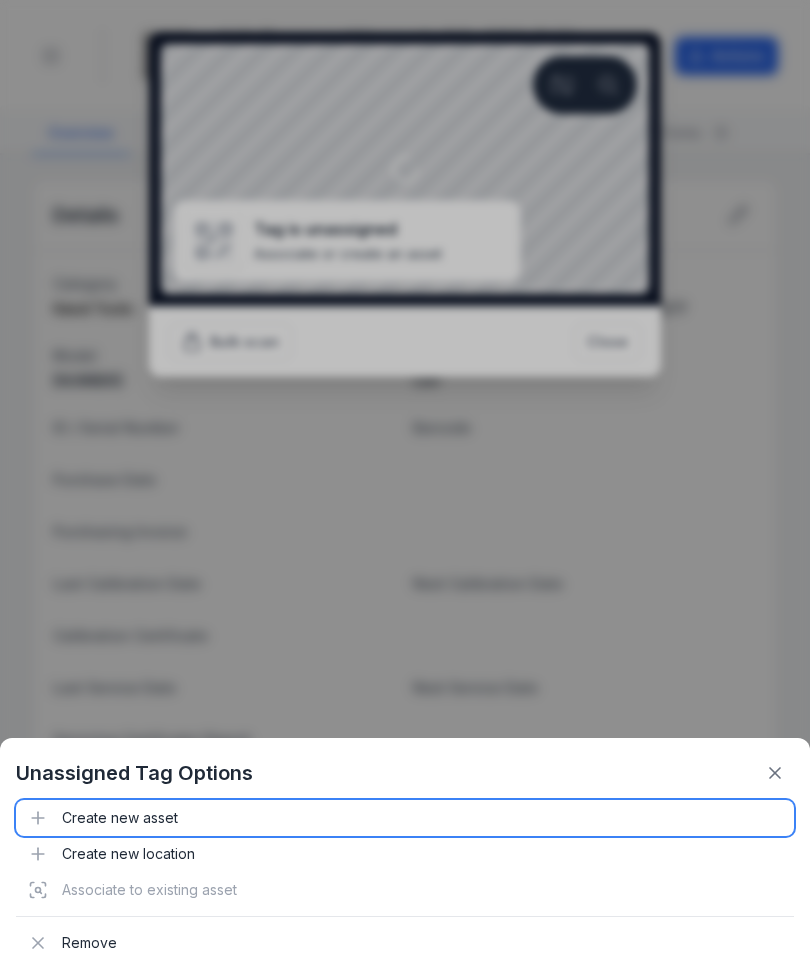 click on "Create new asset" at bounding box center (405, 818) 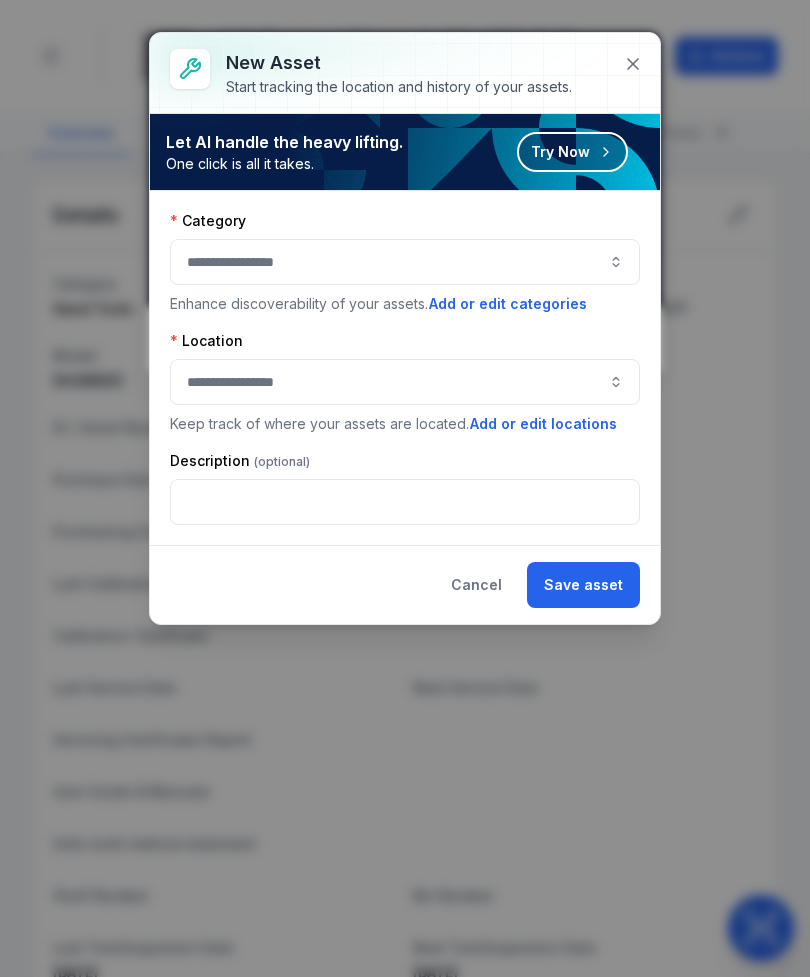 click at bounding box center (405, 262) 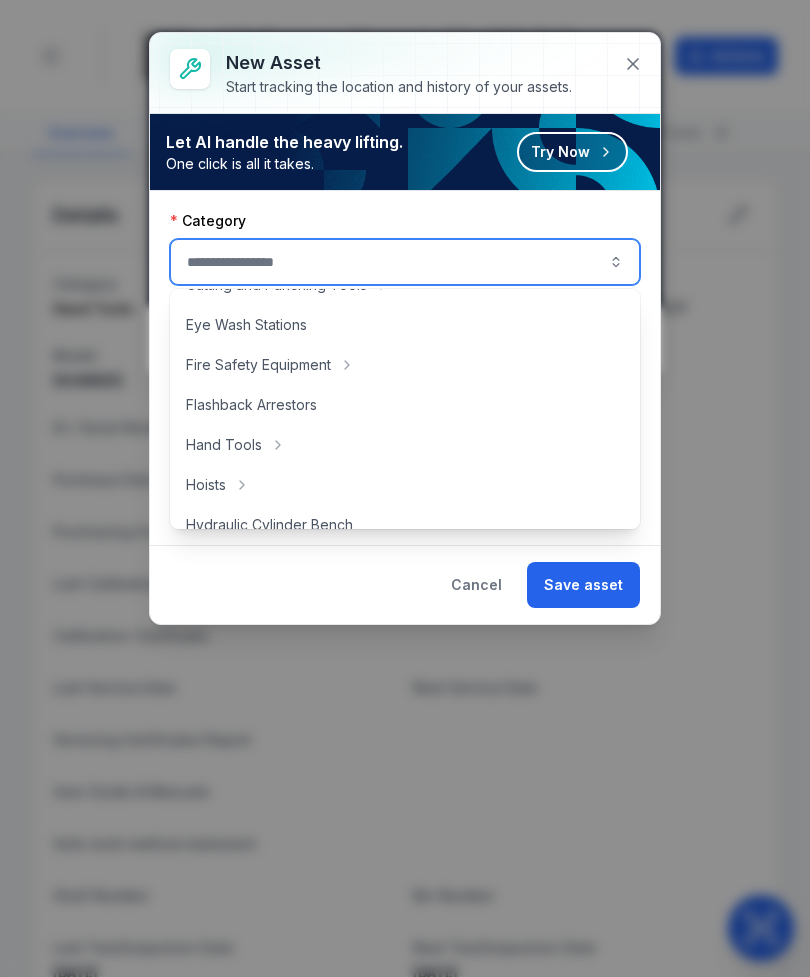 scroll, scrollTop: 193, scrollLeft: 0, axis: vertical 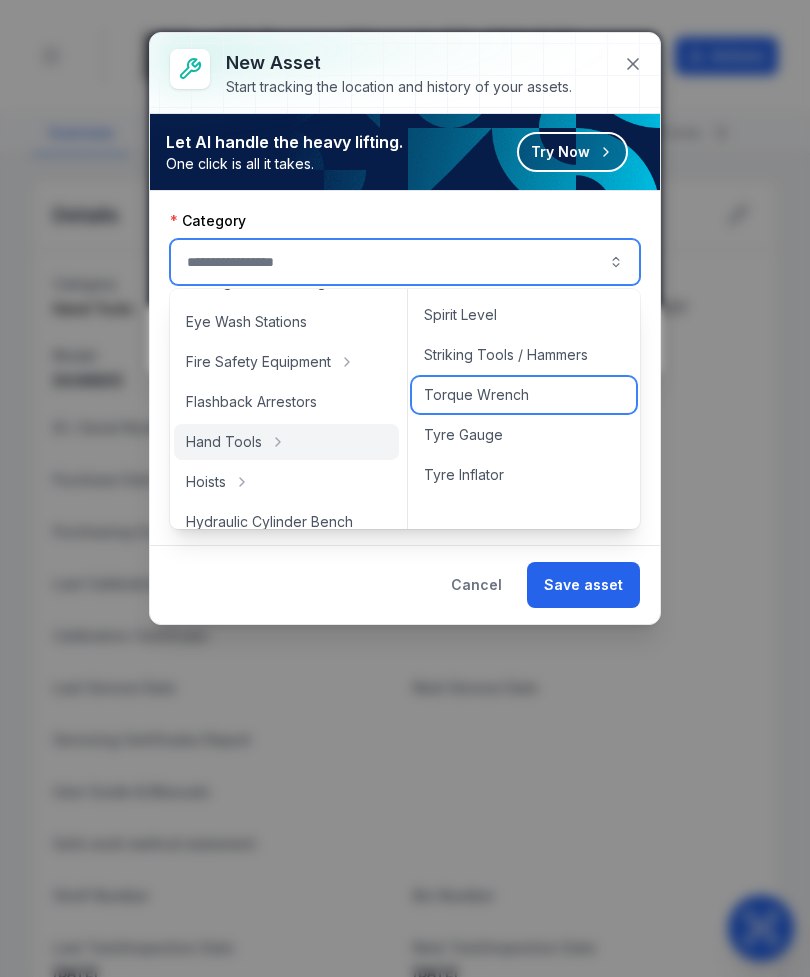 click on "Torque Wrench" at bounding box center (476, 395) 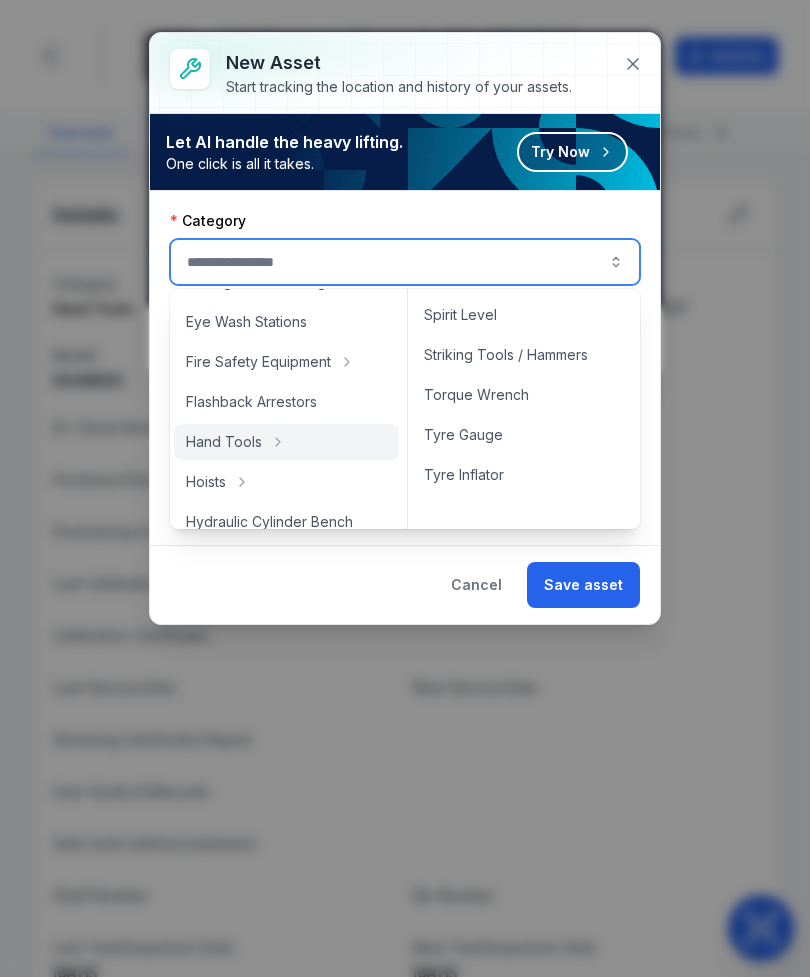 type on "**********" 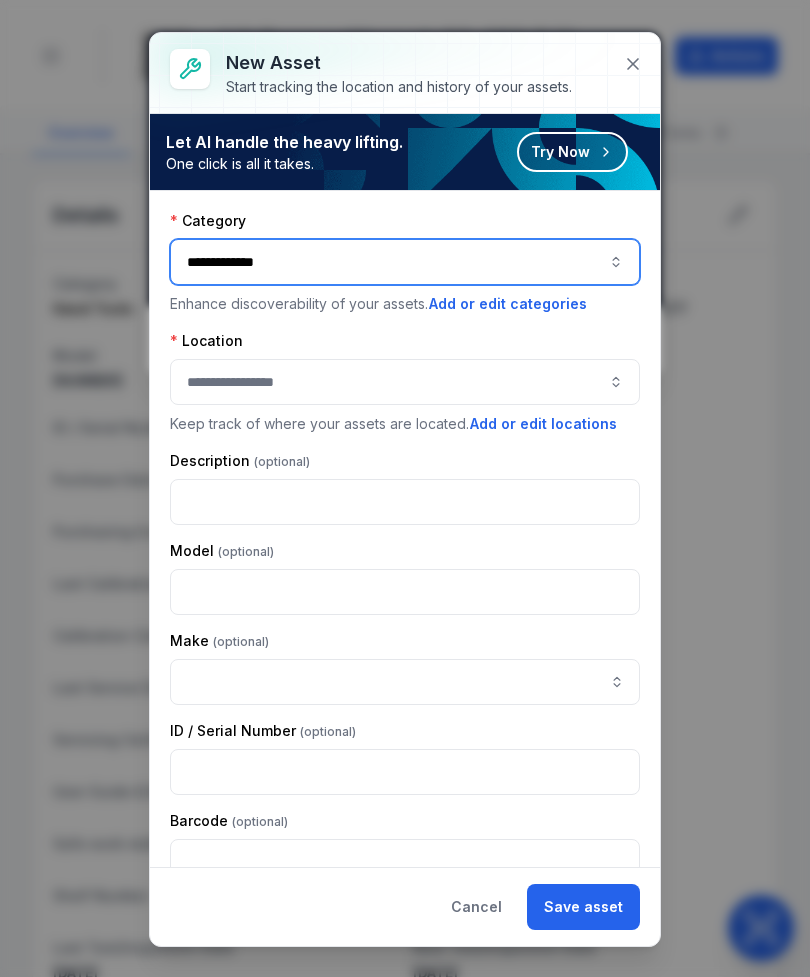 click at bounding box center [405, 382] 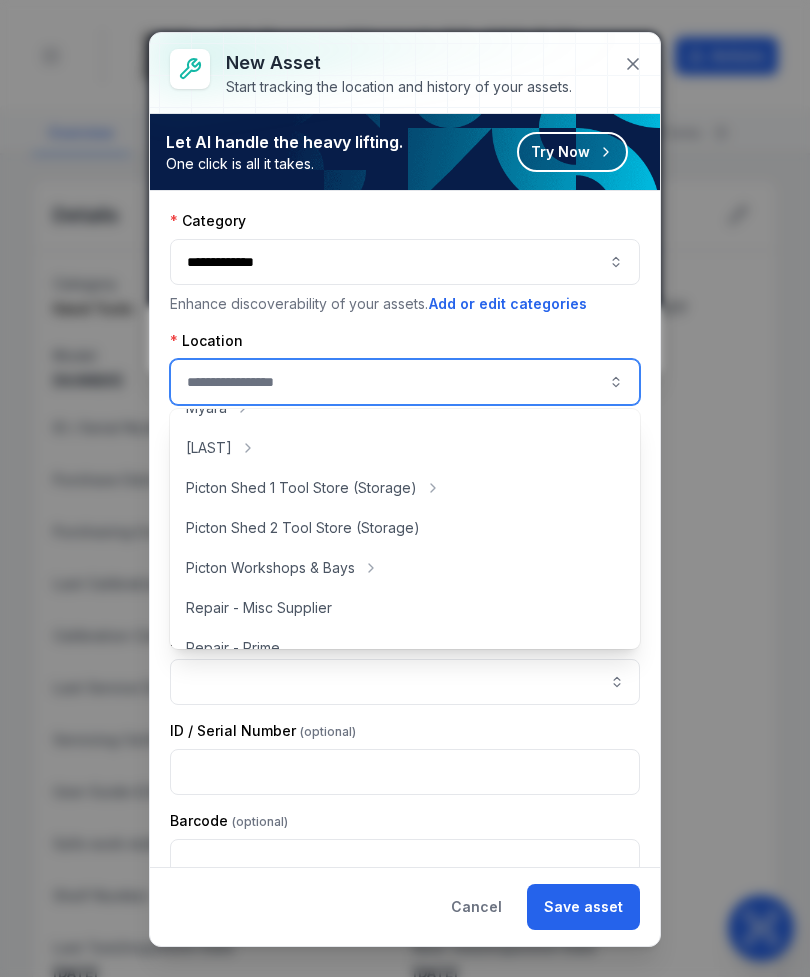 scroll, scrollTop: 366, scrollLeft: 0, axis: vertical 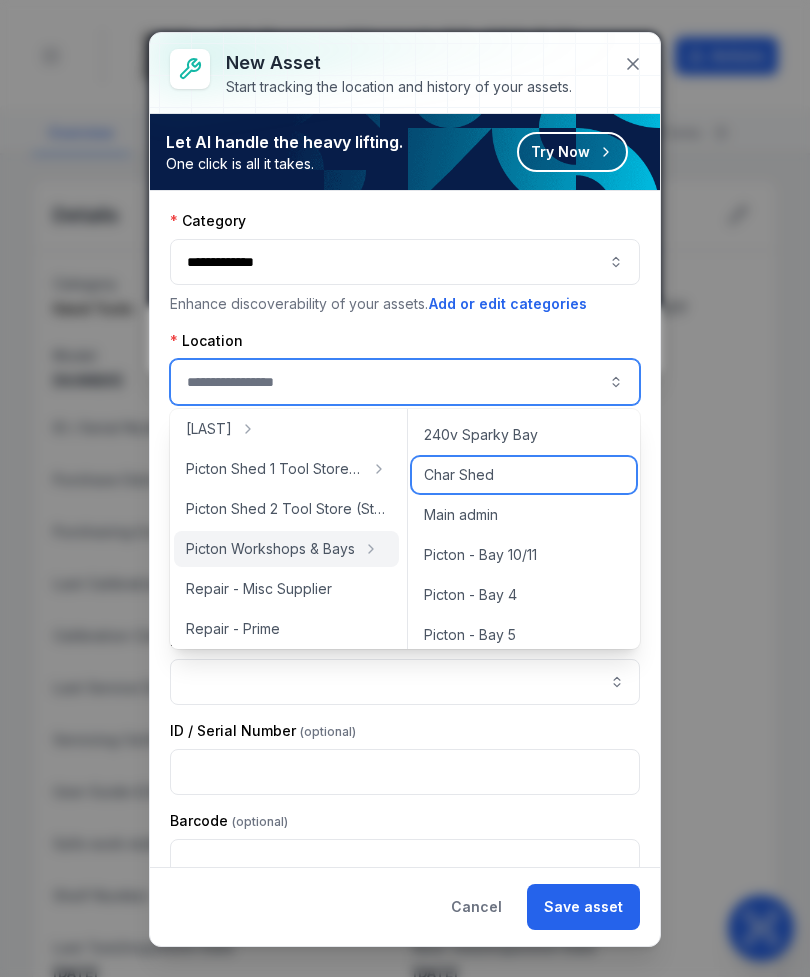 click on "Char Shed" at bounding box center [524, 475] 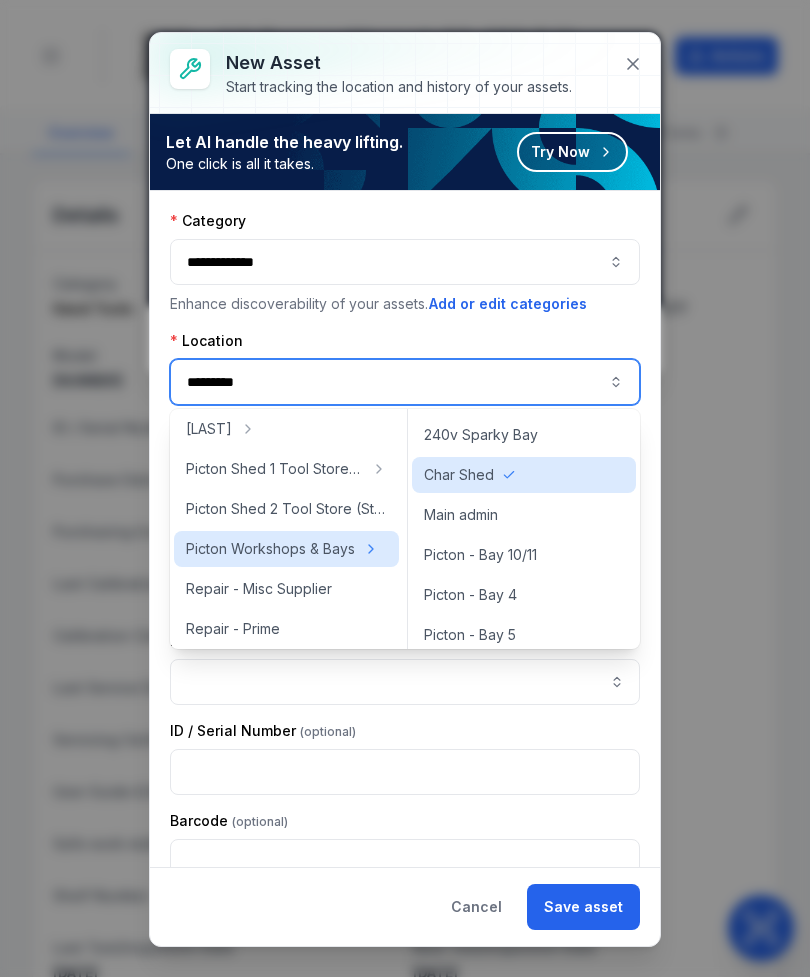type on "*********" 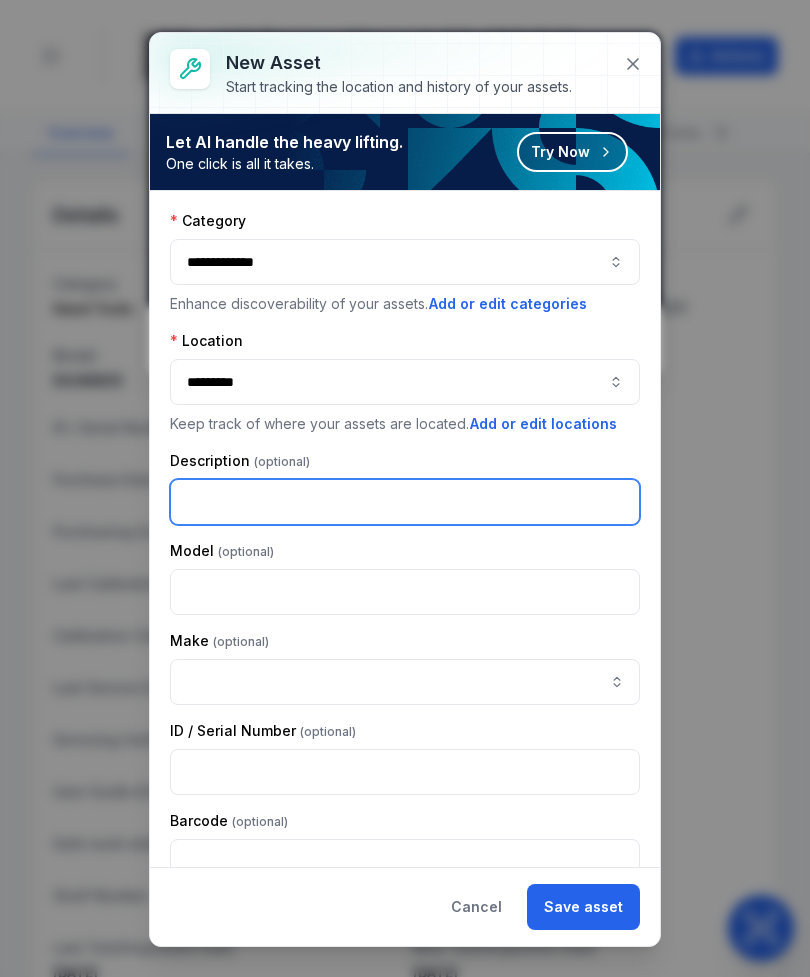 click at bounding box center [405, 502] 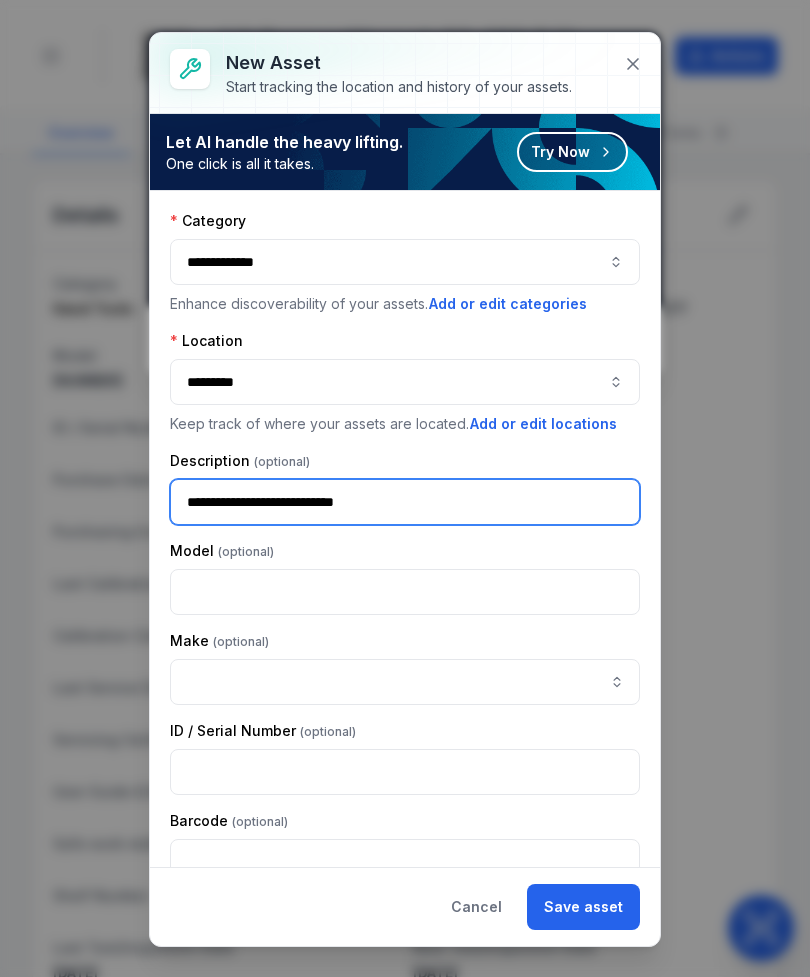 type on "**********" 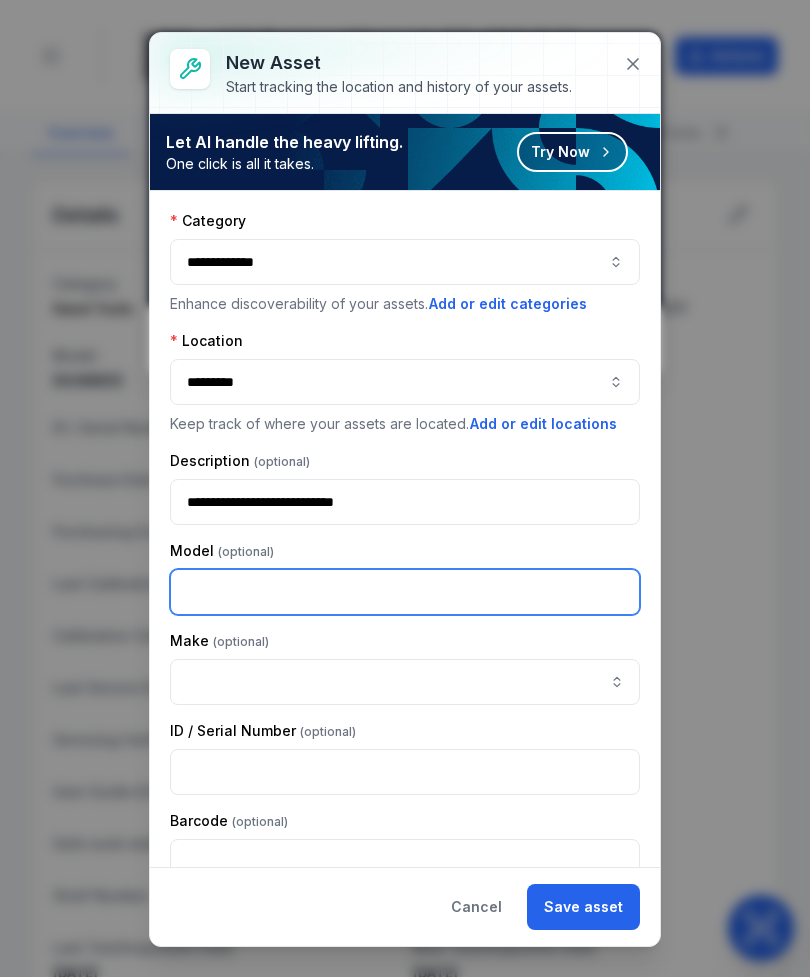 click at bounding box center (405, 592) 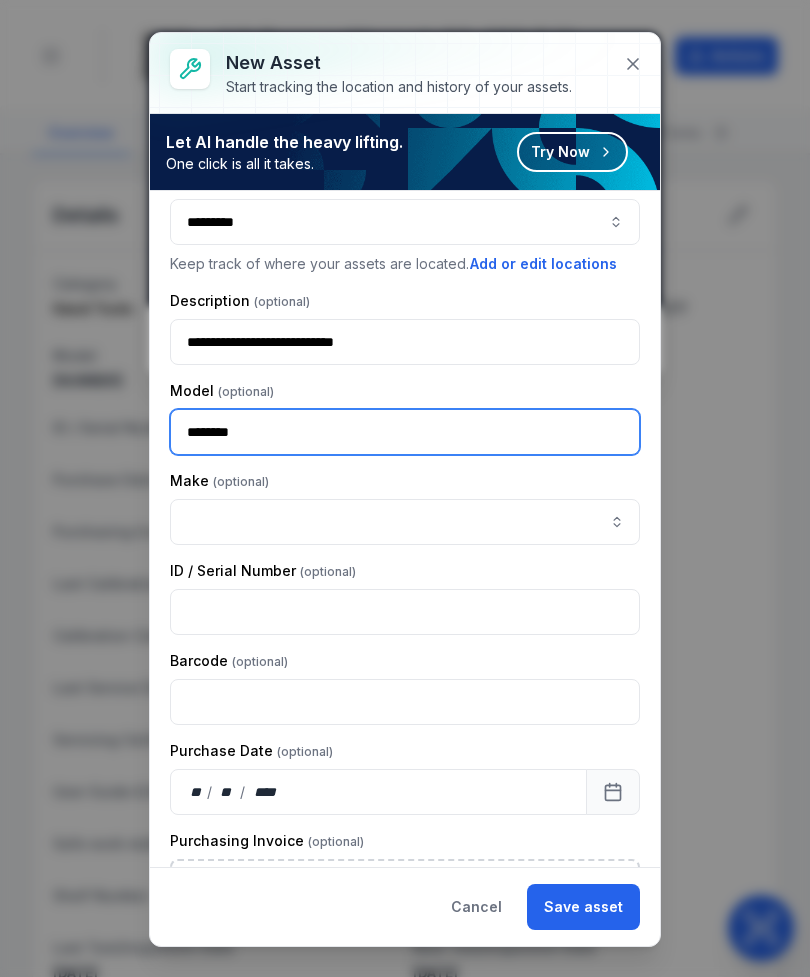scroll, scrollTop: 178, scrollLeft: 0, axis: vertical 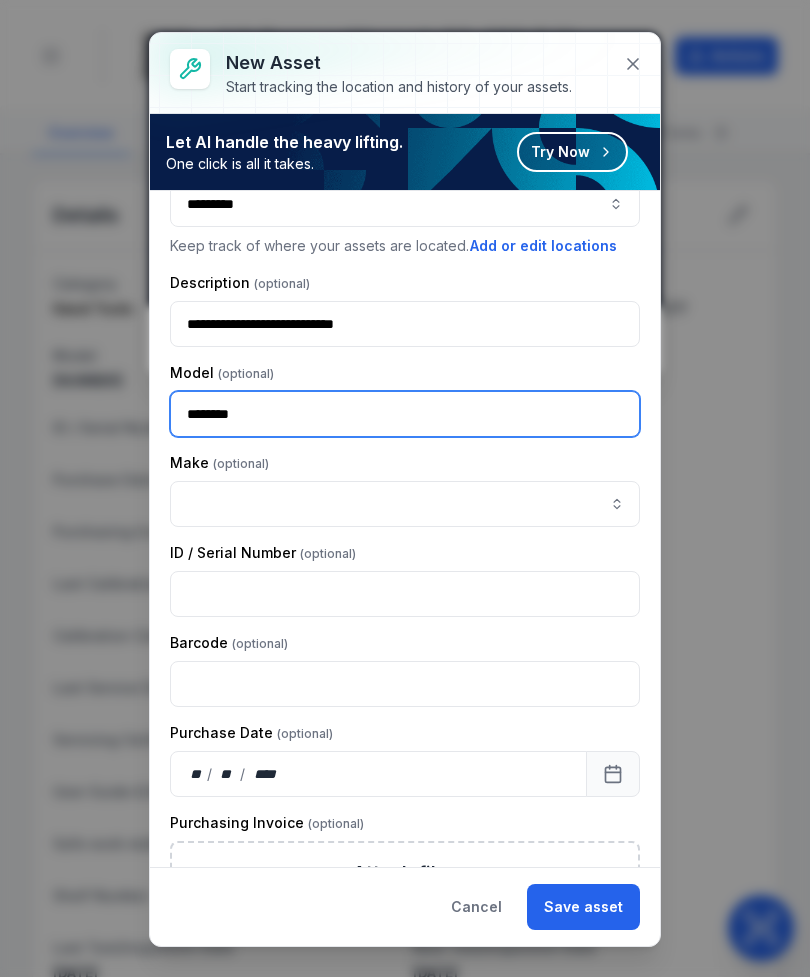type on "********" 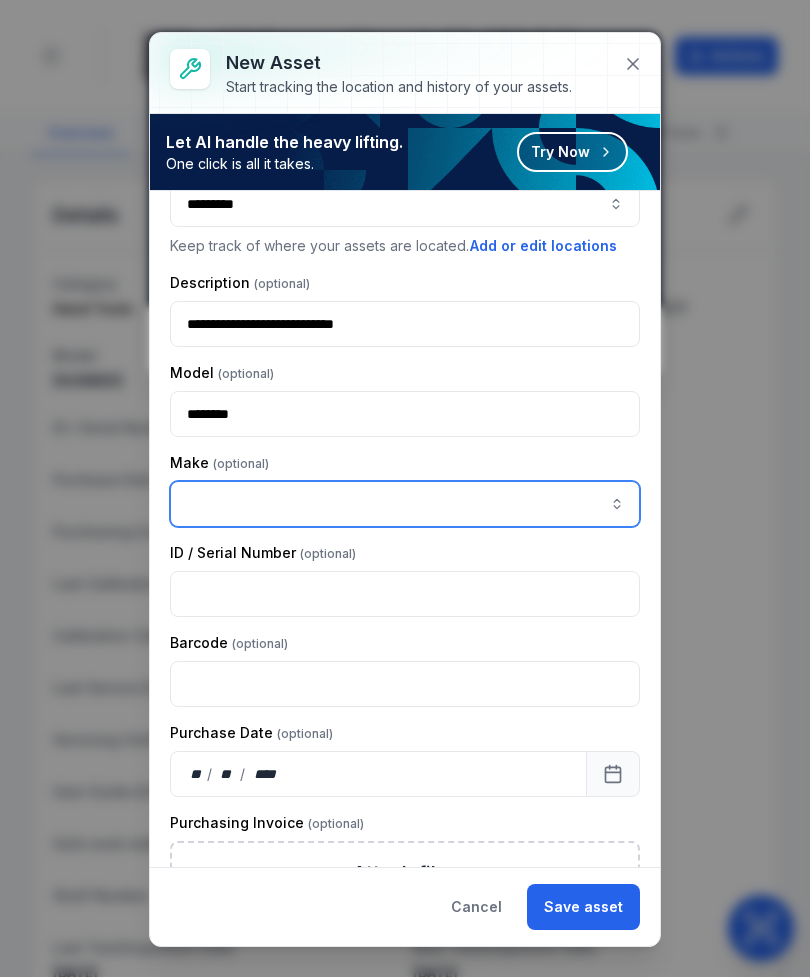 click at bounding box center (405, 504) 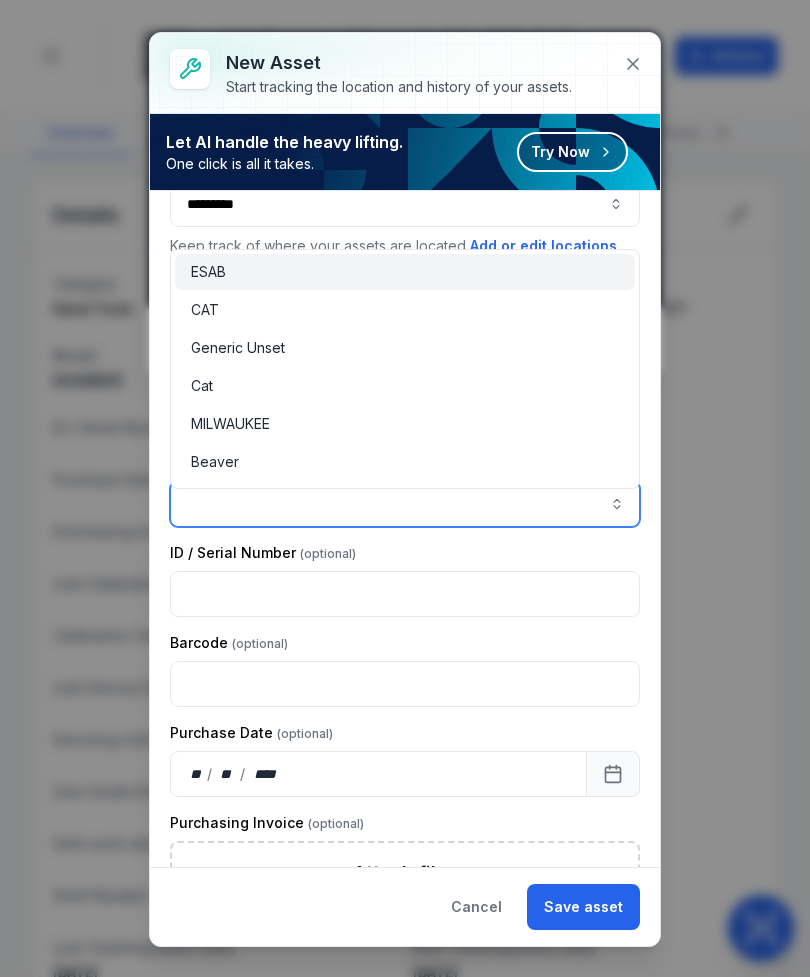 click on "CAT" at bounding box center (405, 310) 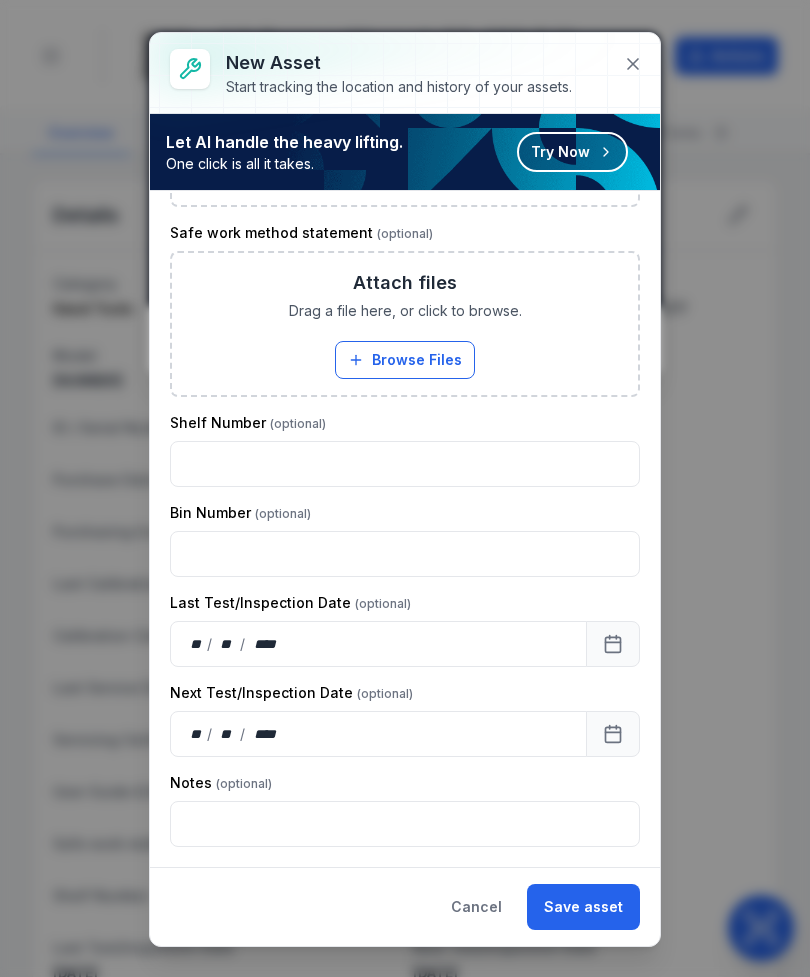 scroll, scrollTop: 1888, scrollLeft: 0, axis: vertical 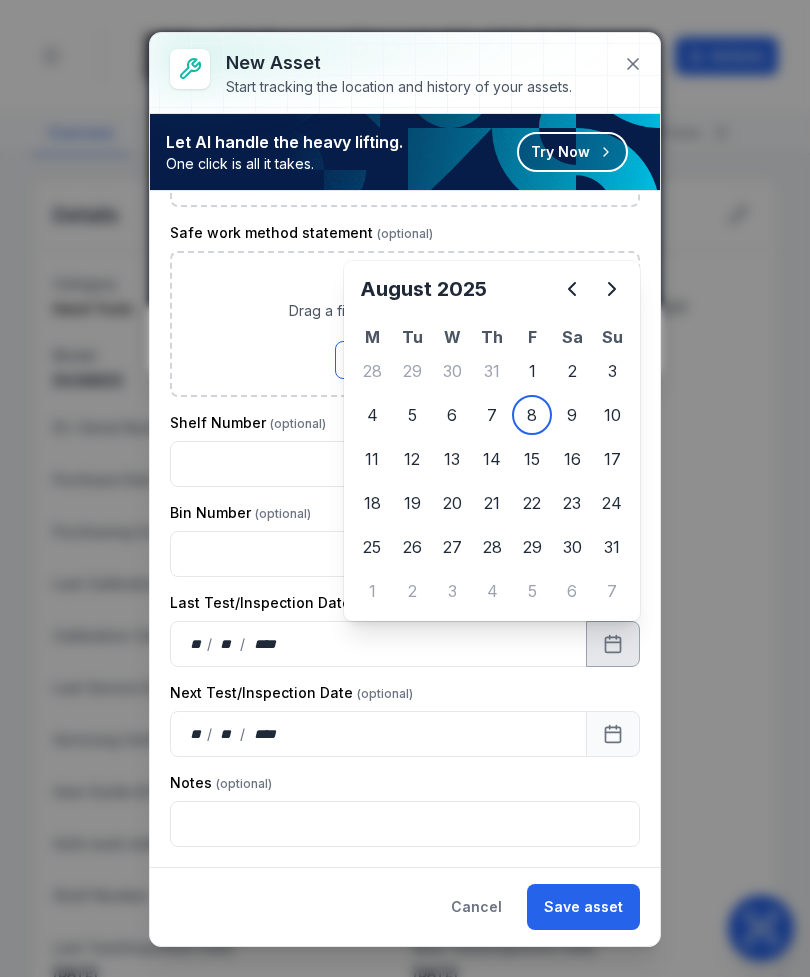 click at bounding box center (572, 289) 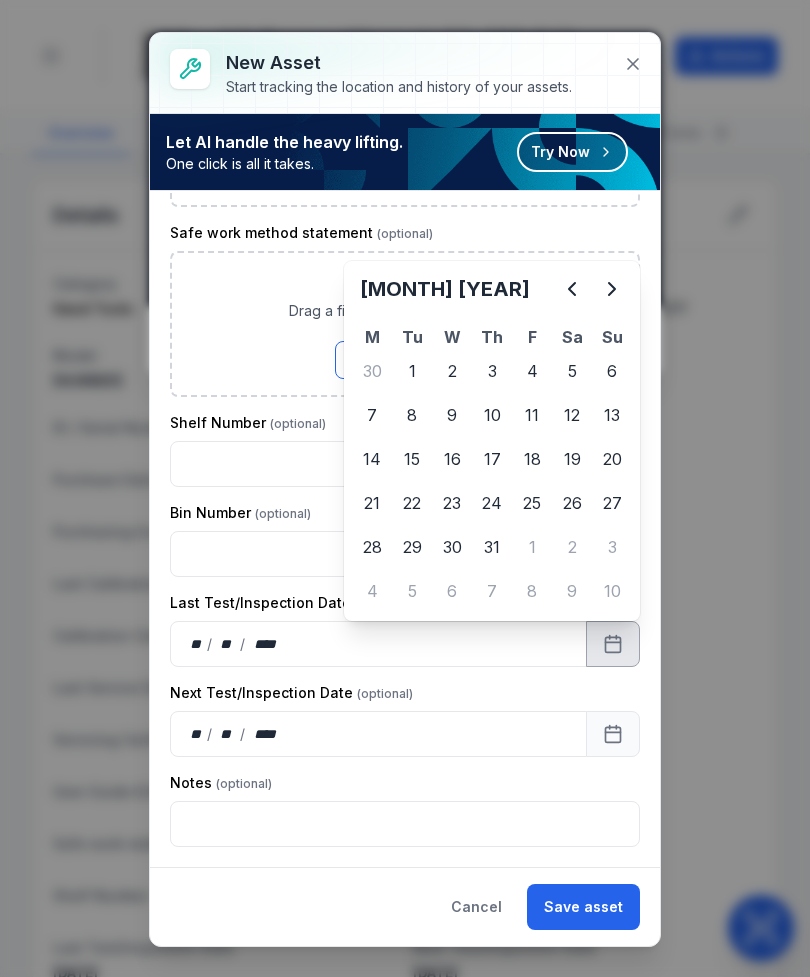 click 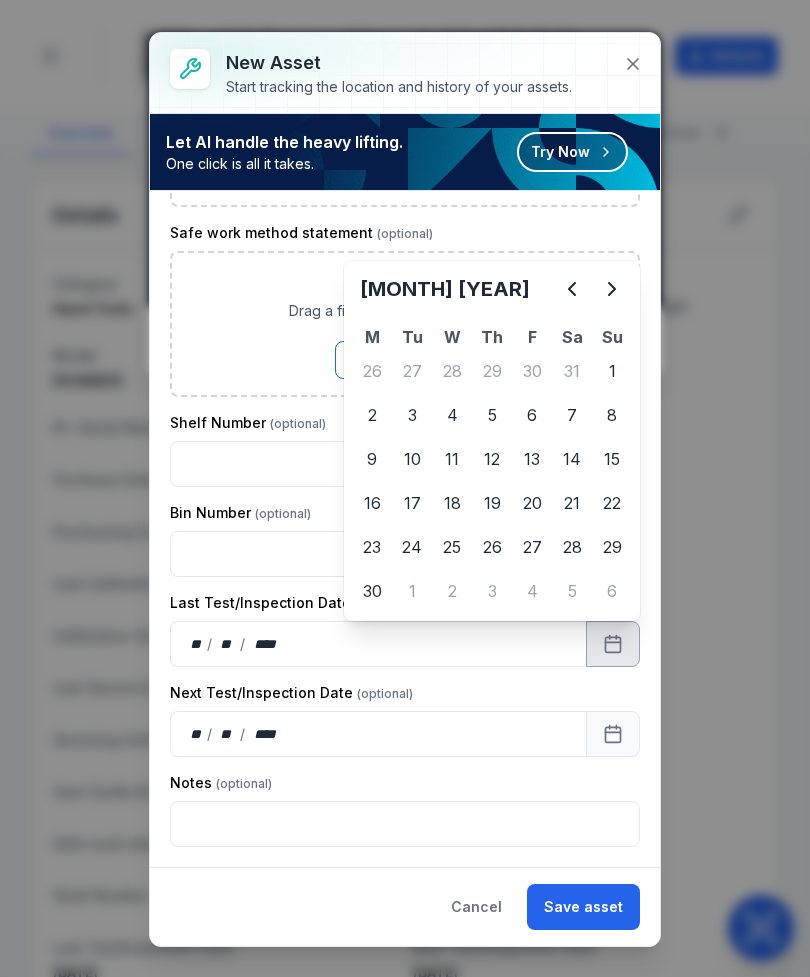 click 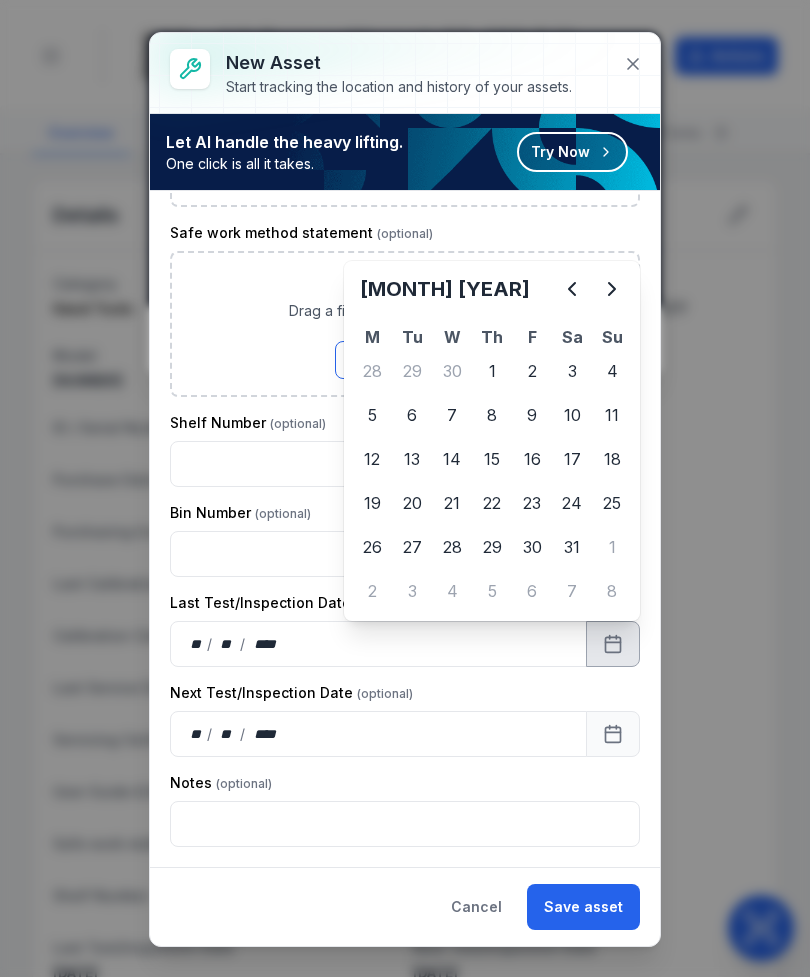 click 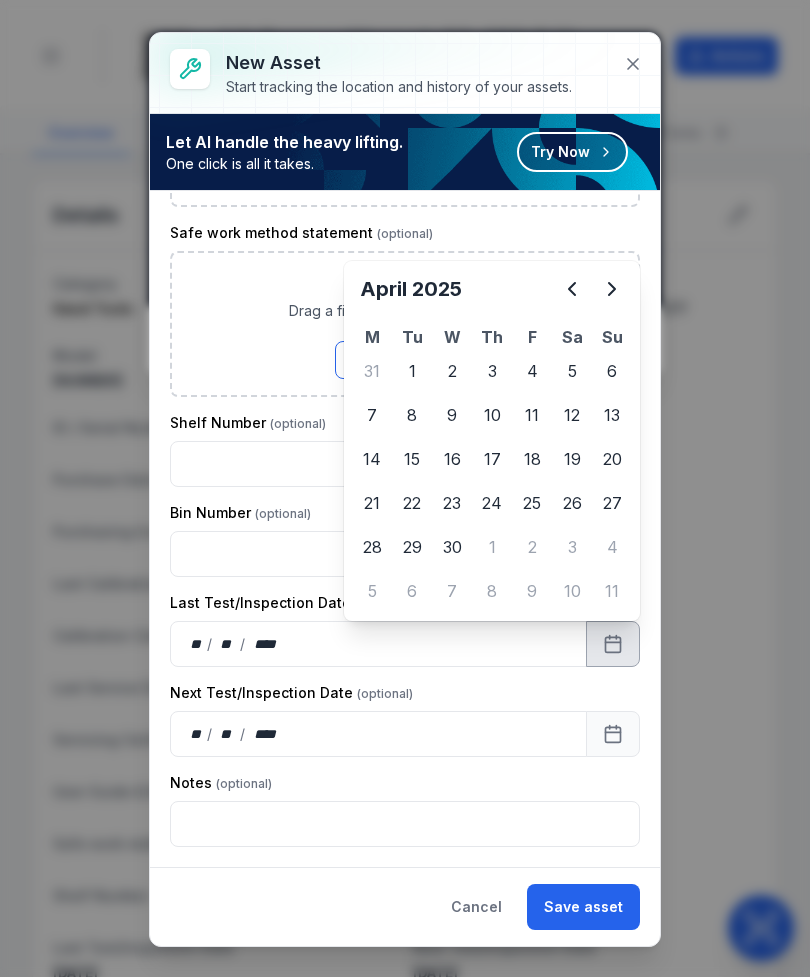 click 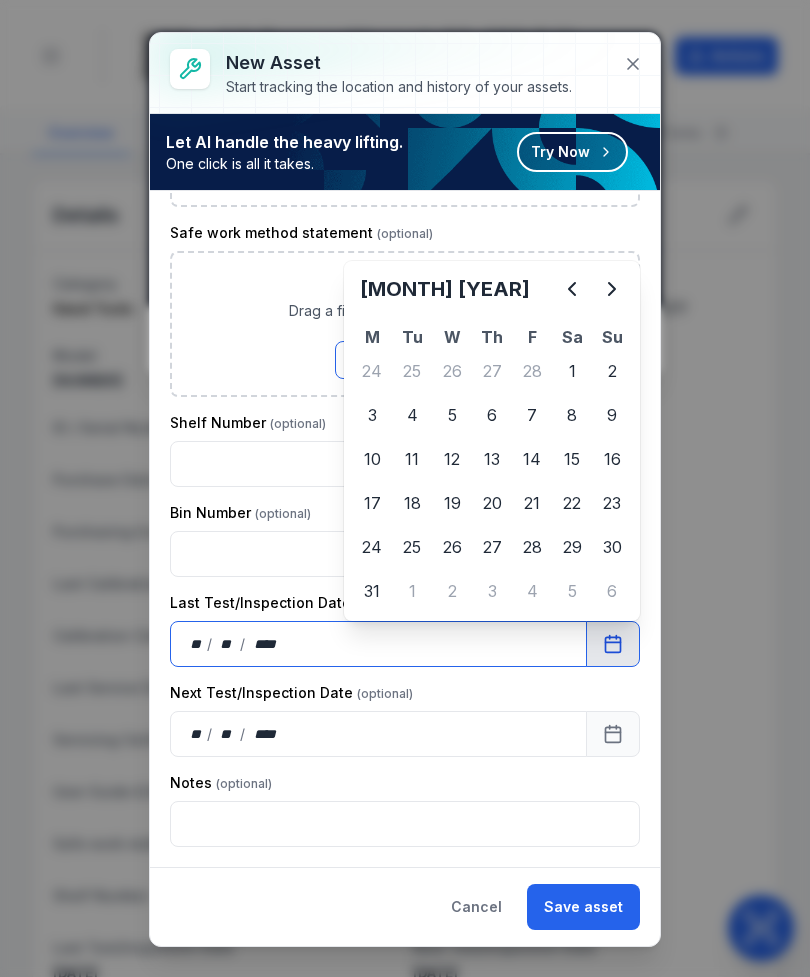 click on "Bin Number" at bounding box center (405, 513) 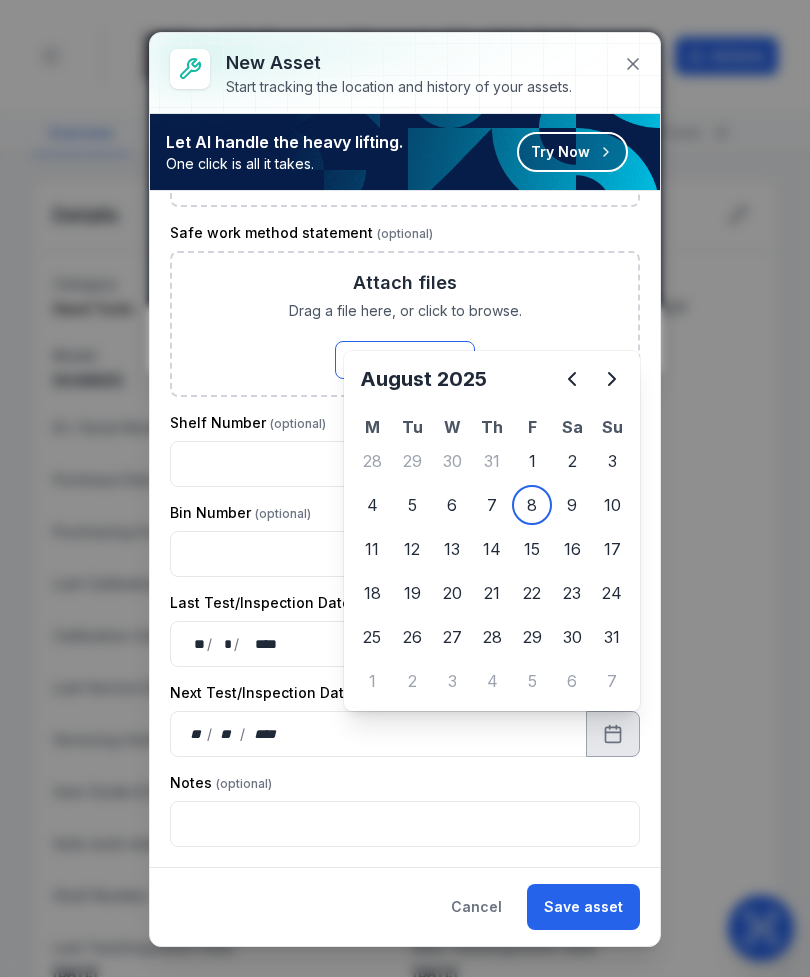 click 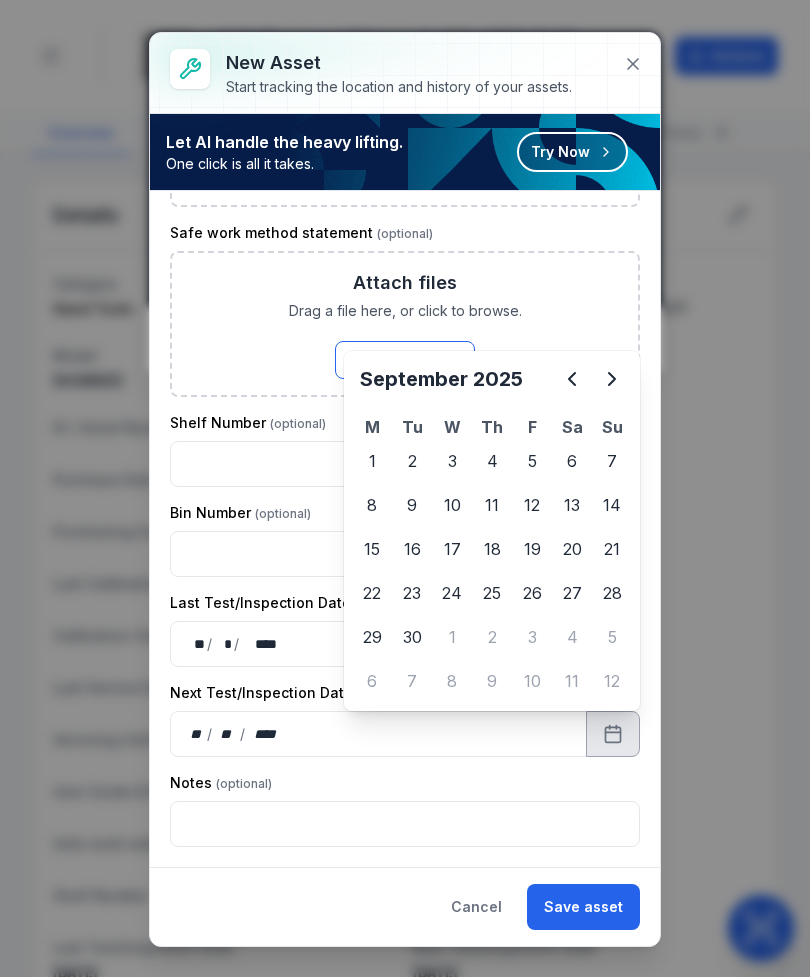 click at bounding box center (405, 554) 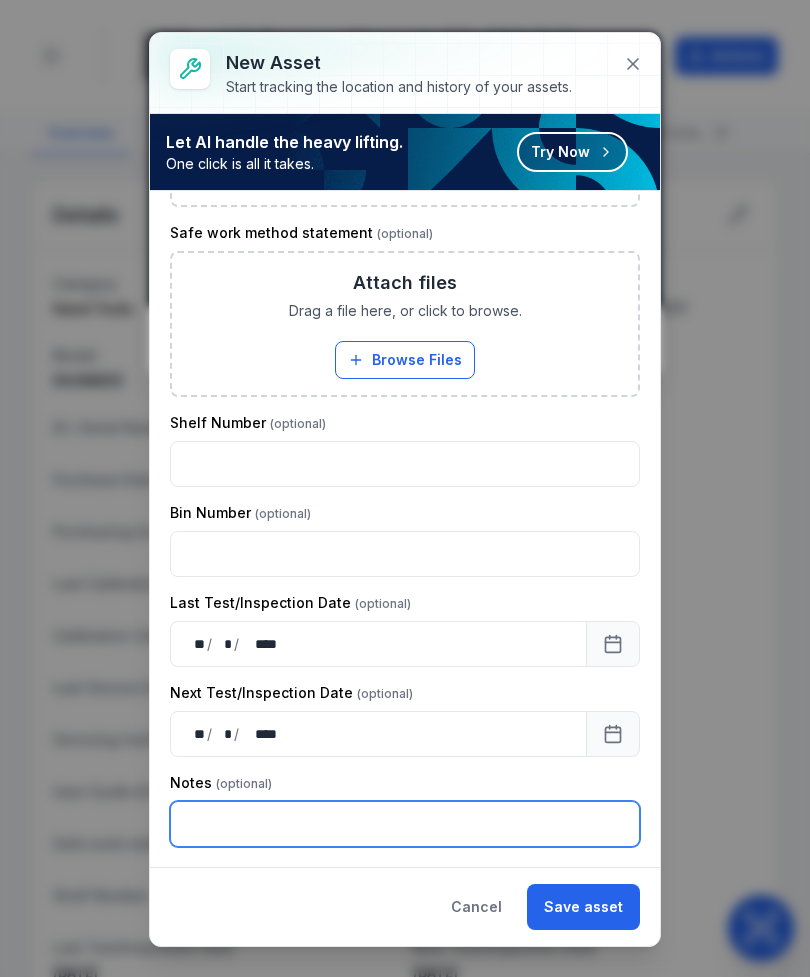click at bounding box center [405, 824] 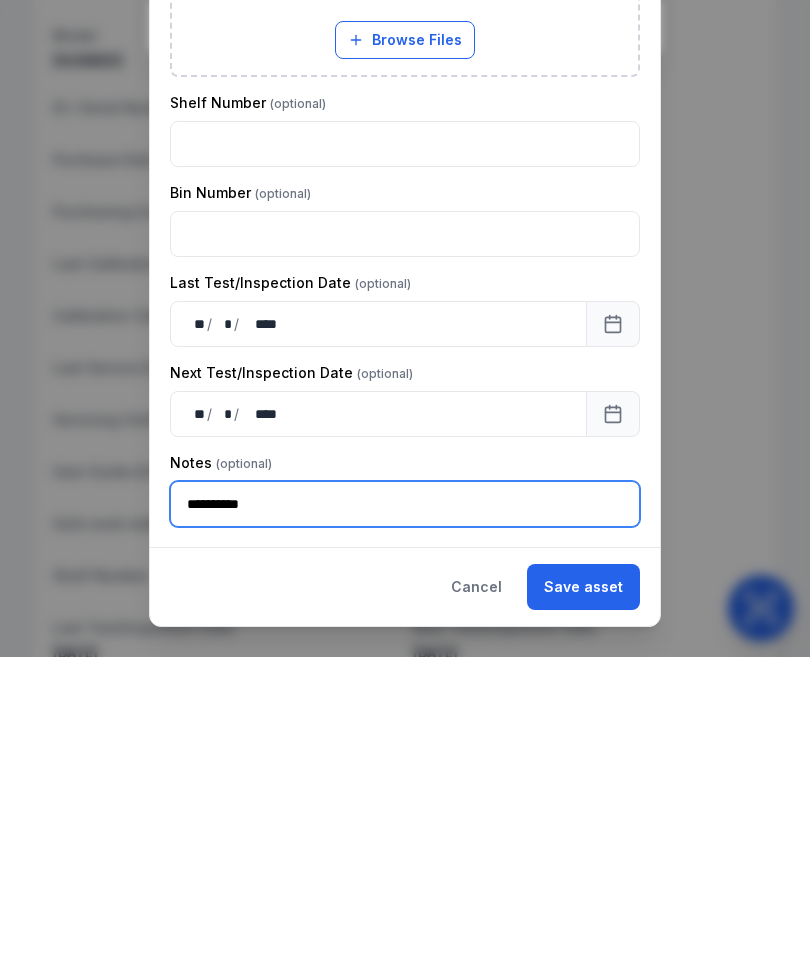 type on "**********" 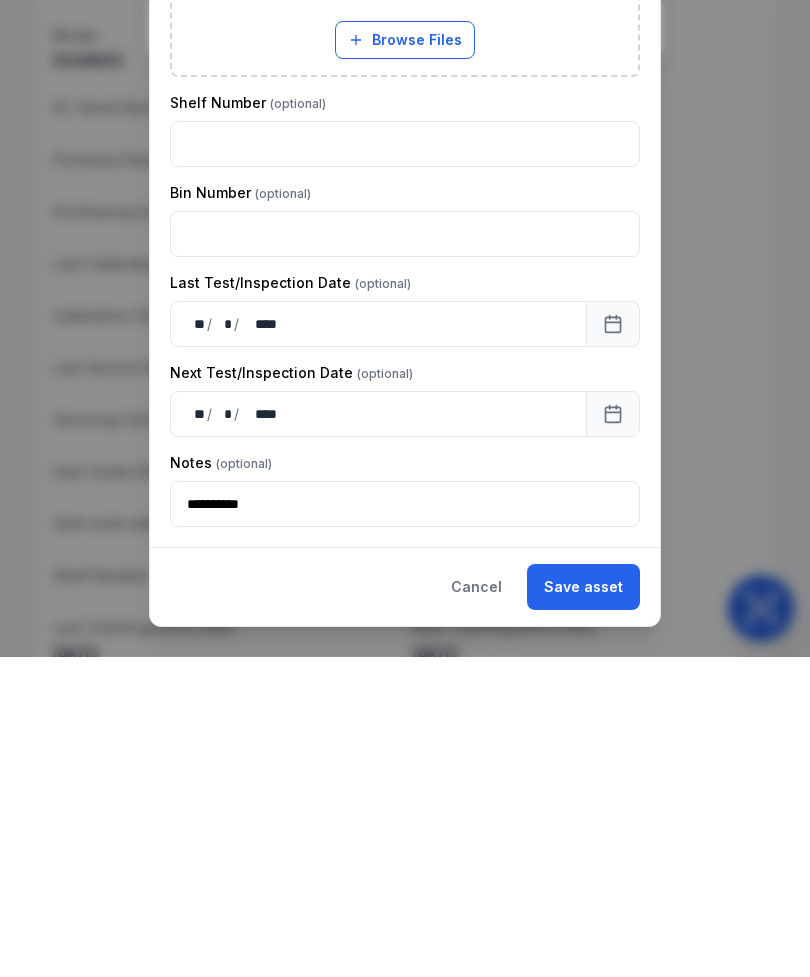 click on "Save asset" at bounding box center [583, 907] 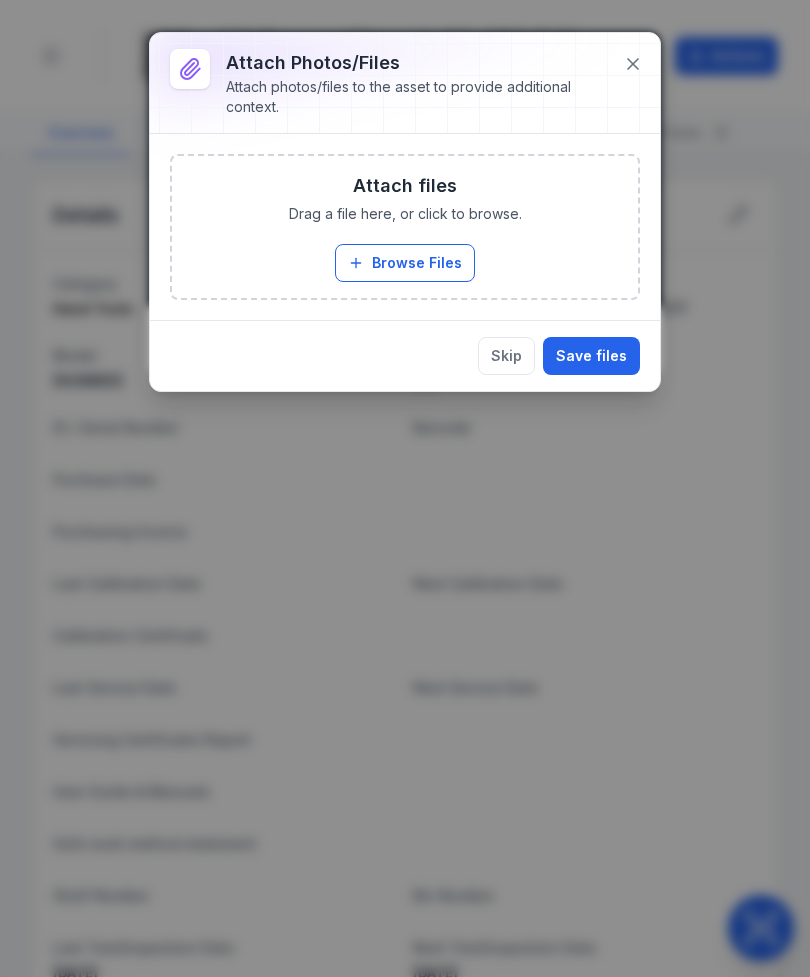 click on "Browse Files" at bounding box center [405, 263] 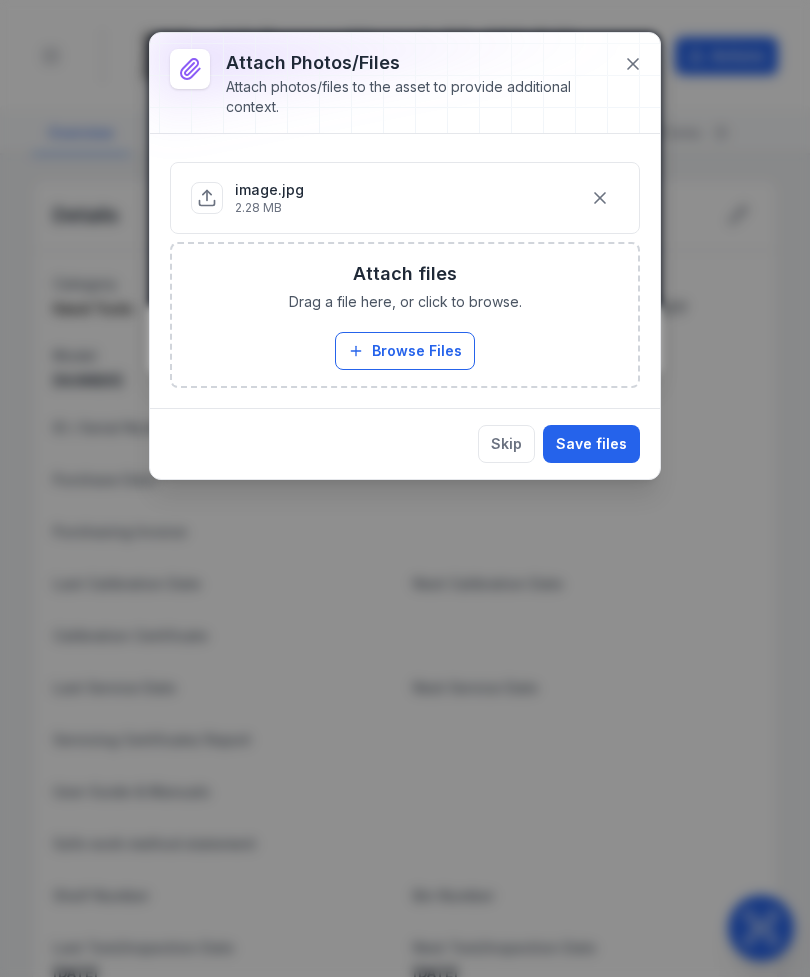 click on "Save files" at bounding box center (591, 444) 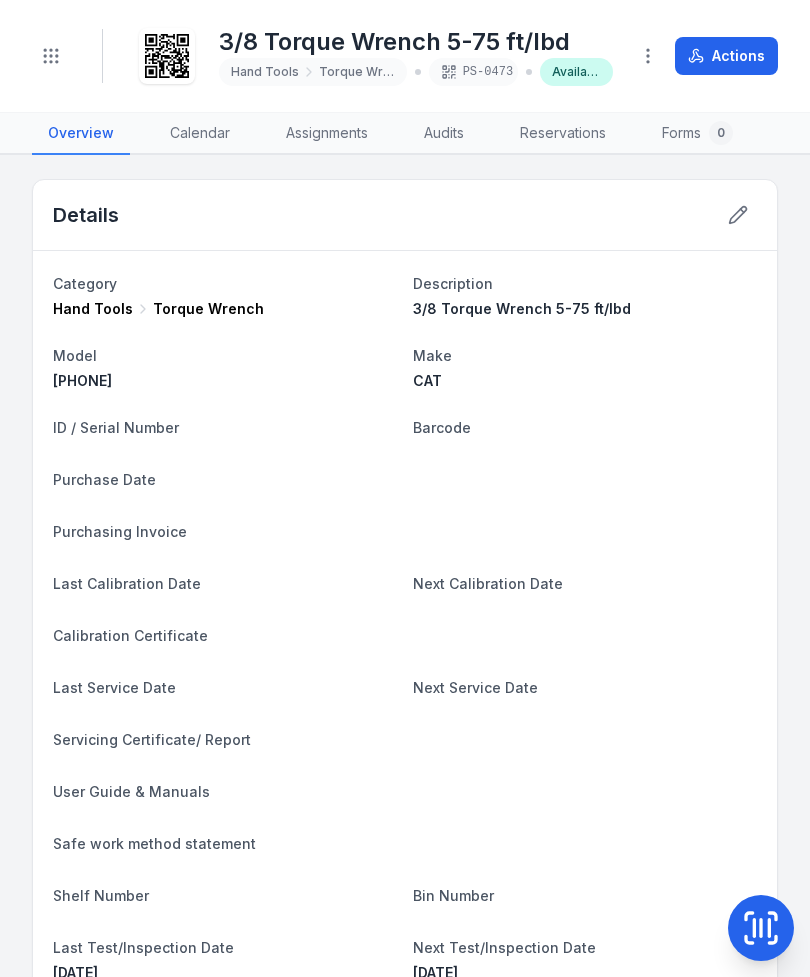 click 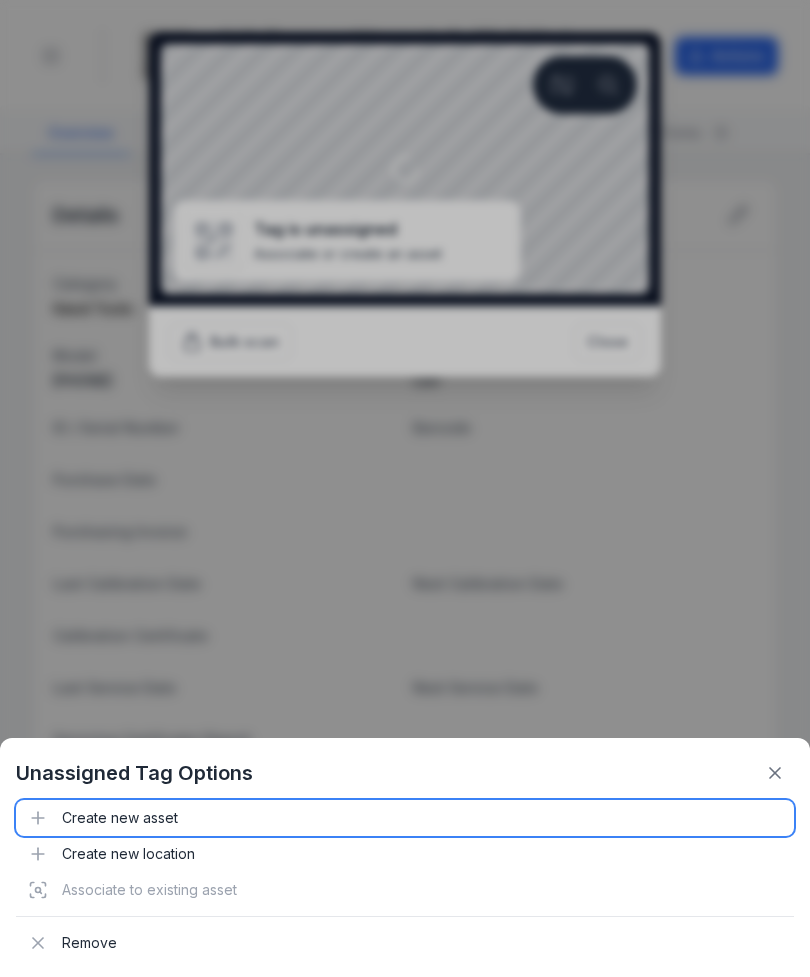 click on "Create new asset" at bounding box center (405, 818) 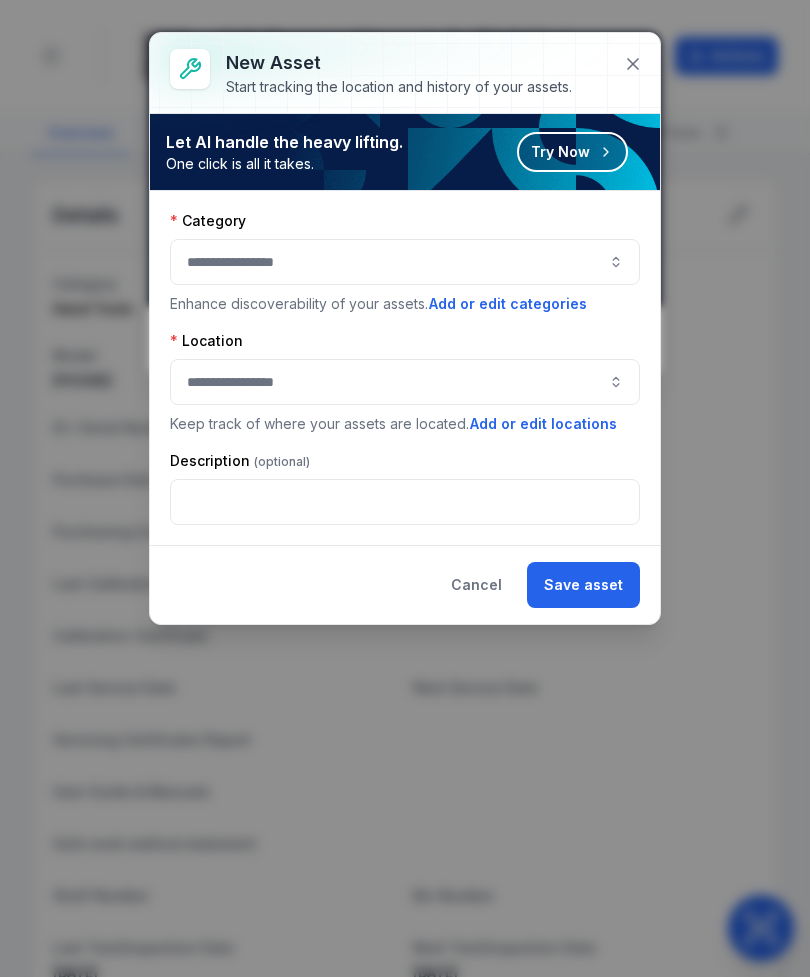 click at bounding box center [405, 262] 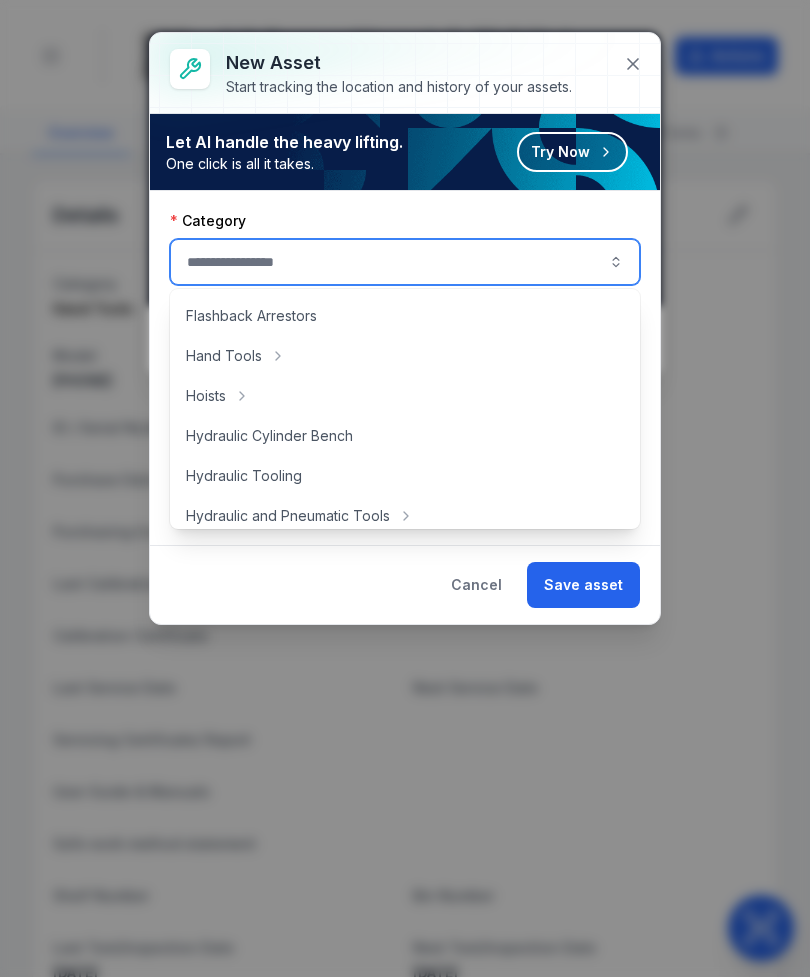 scroll, scrollTop: 281, scrollLeft: 0, axis: vertical 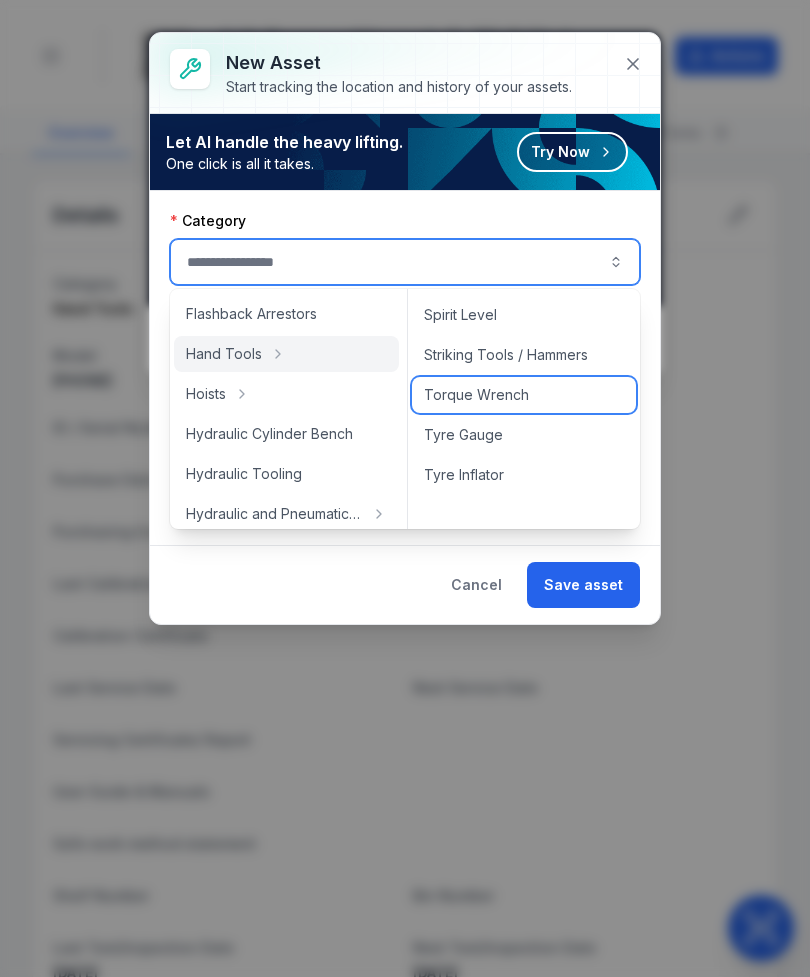 click on "Torque Wrench" at bounding box center (524, 395) 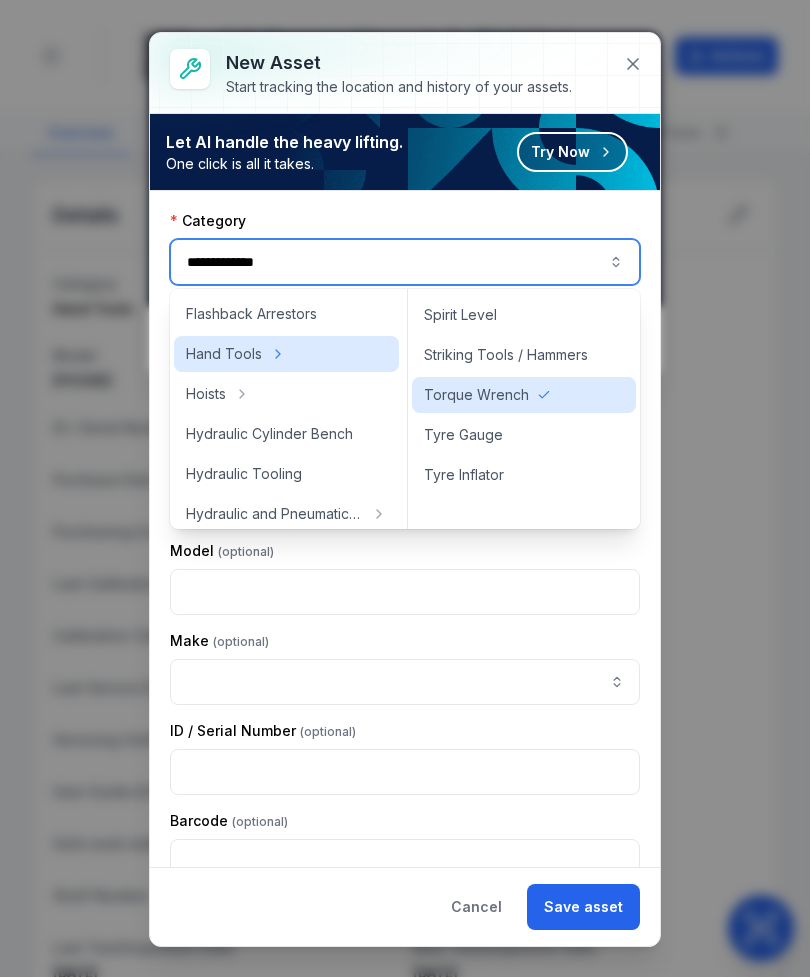 type on "**********" 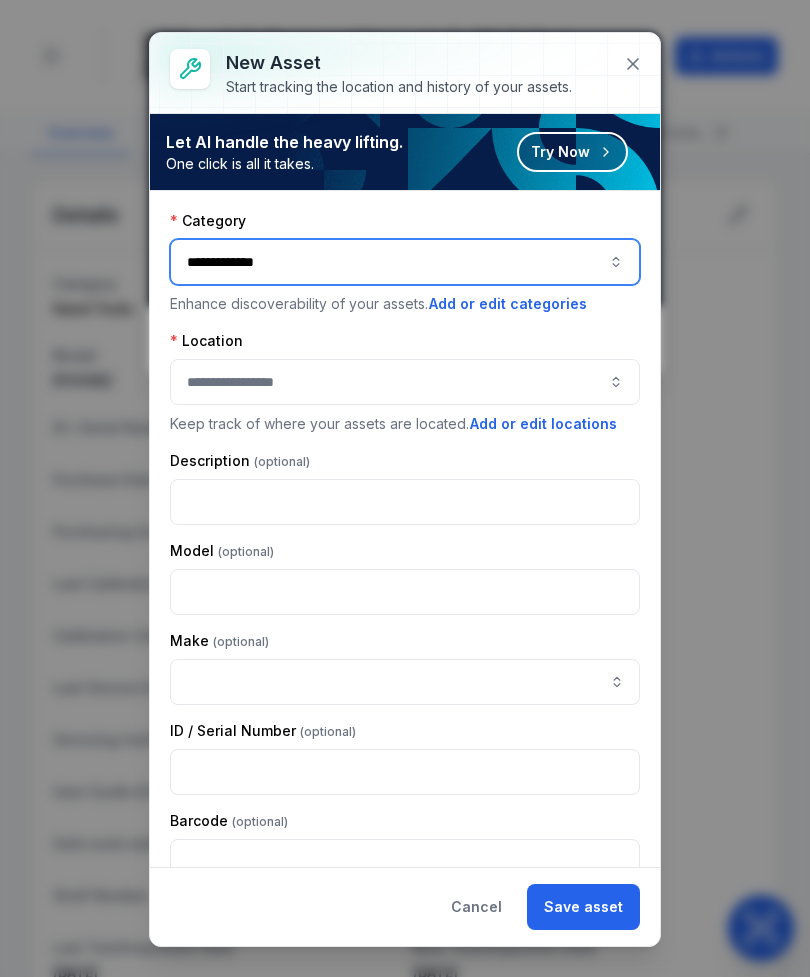 click at bounding box center (405, 382) 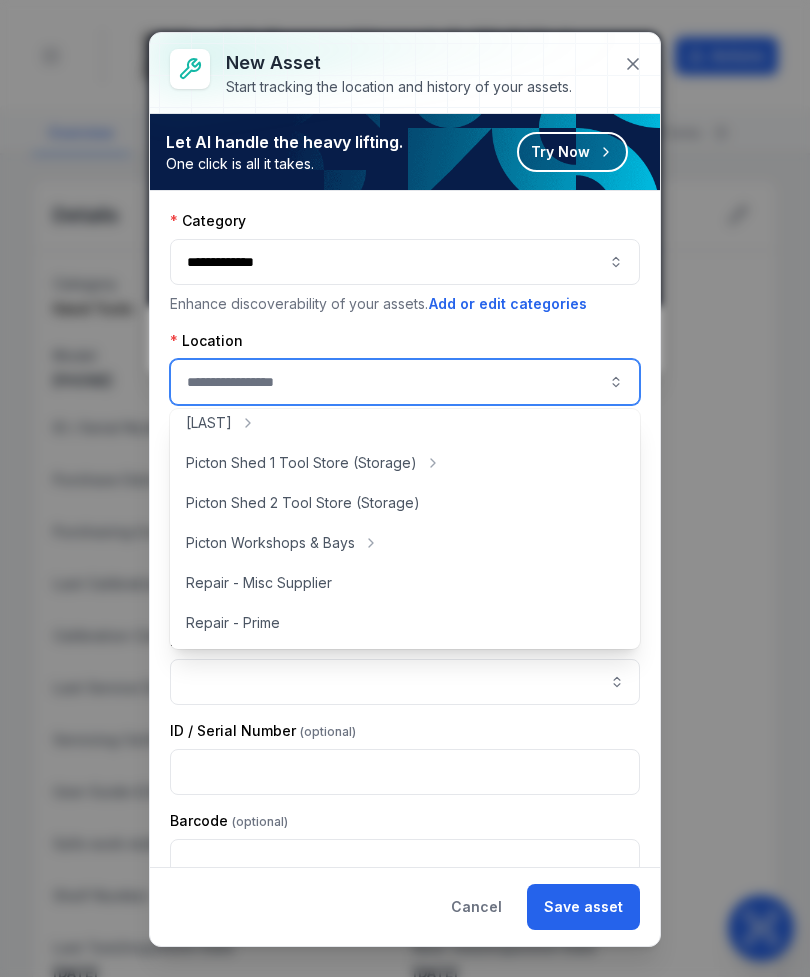 scroll, scrollTop: 374, scrollLeft: 0, axis: vertical 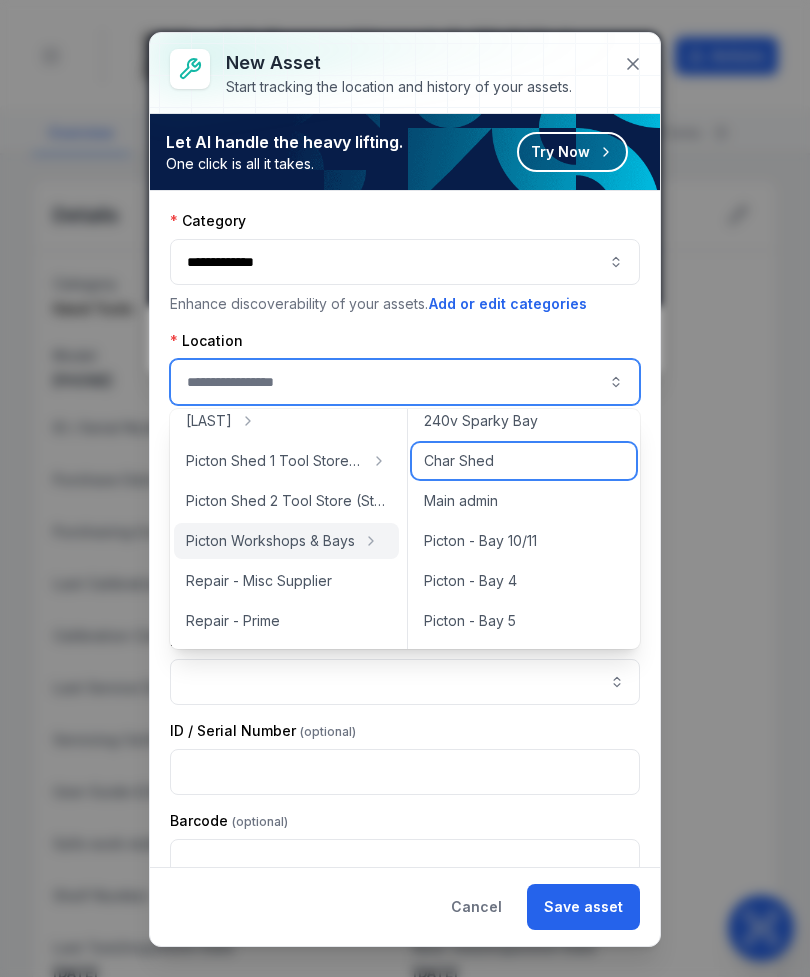 click on "Char Shed" at bounding box center [524, 461] 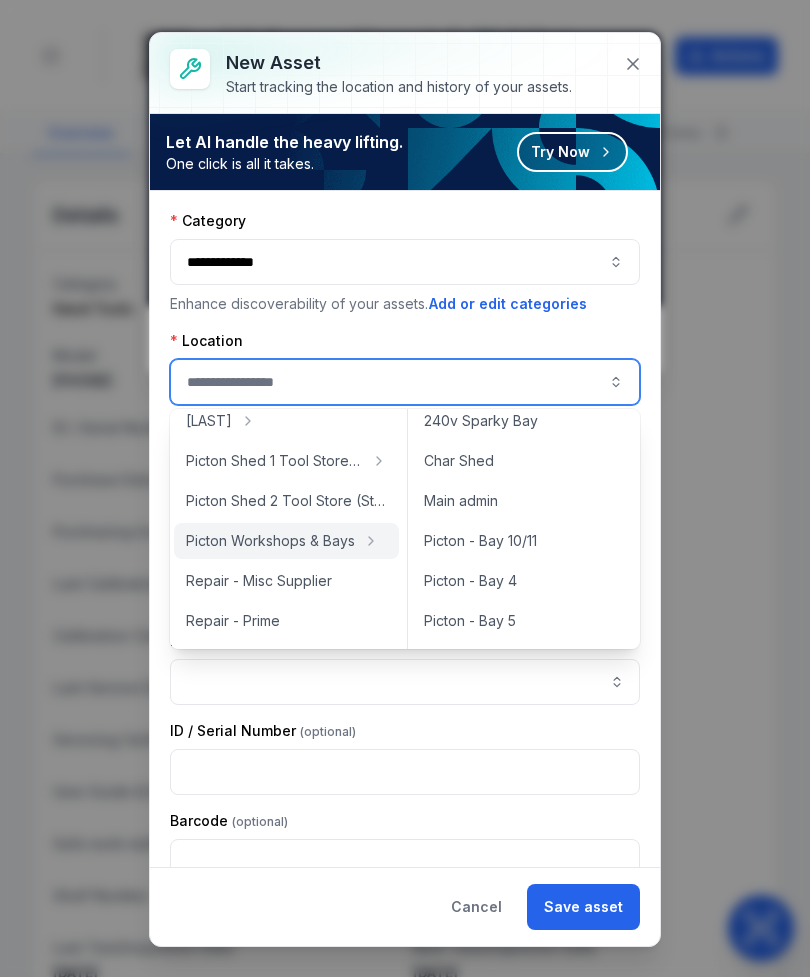 type on "*********" 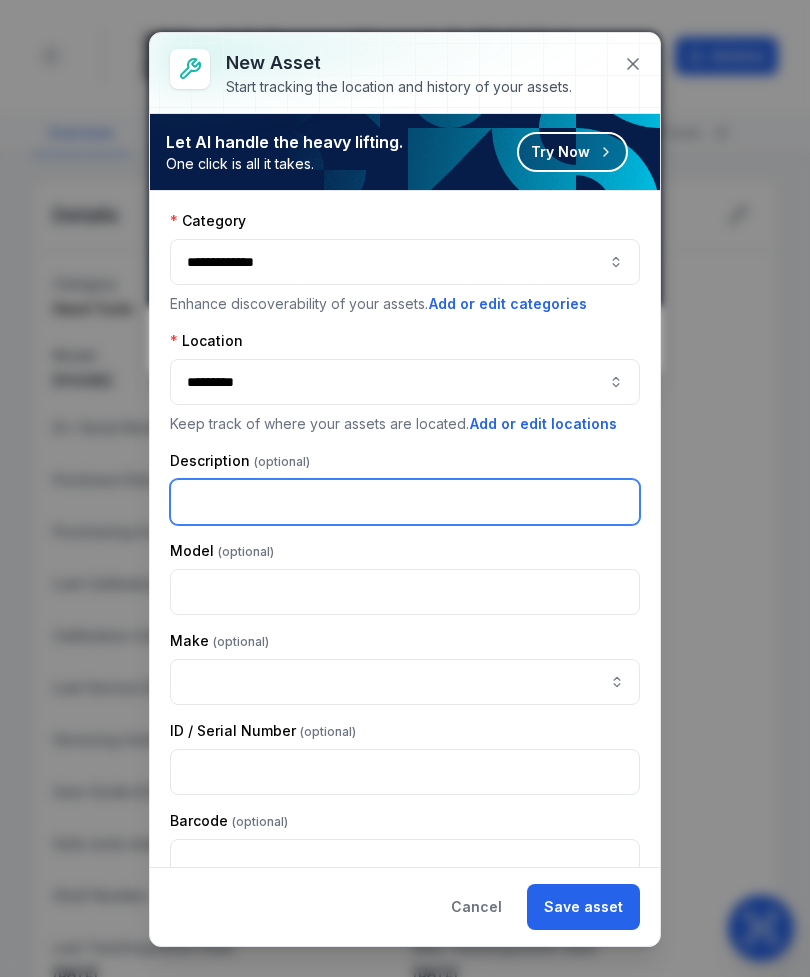 click at bounding box center (405, 502) 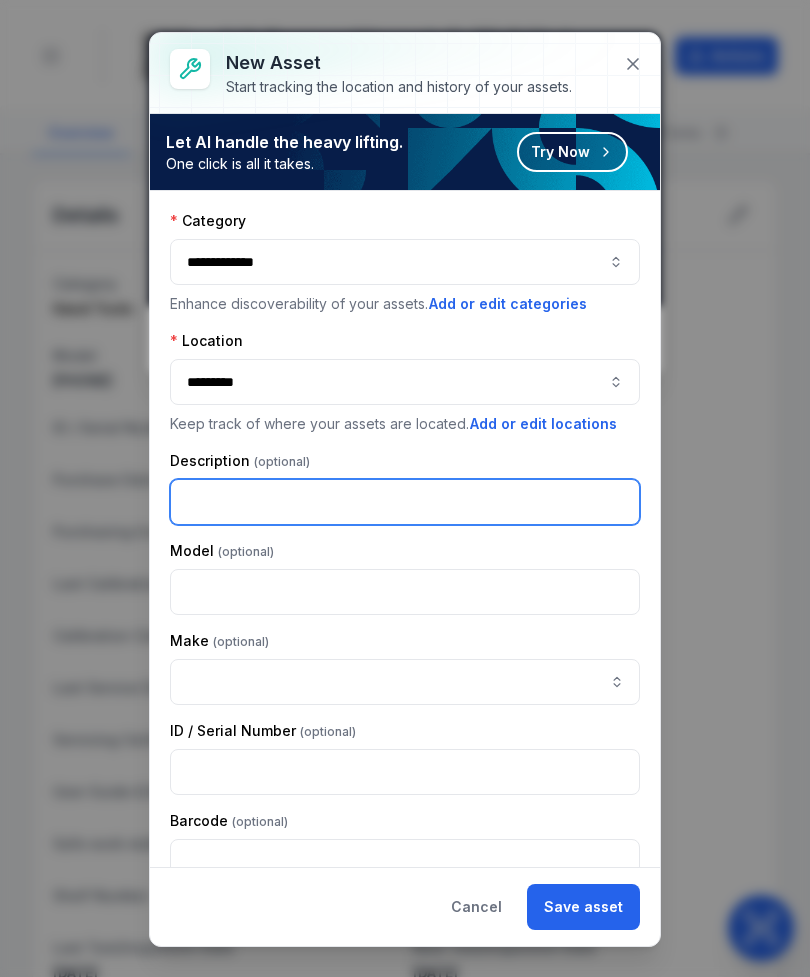 type on "*" 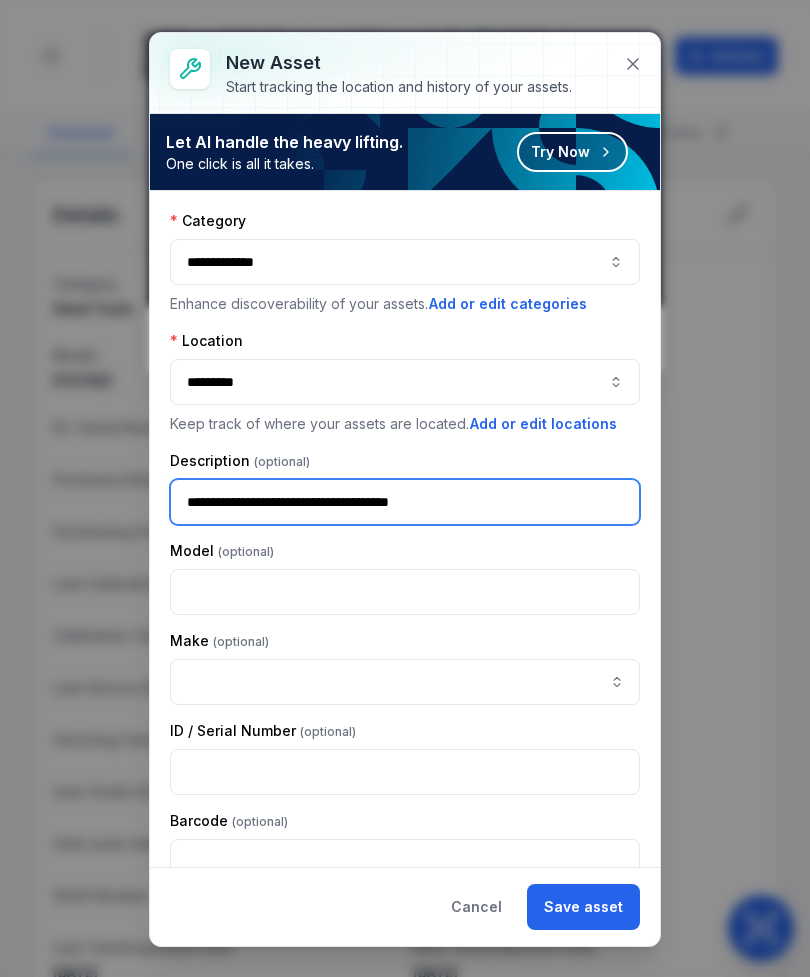 type on "**********" 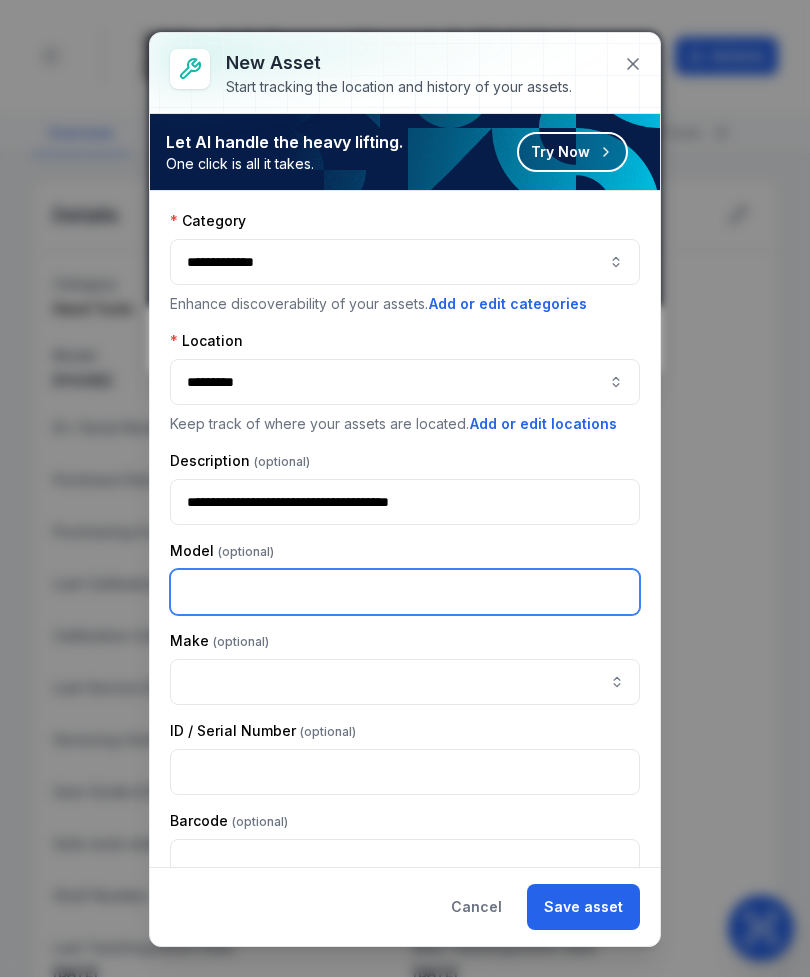 click at bounding box center (405, 592) 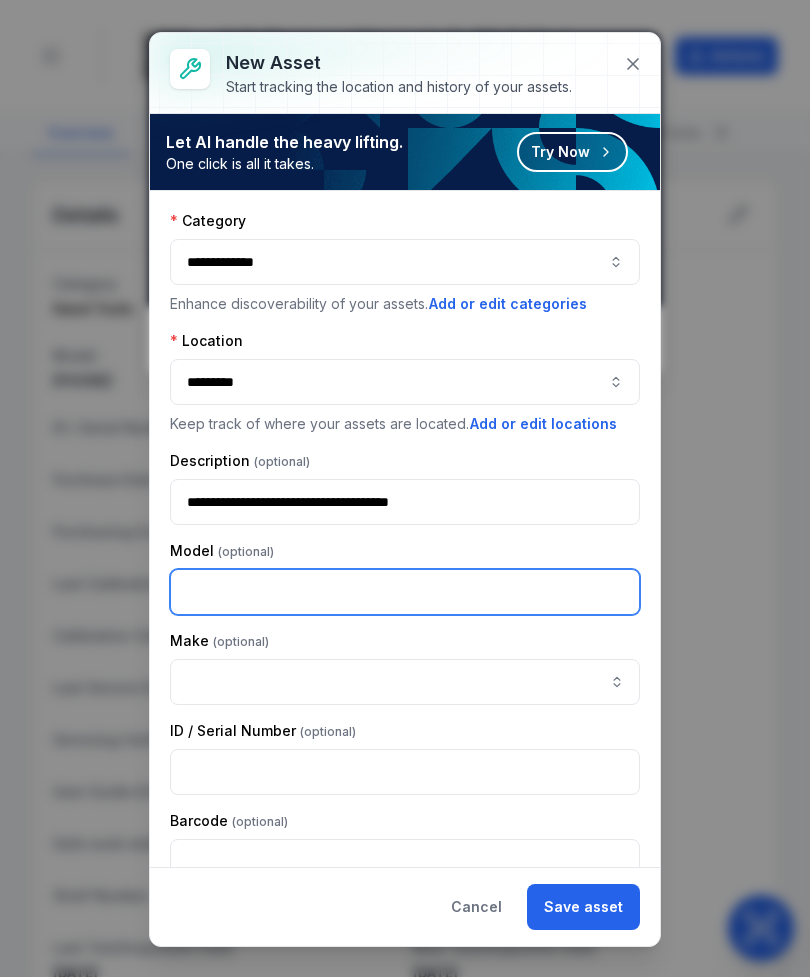 type on "*" 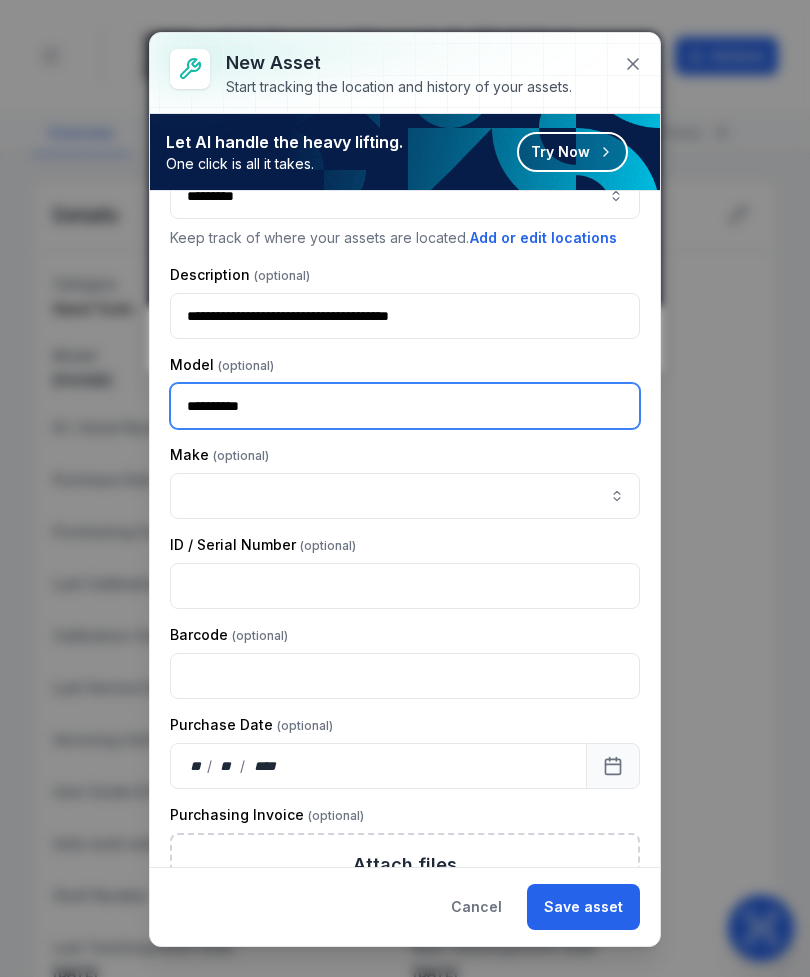 scroll, scrollTop: 195, scrollLeft: 0, axis: vertical 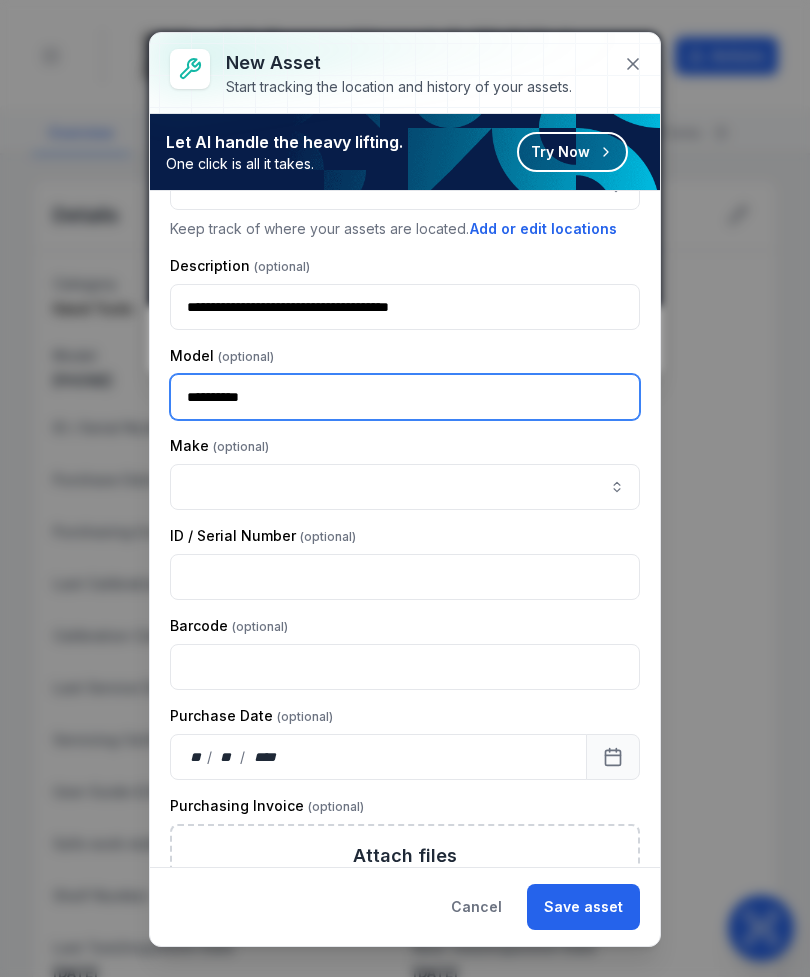 type on "**********" 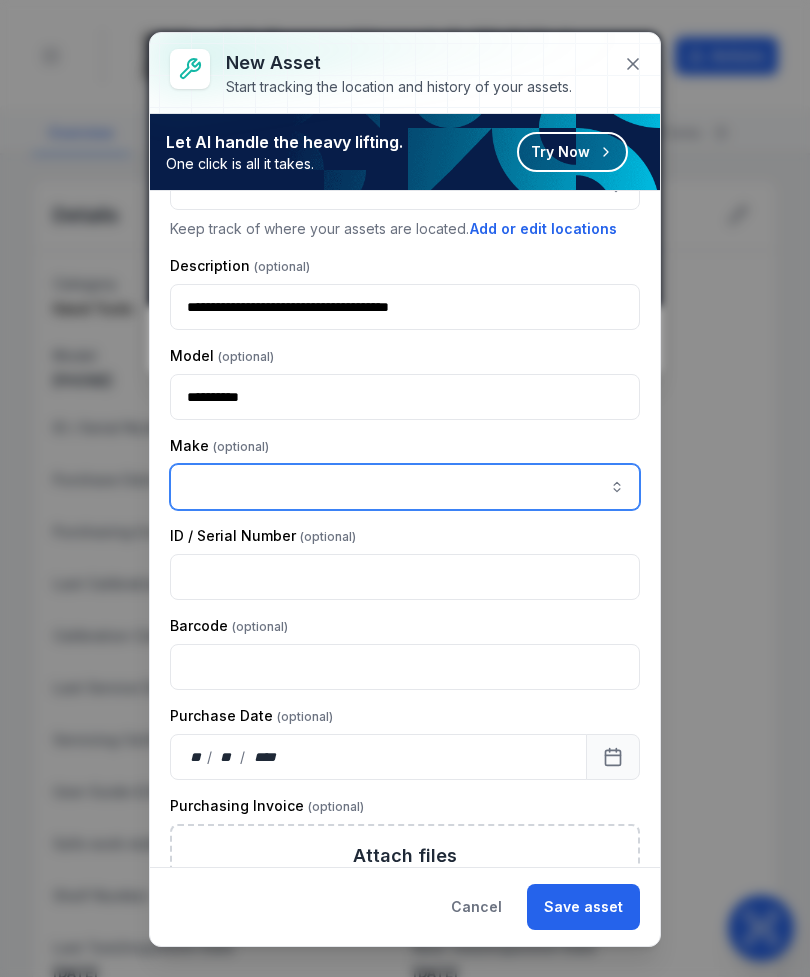 click at bounding box center [405, 487] 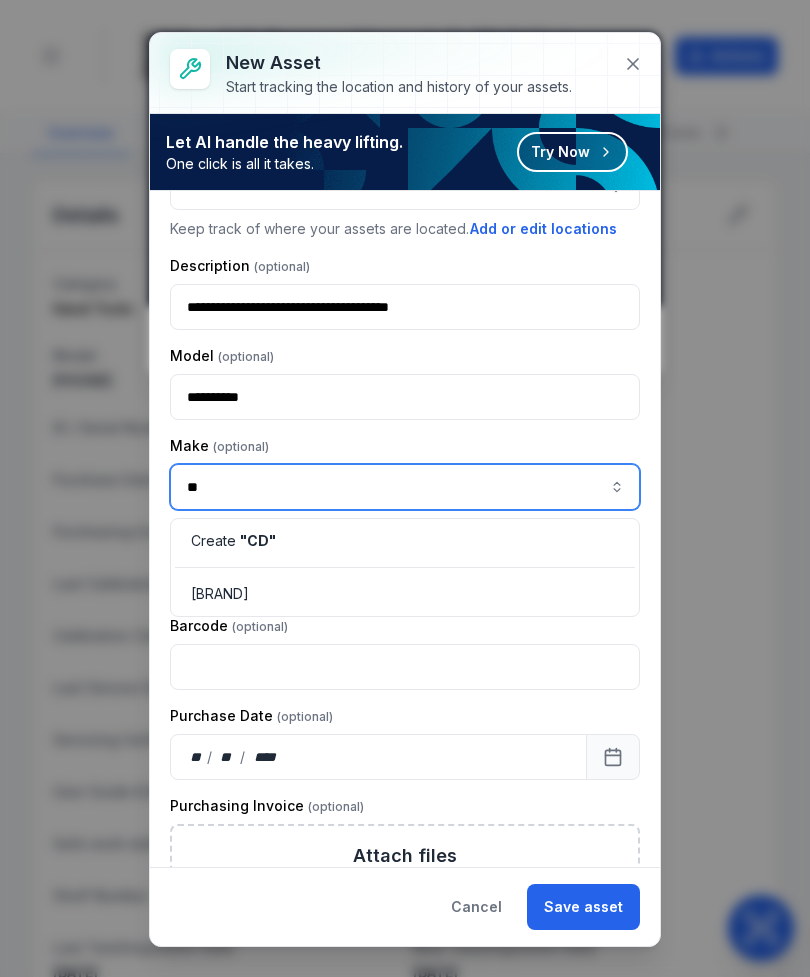 click on "[BRAND]" at bounding box center [220, 594] 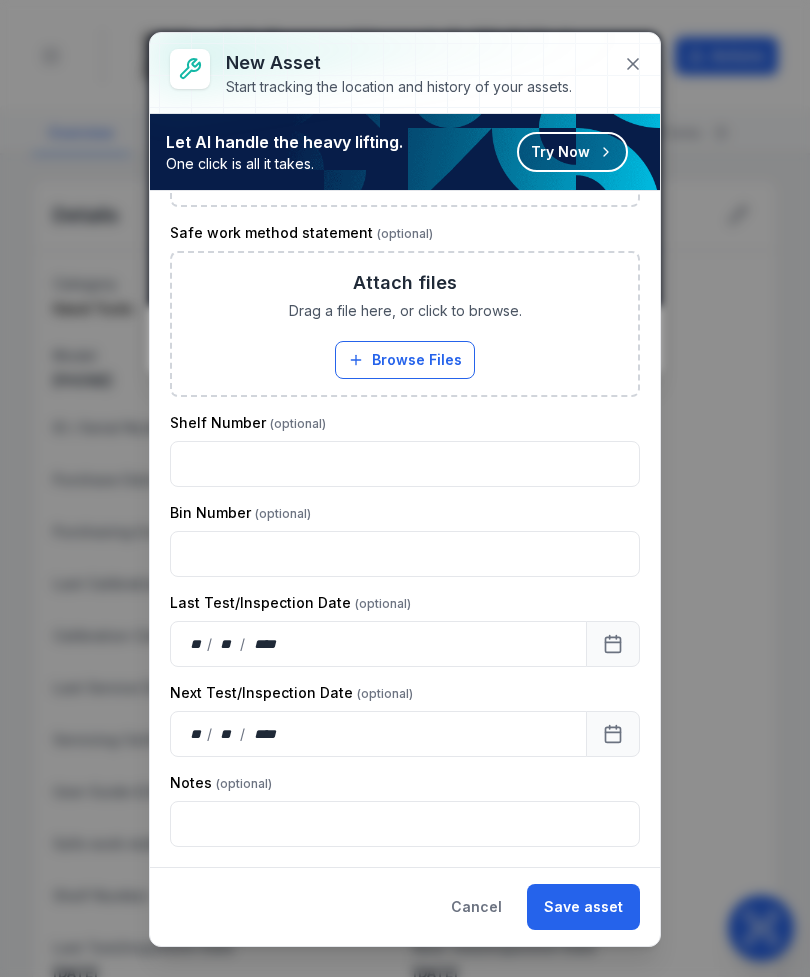 scroll, scrollTop: 1888, scrollLeft: 0, axis: vertical 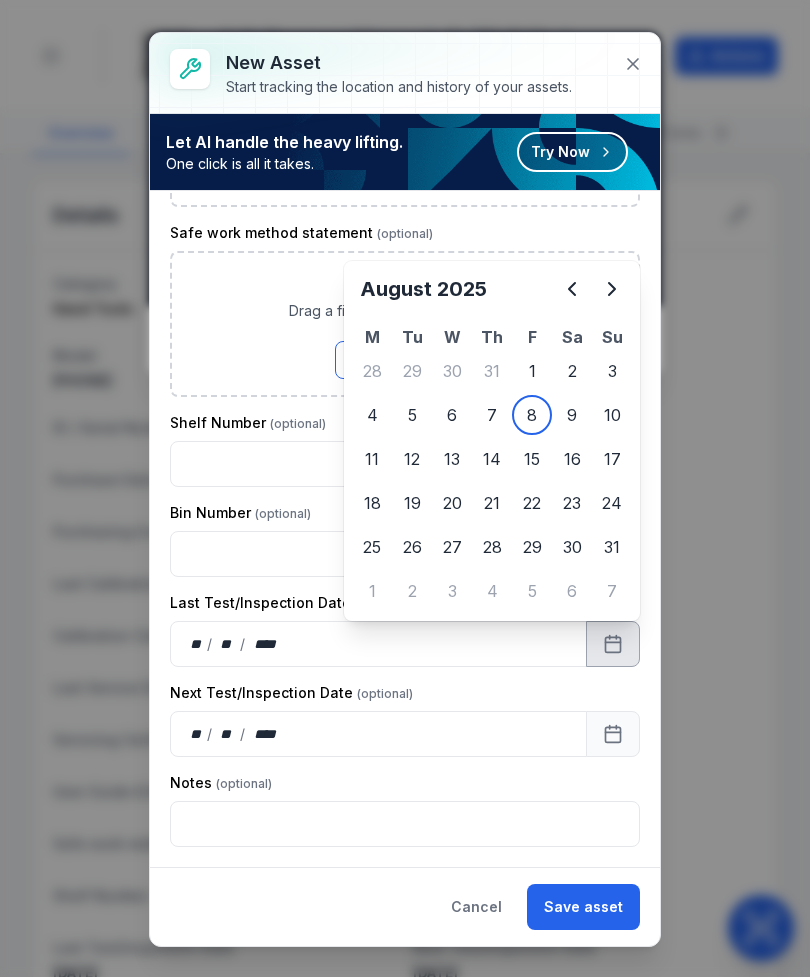 click at bounding box center [572, 289] 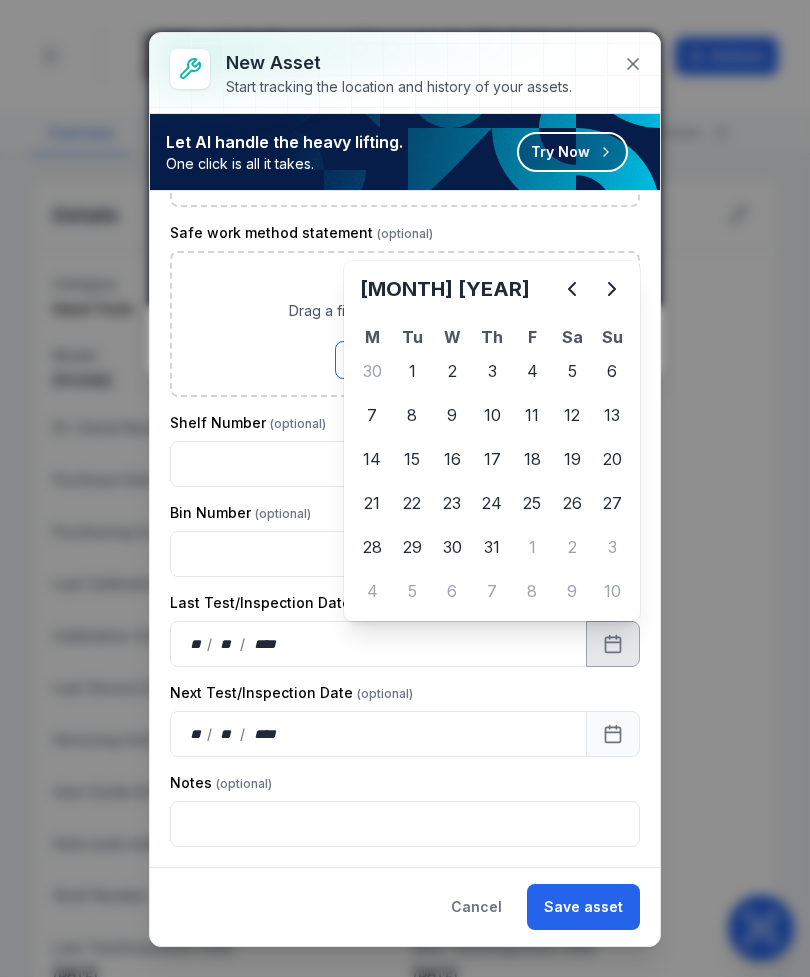 click at bounding box center [572, 289] 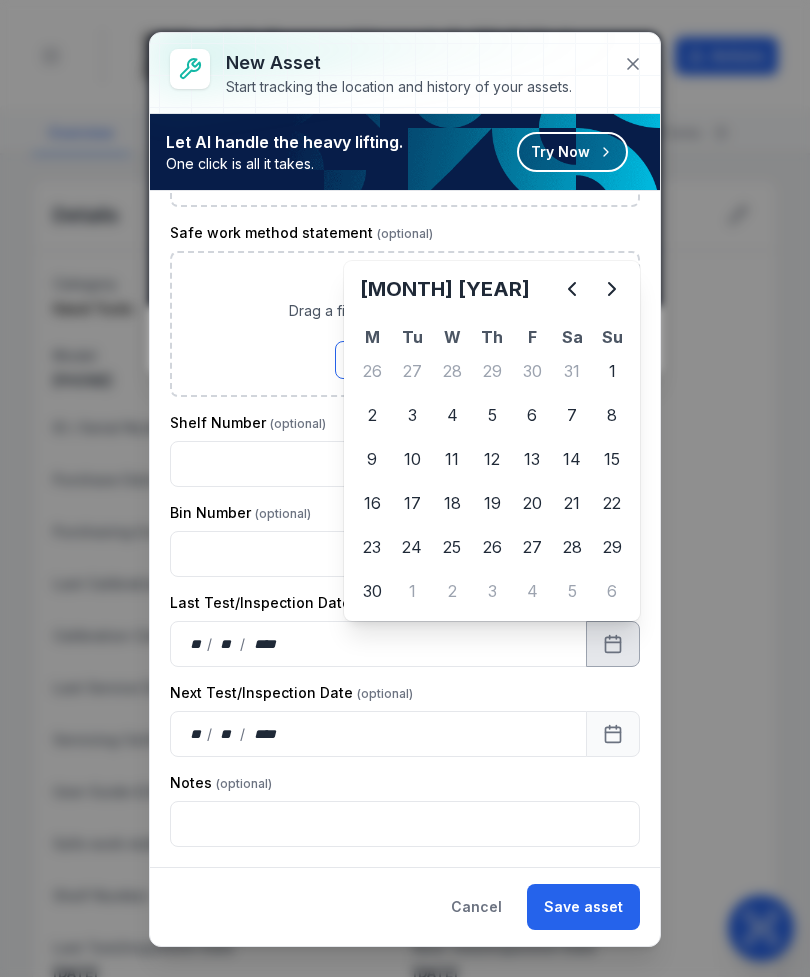 click at bounding box center (572, 289) 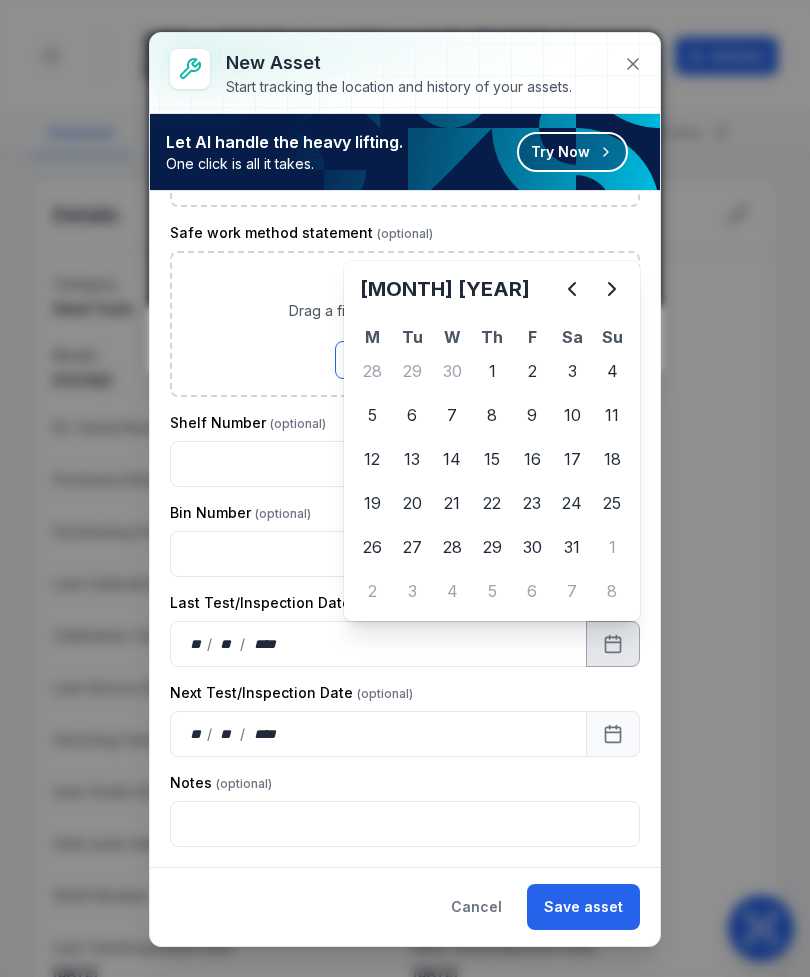 click 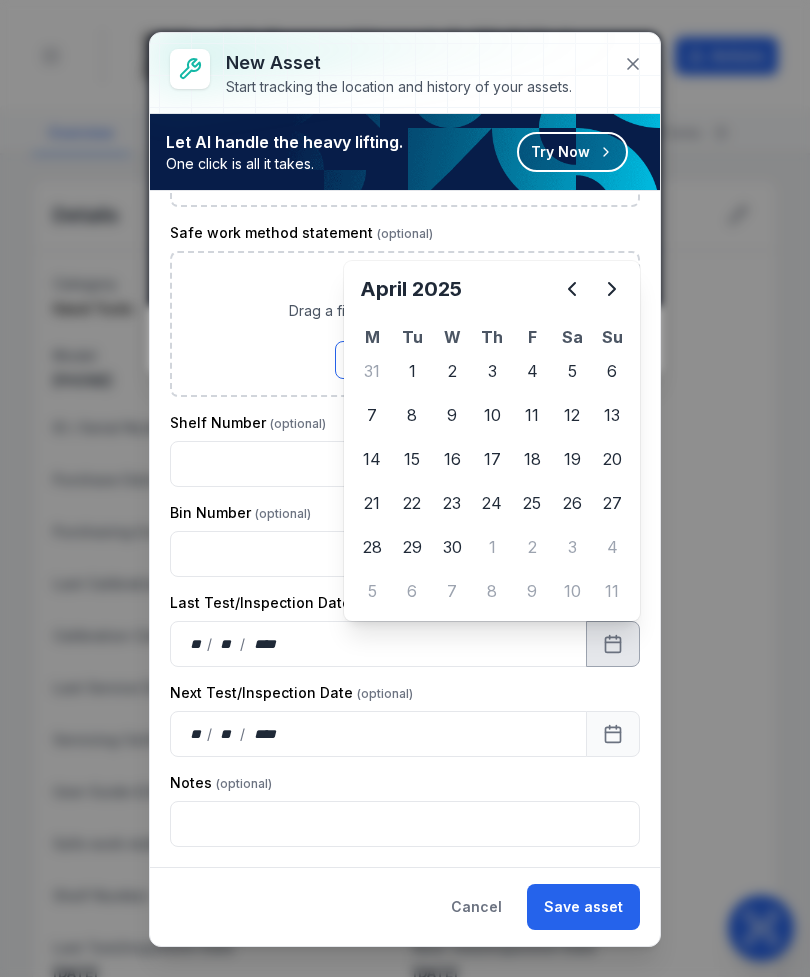 click 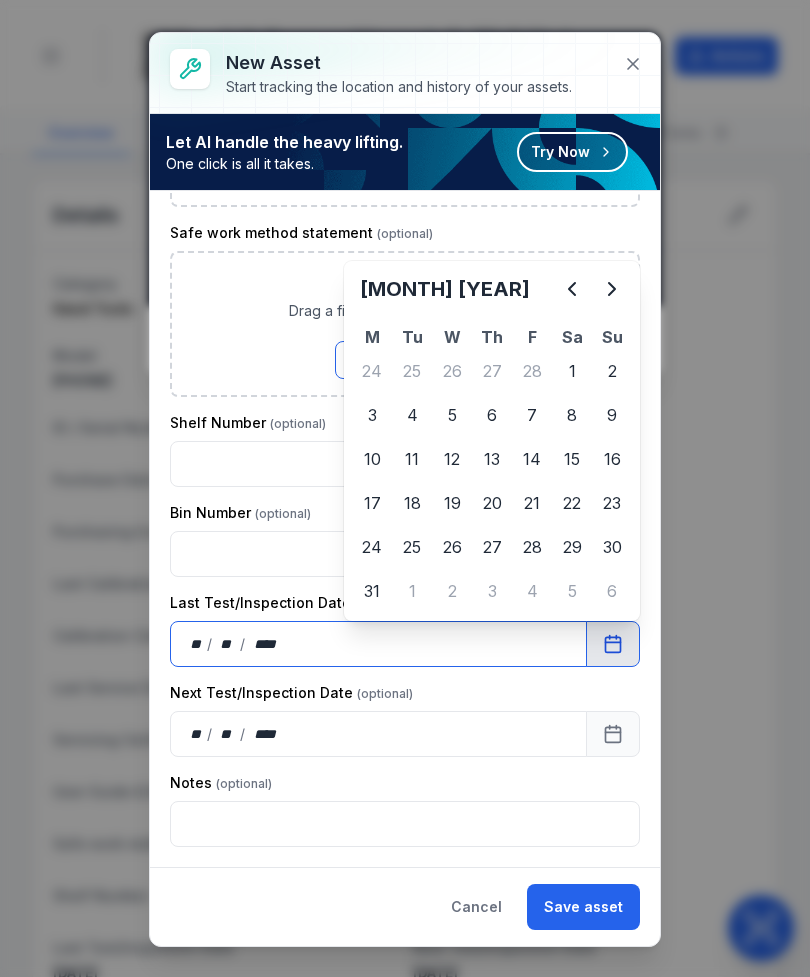 click on "Bin Number" at bounding box center [405, 513] 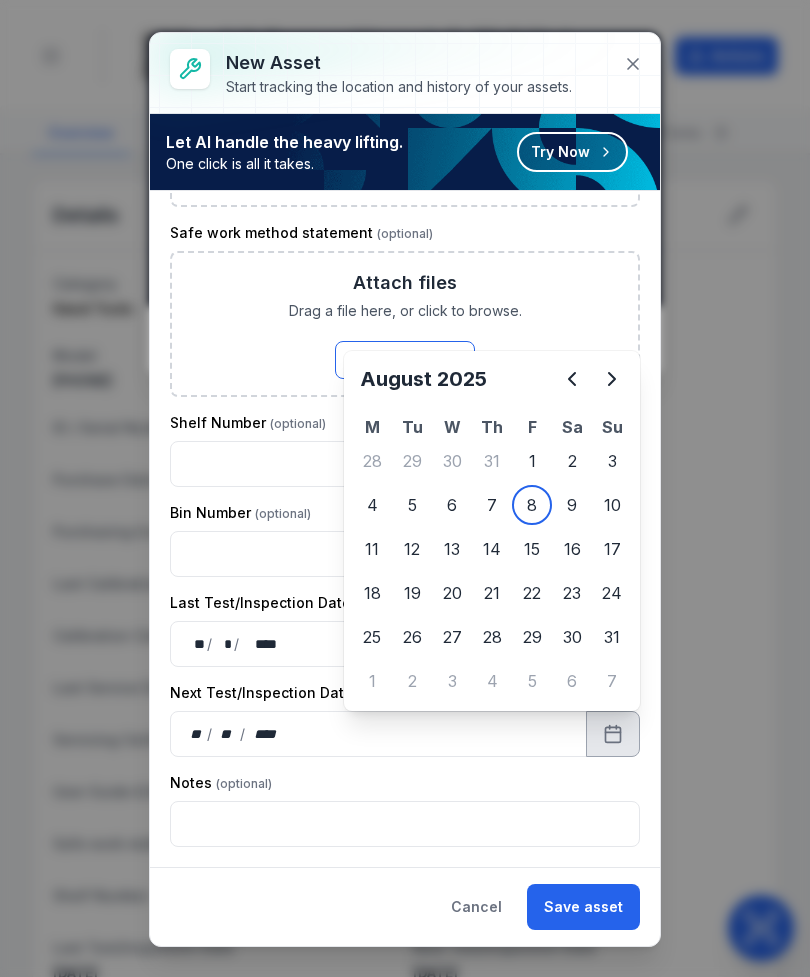 click 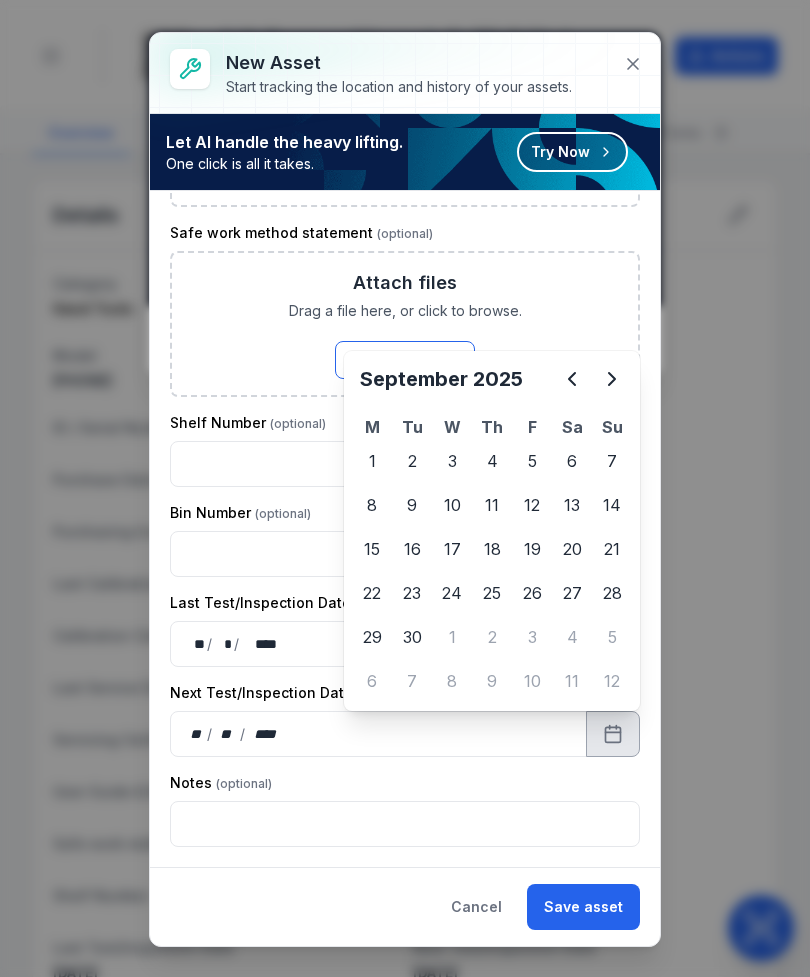 click 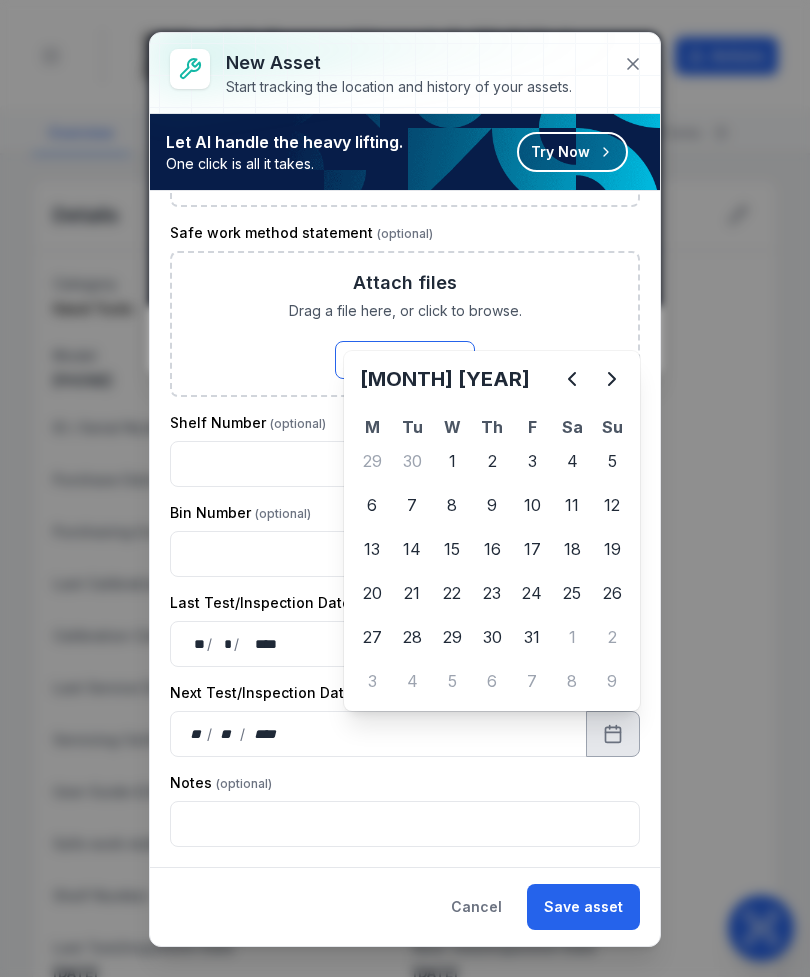 click at bounding box center [572, 379] 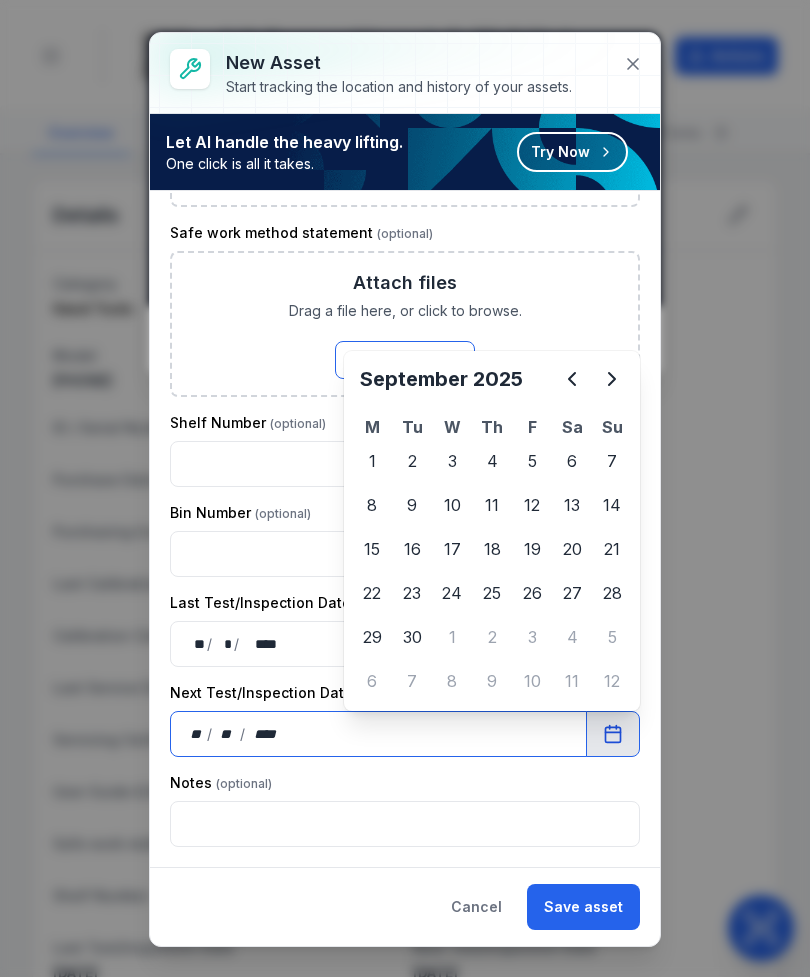 click at bounding box center [405, 554] 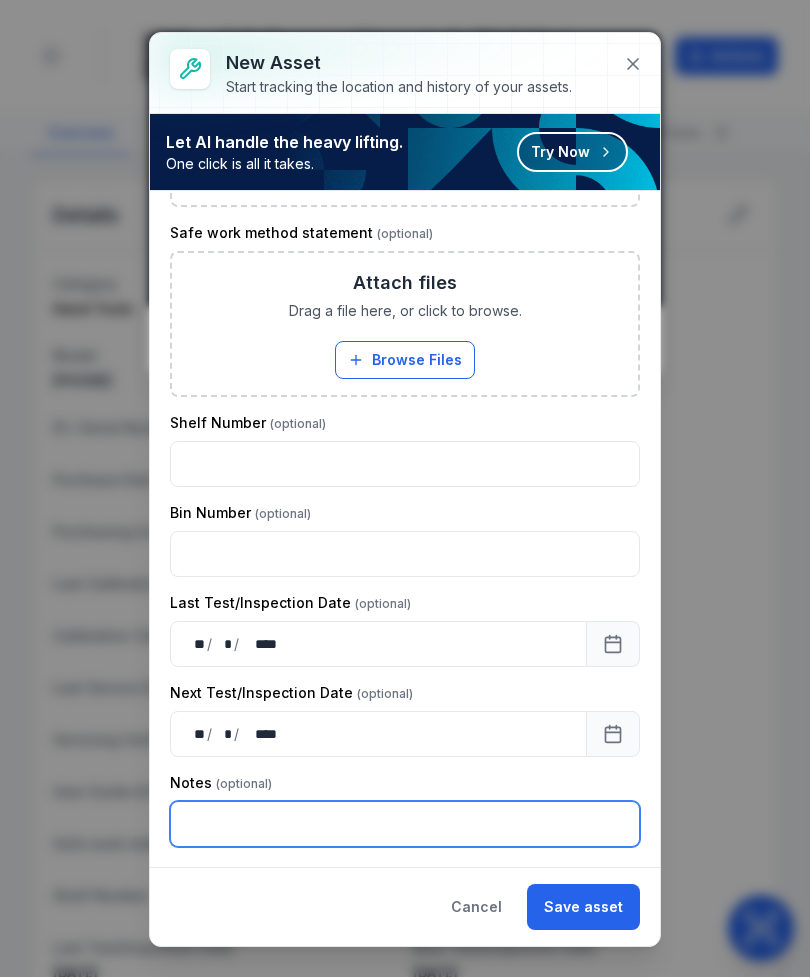 click at bounding box center (405, 824) 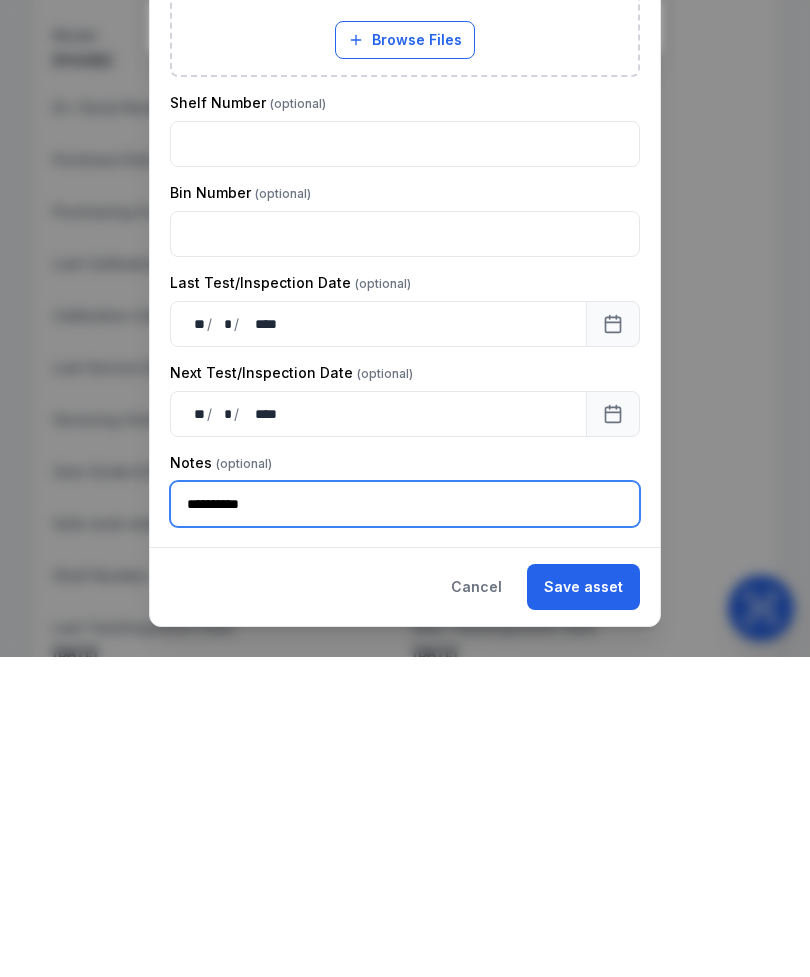 type on "**********" 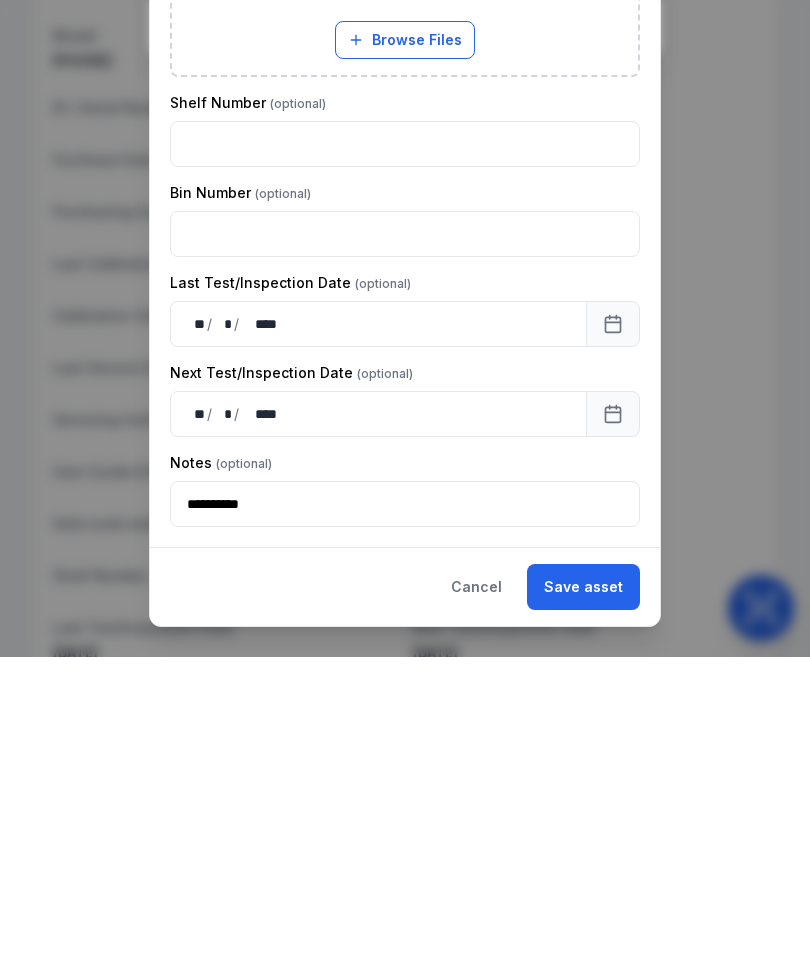click on "Save asset" at bounding box center [583, 907] 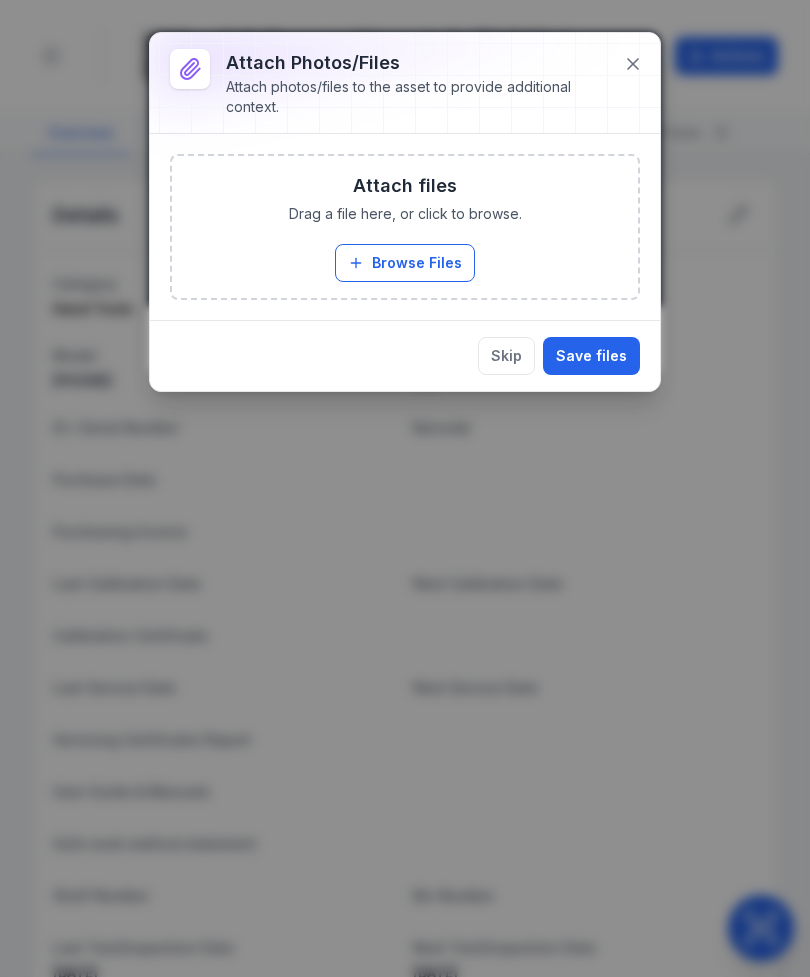 click on "Browse Files" at bounding box center [405, 263] 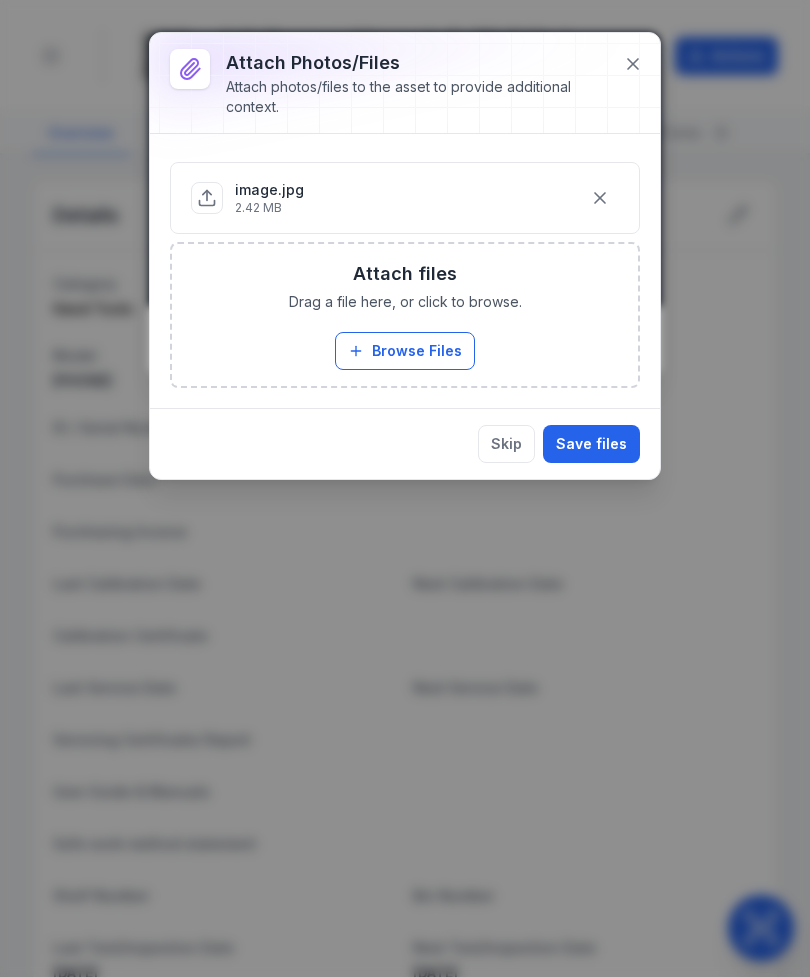 click on "Save files" at bounding box center (591, 444) 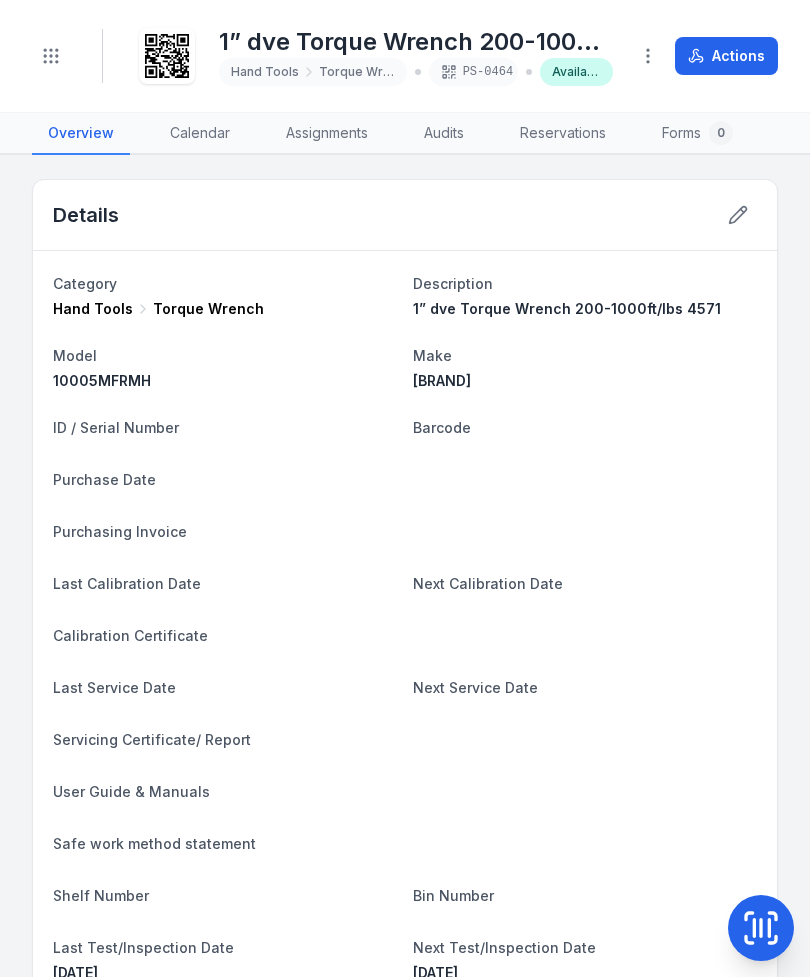 click 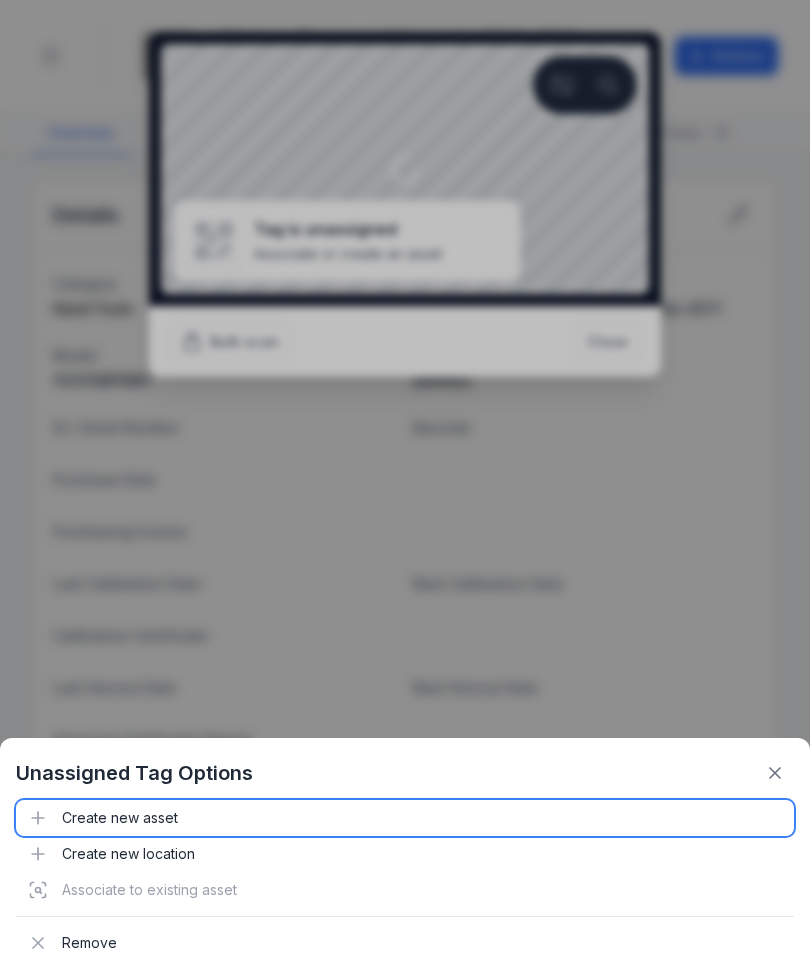 click on "Create new asset" at bounding box center (405, 818) 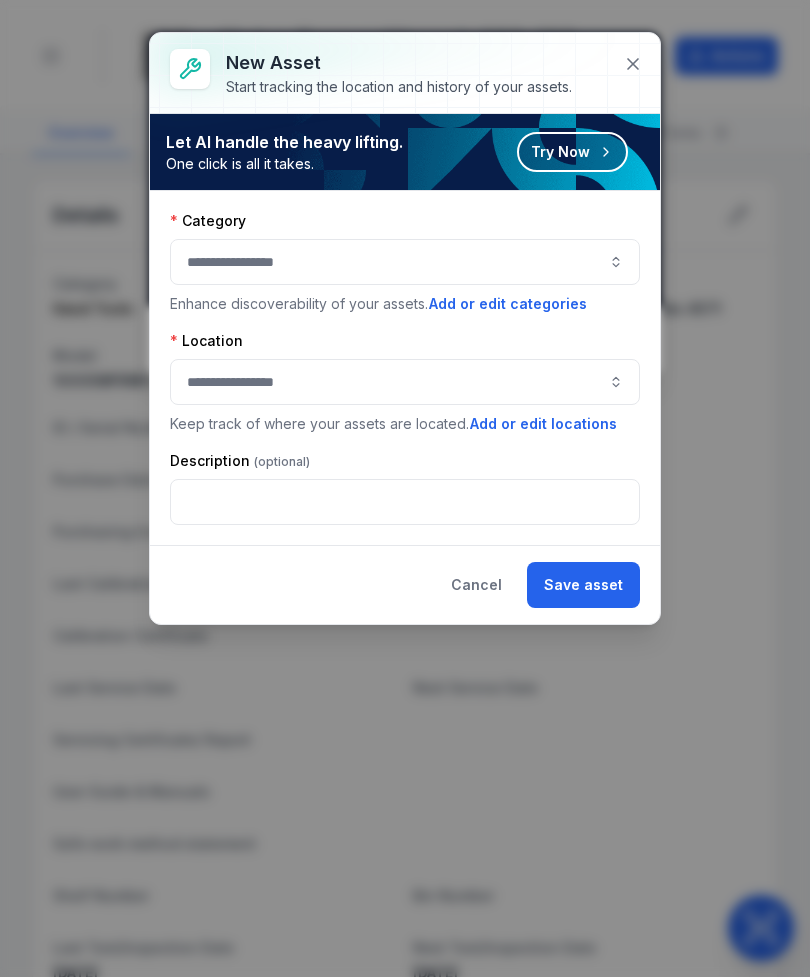 click at bounding box center (405, 262) 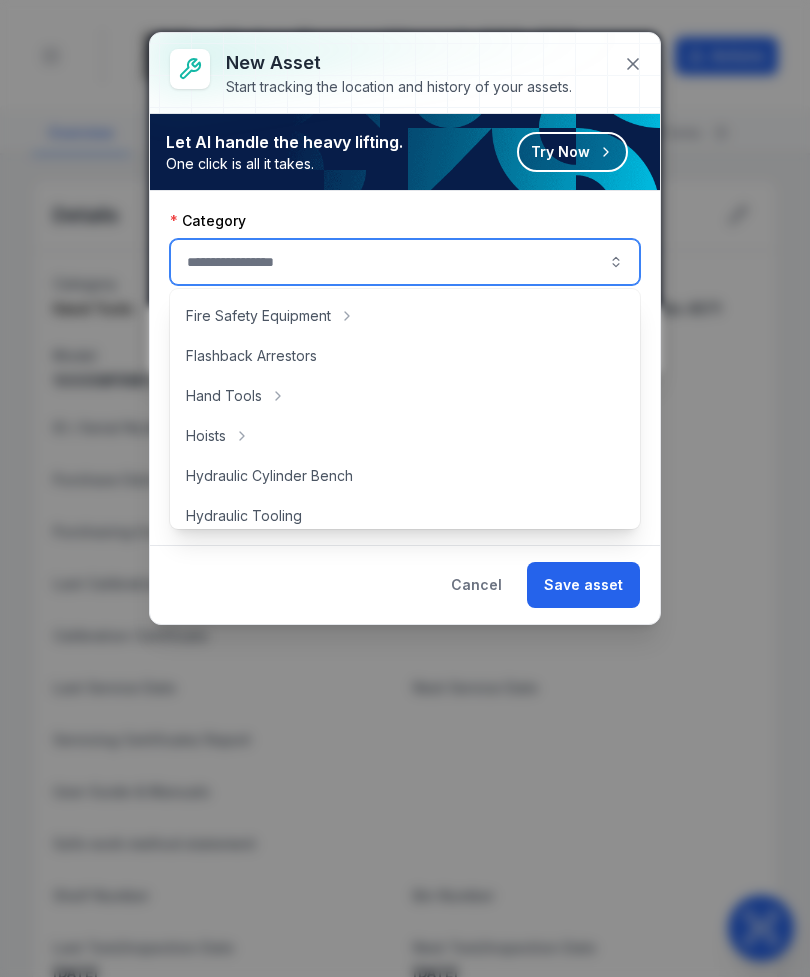 scroll, scrollTop: 259, scrollLeft: 0, axis: vertical 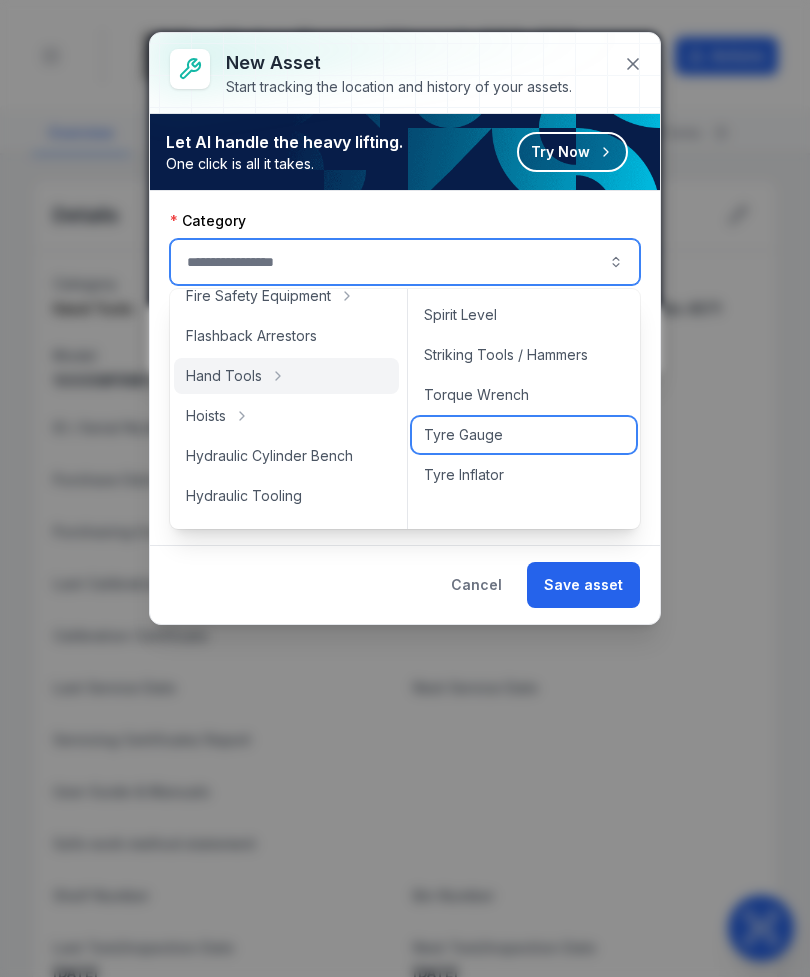 click on "Tyre Gauge" at bounding box center [463, 435] 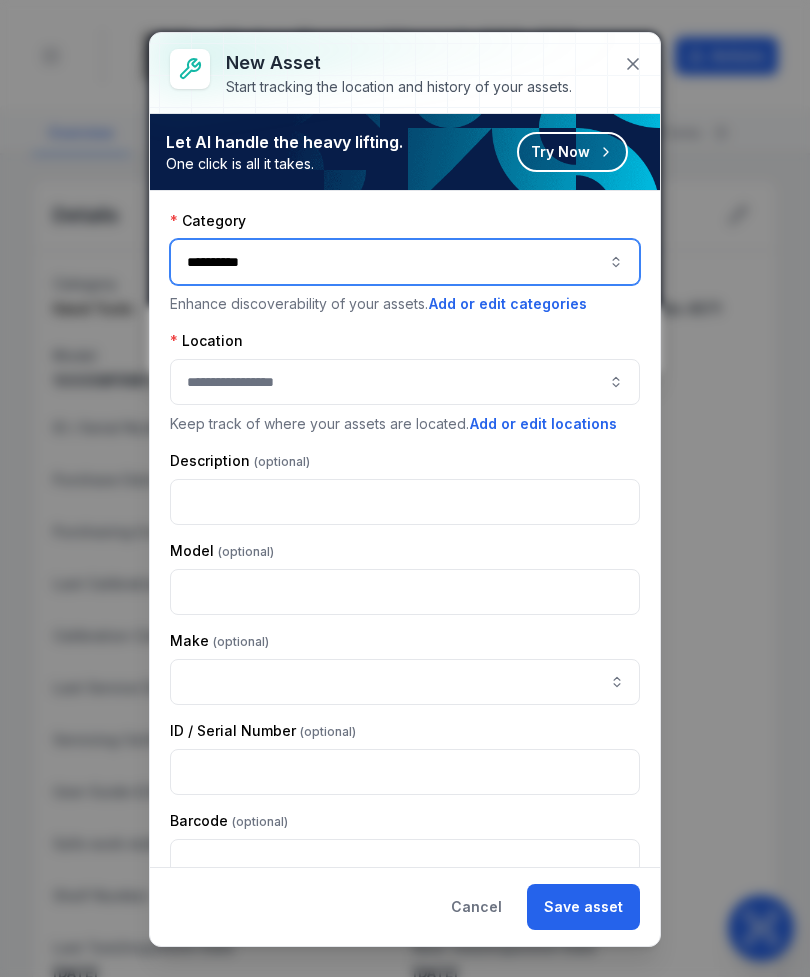 click on "**********" at bounding box center (405, 262) 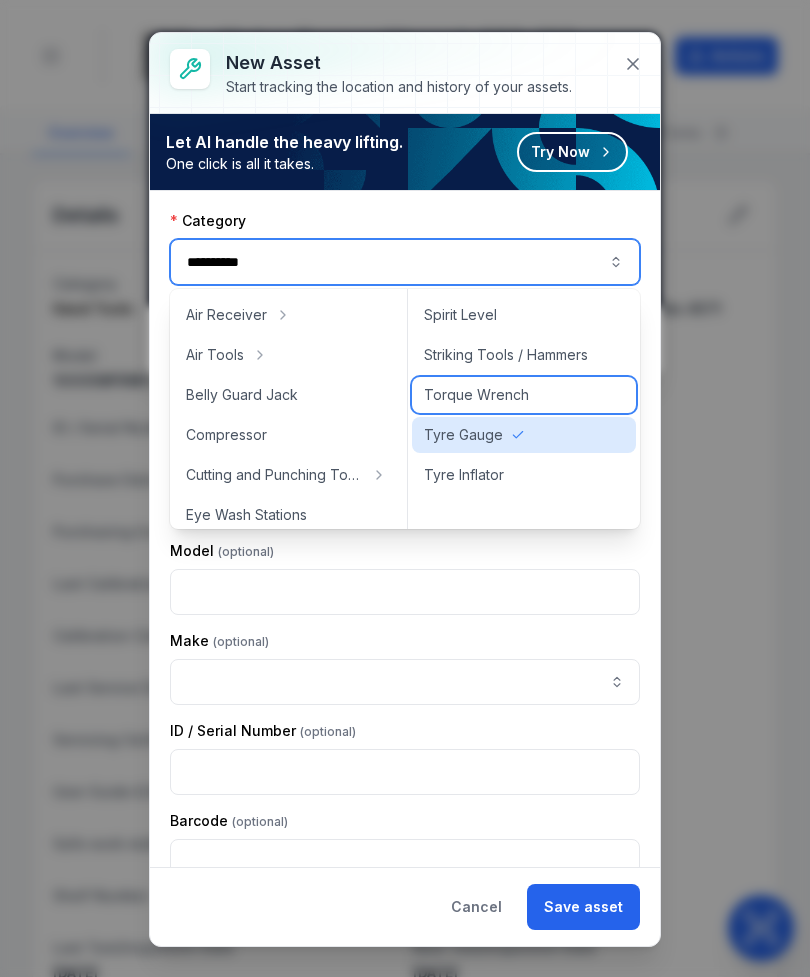 click on "Torque Wrench" at bounding box center (476, 395) 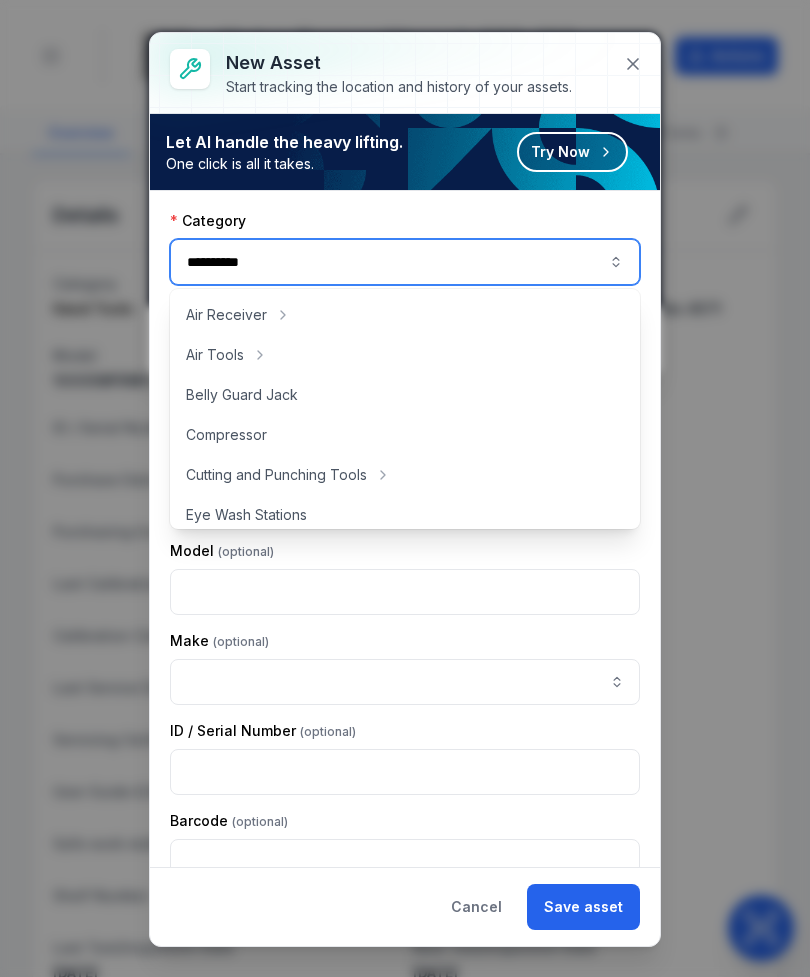 type on "**********" 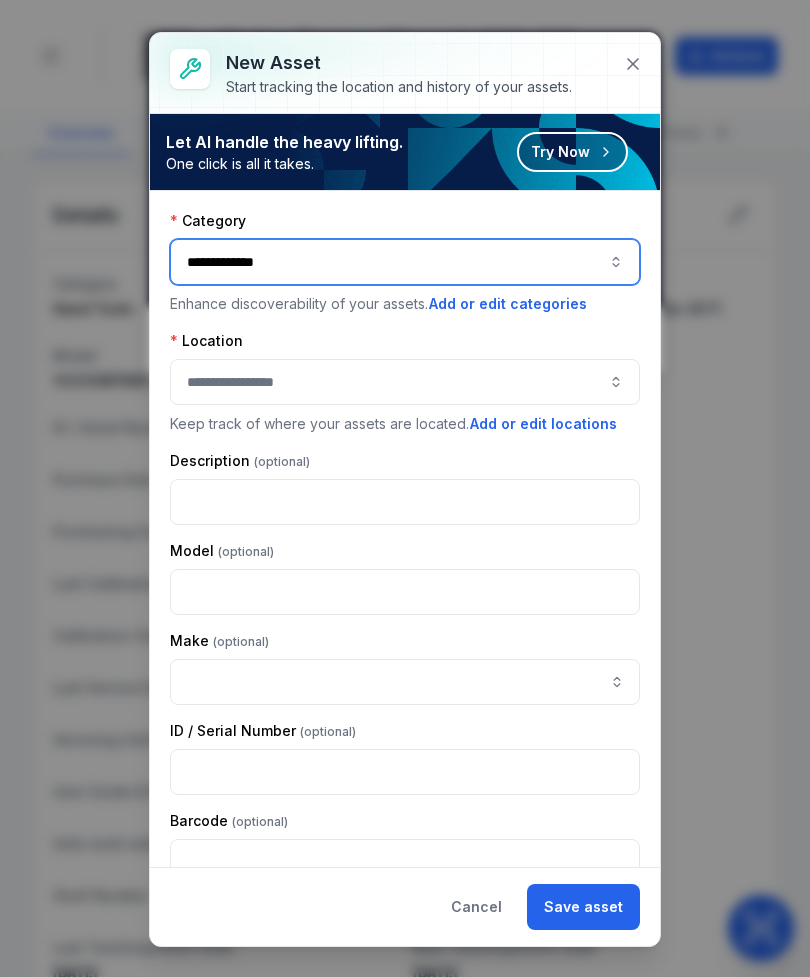 click at bounding box center (405, 382) 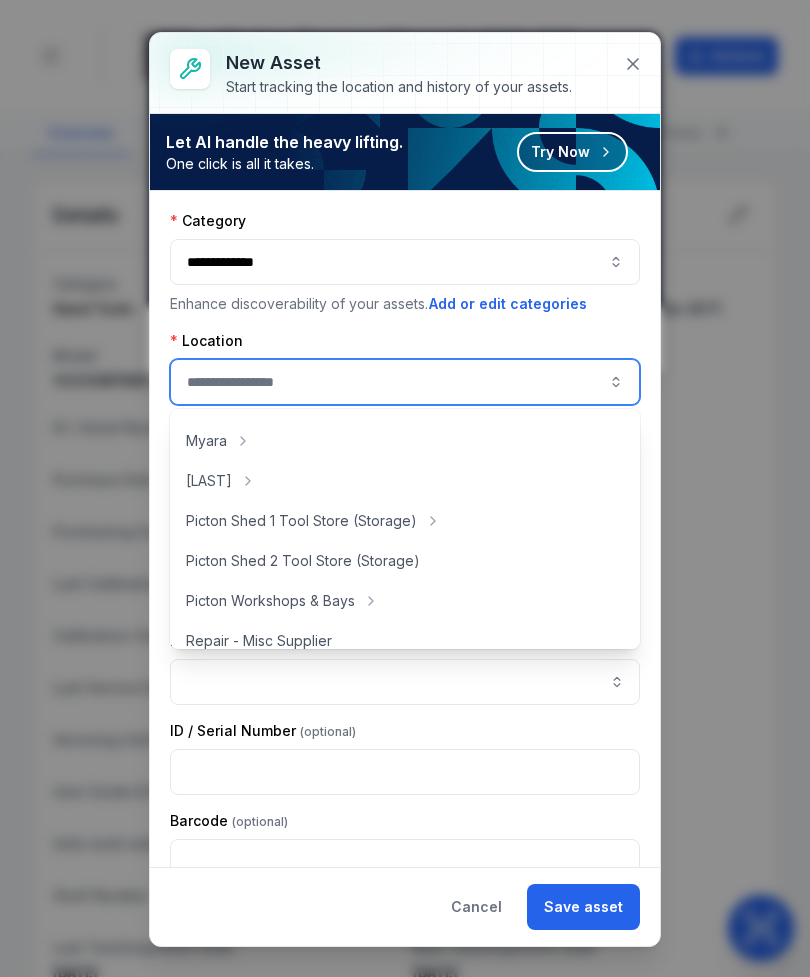 scroll, scrollTop: 315, scrollLeft: 0, axis: vertical 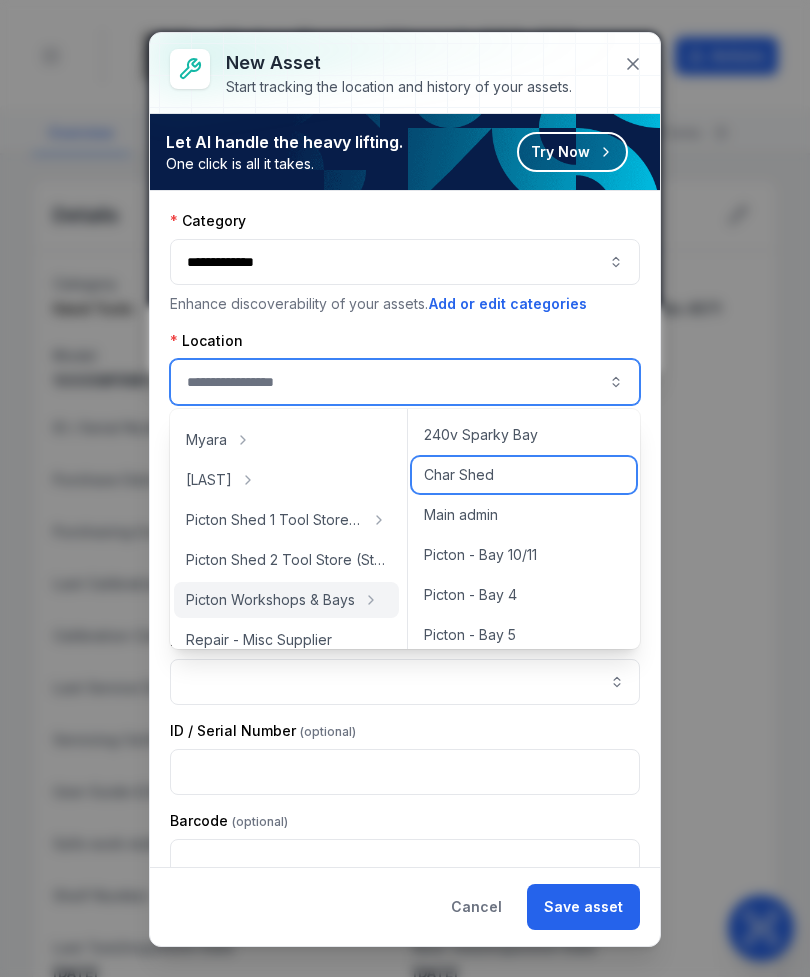 click on "Char Shed" at bounding box center (524, 475) 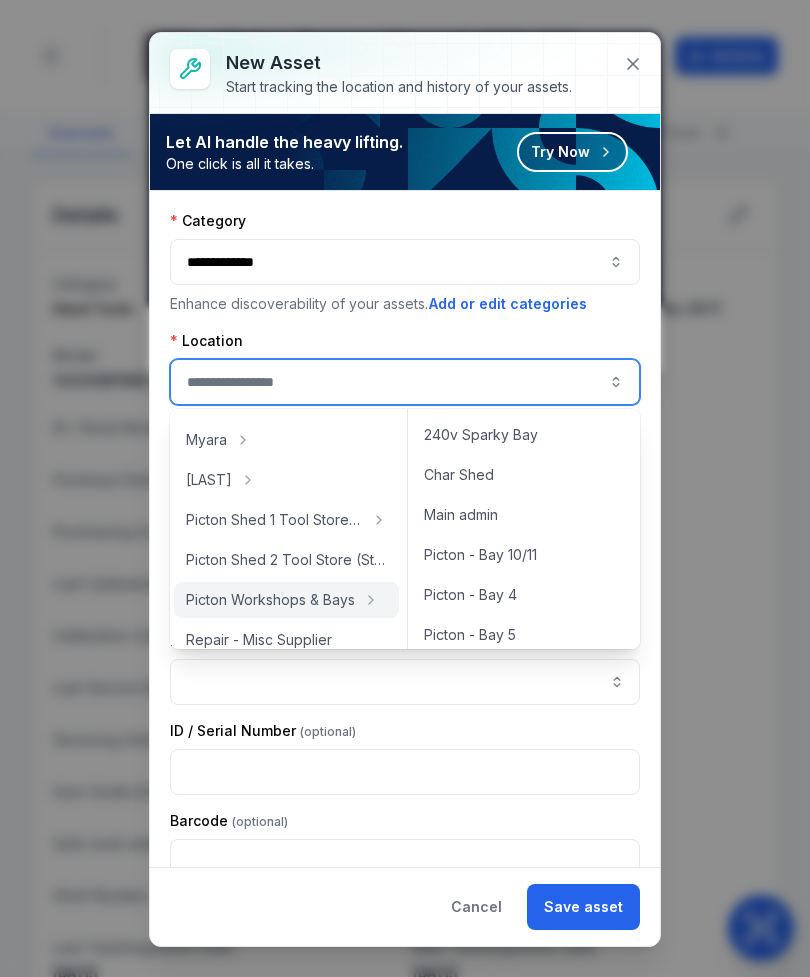 type on "*********" 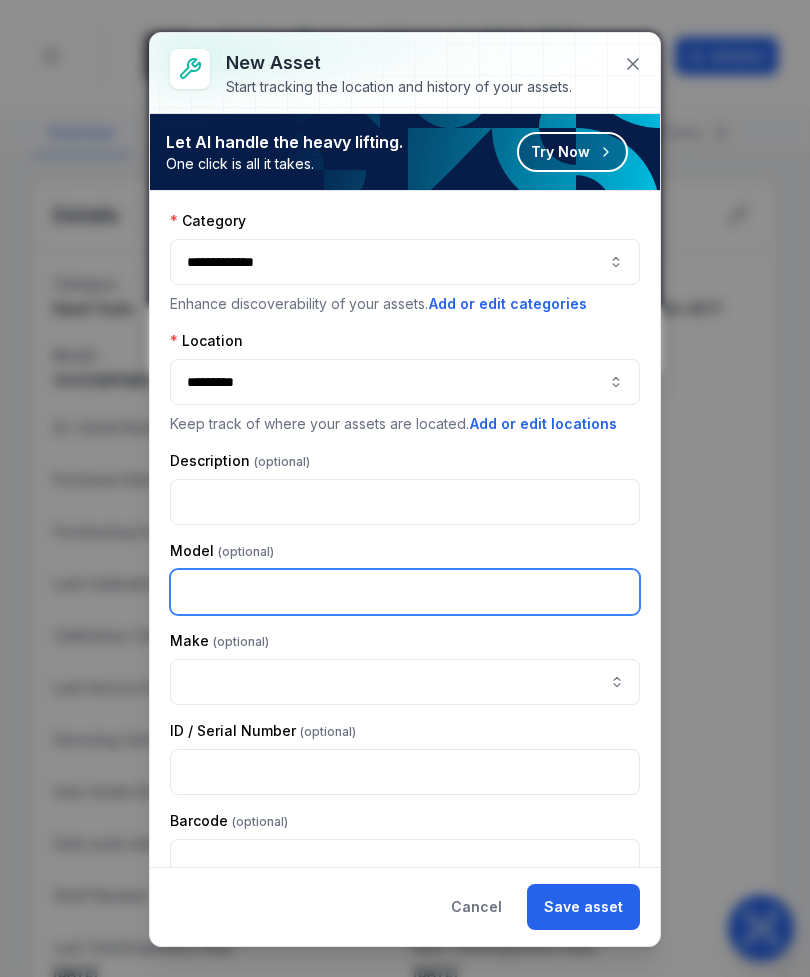 click at bounding box center [405, 592] 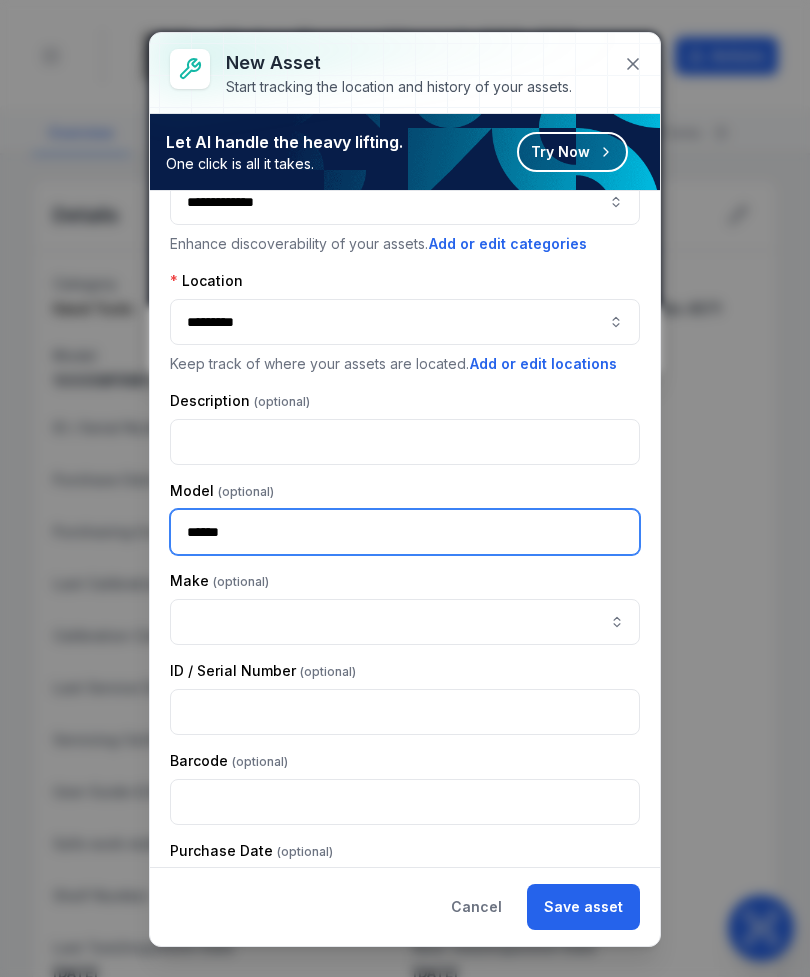 scroll, scrollTop: 72, scrollLeft: 0, axis: vertical 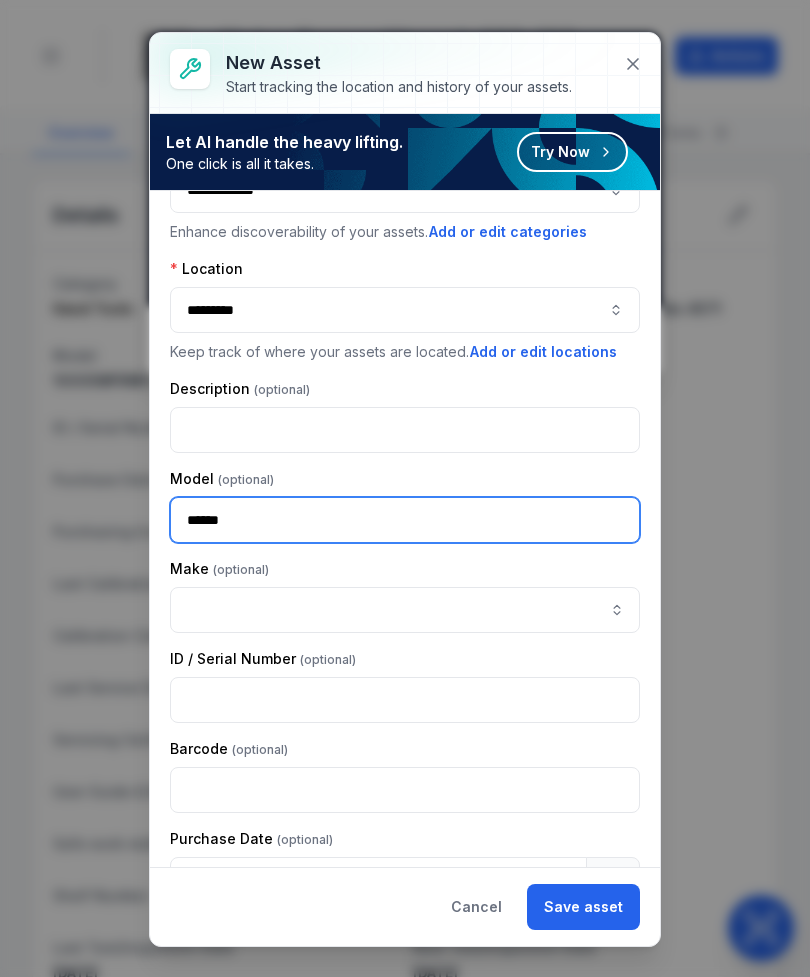 type on "******" 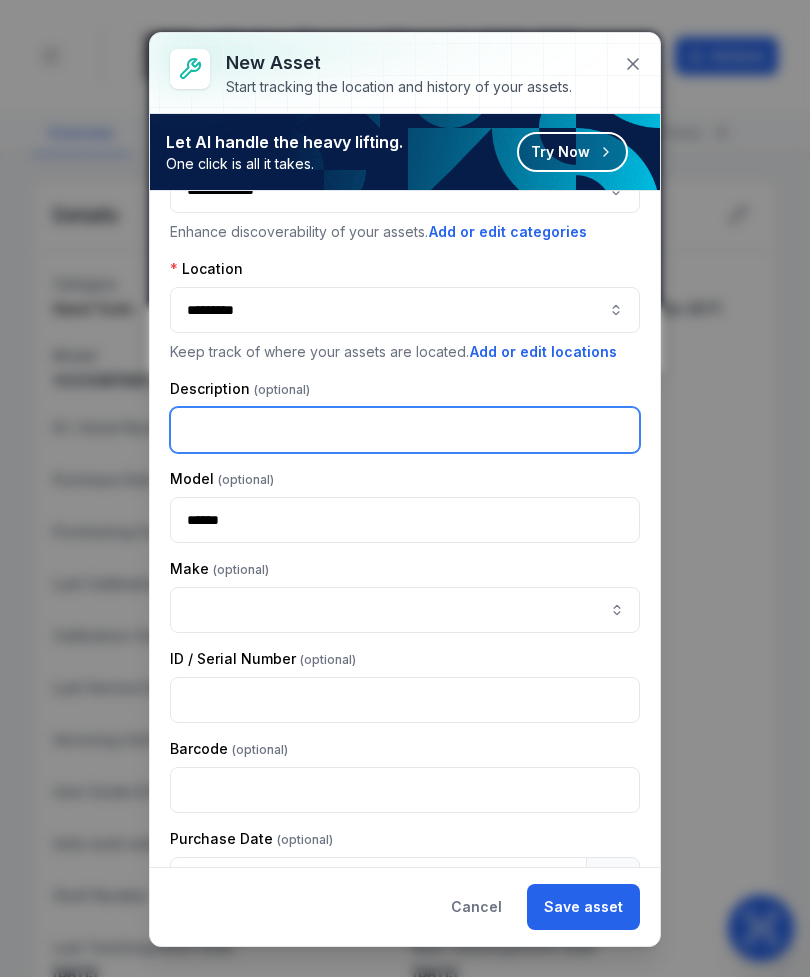 click at bounding box center [405, 430] 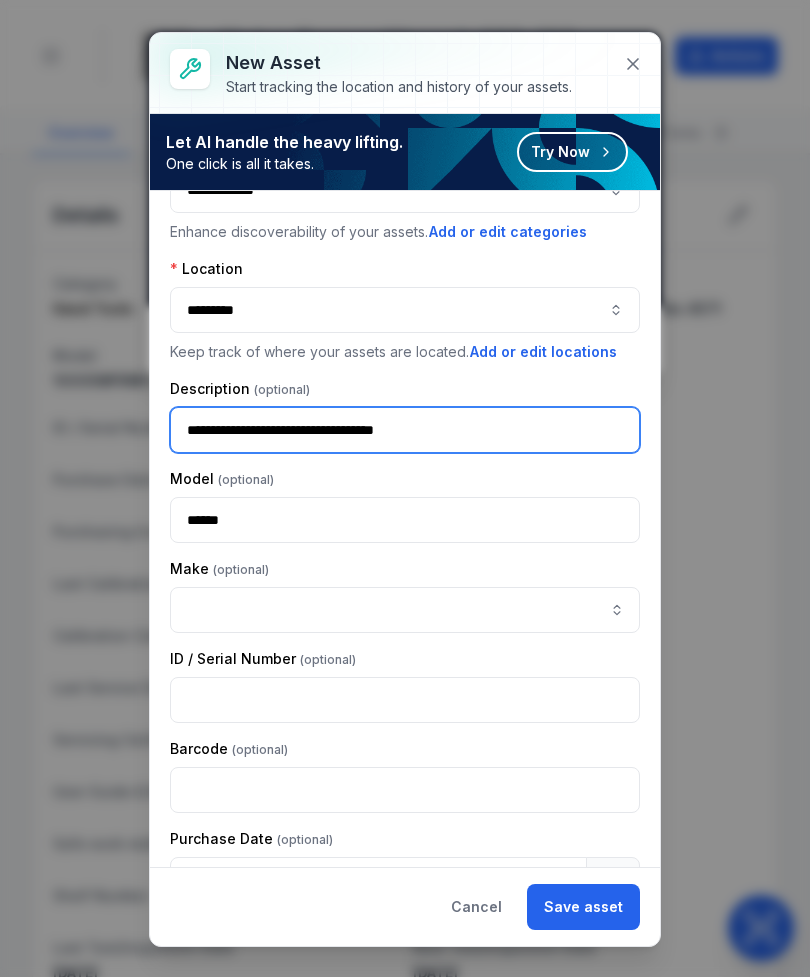type on "**********" 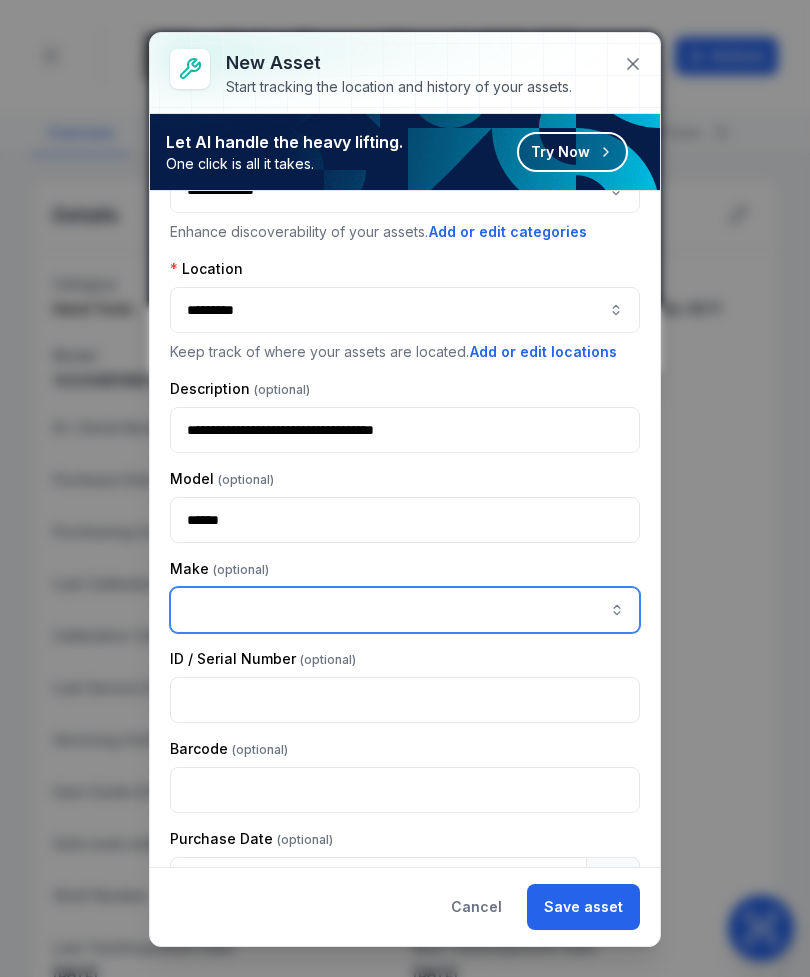 click at bounding box center (405, 610) 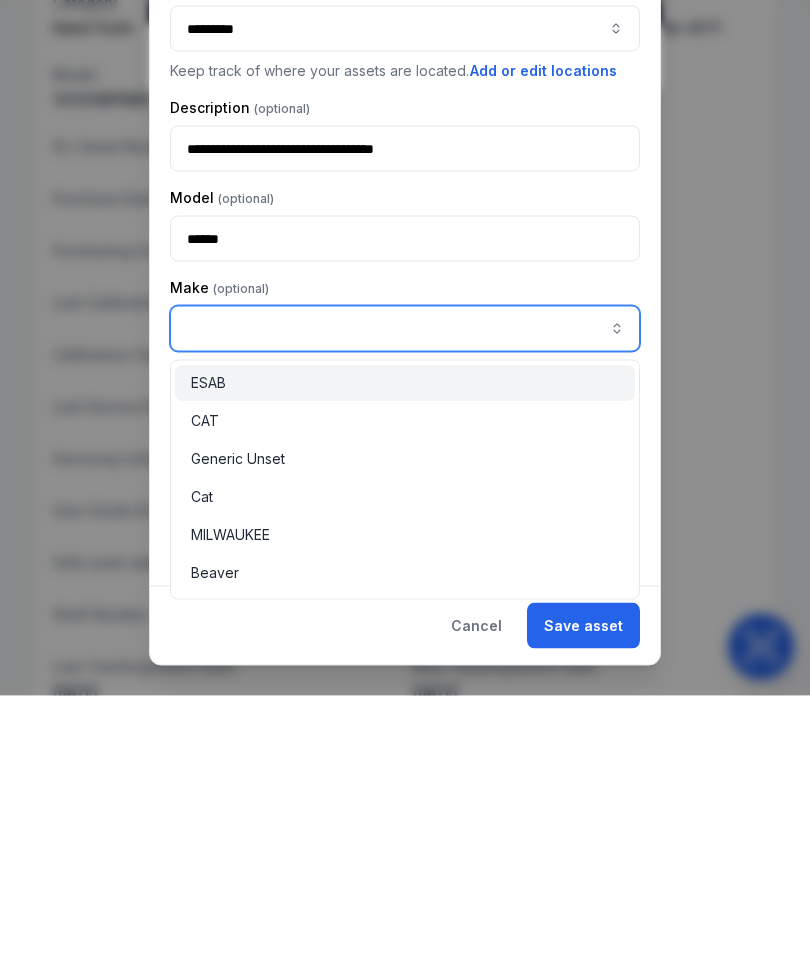 click on "CAT" at bounding box center [405, 702] 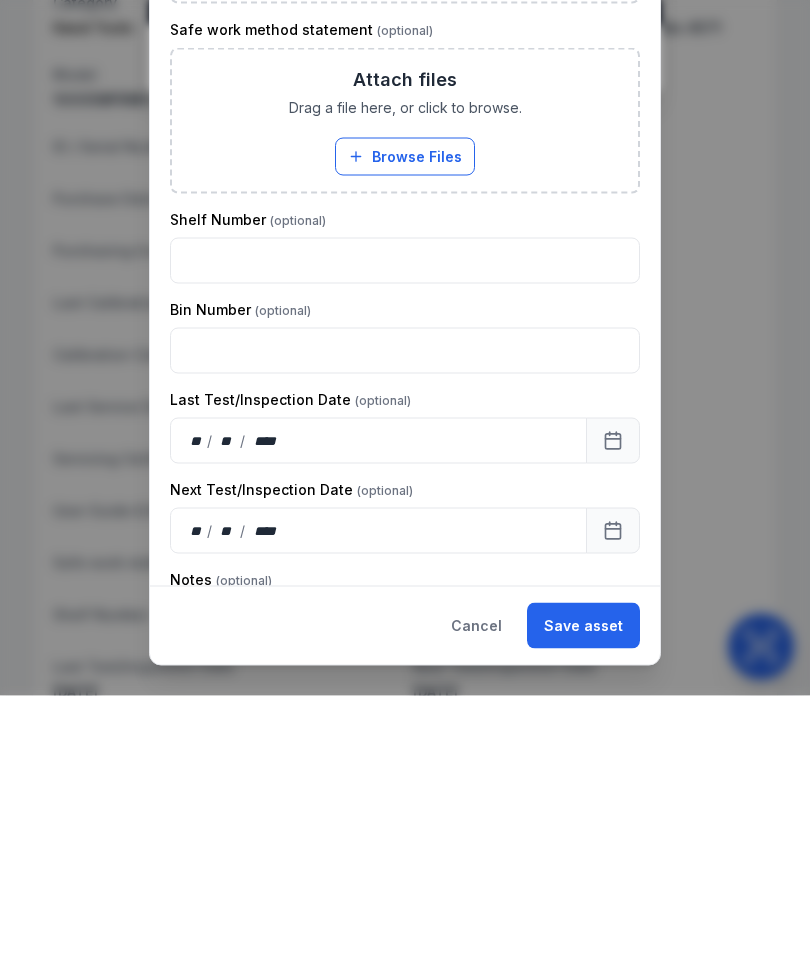scroll, scrollTop: 1812, scrollLeft: 0, axis: vertical 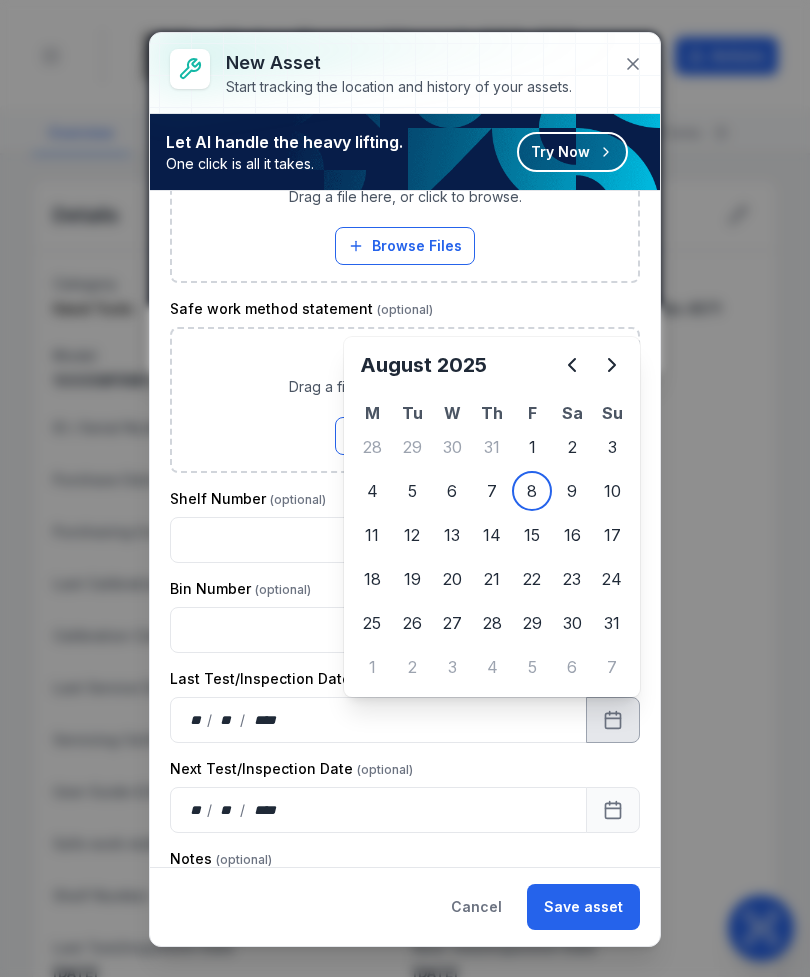 click at bounding box center [572, 365] 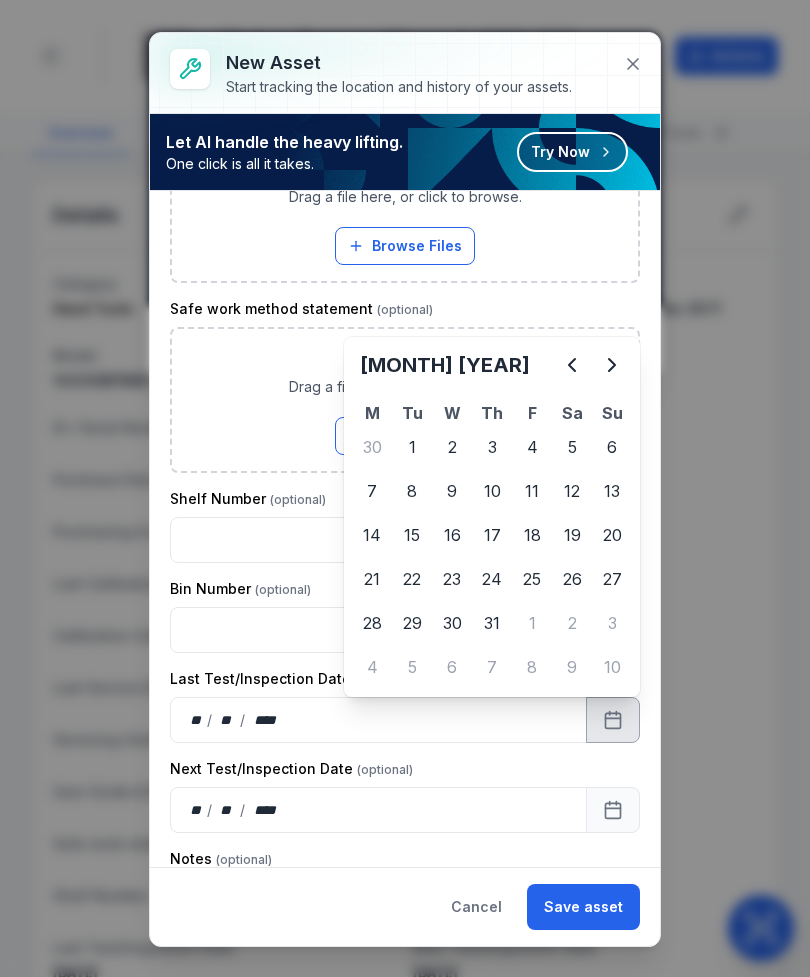 click 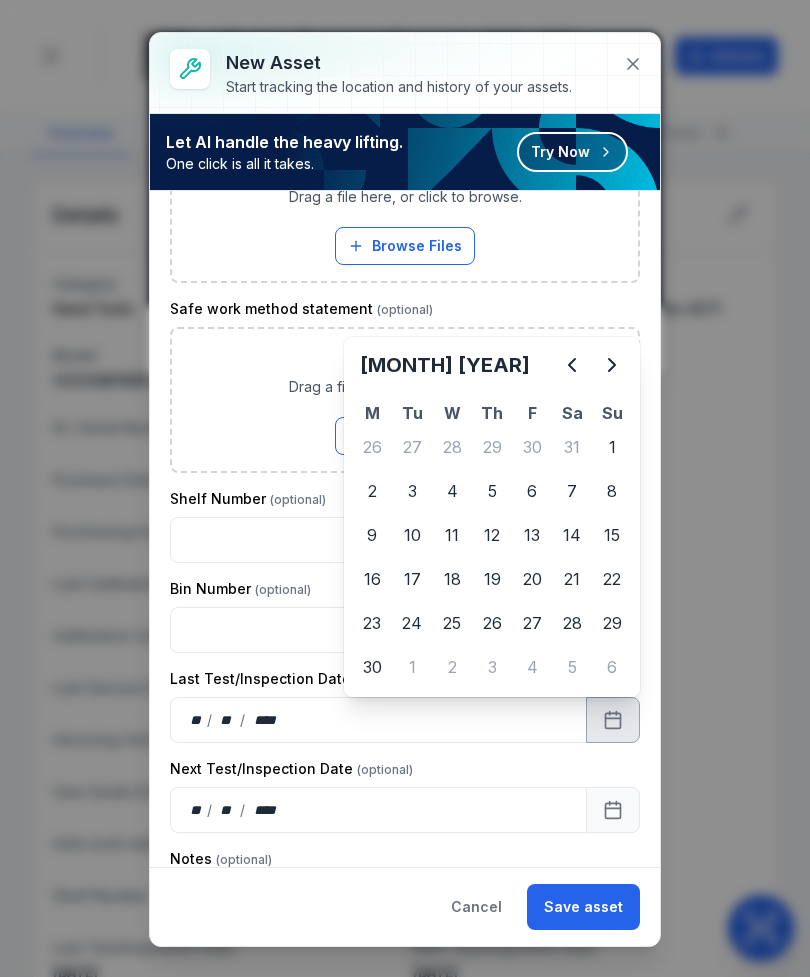 click 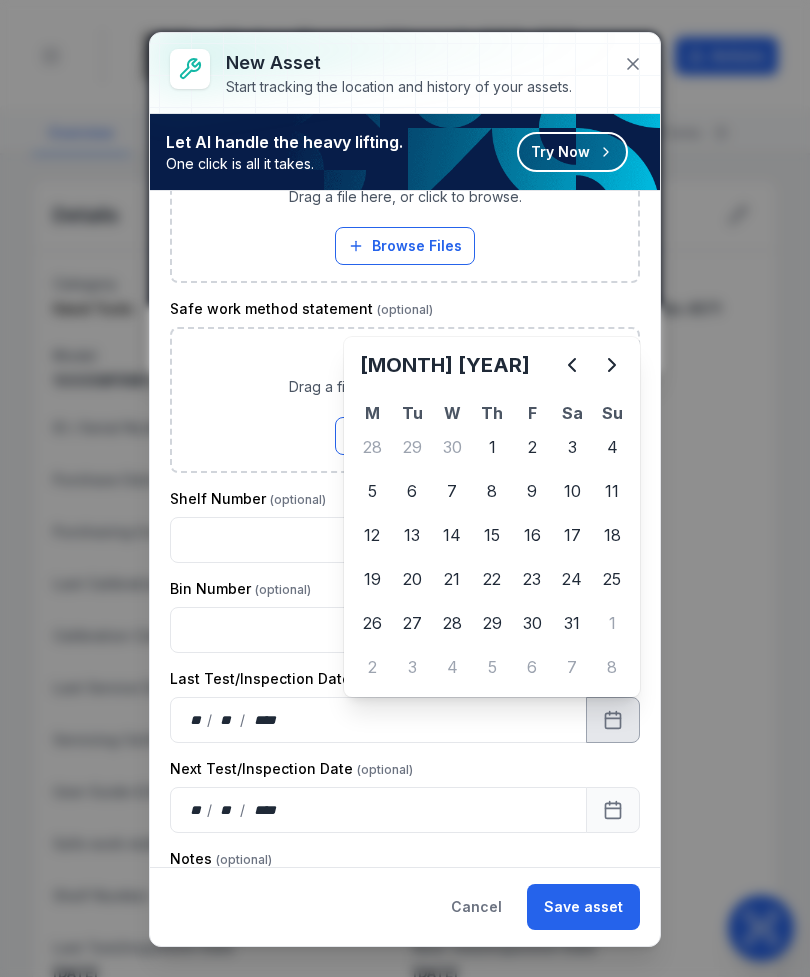click 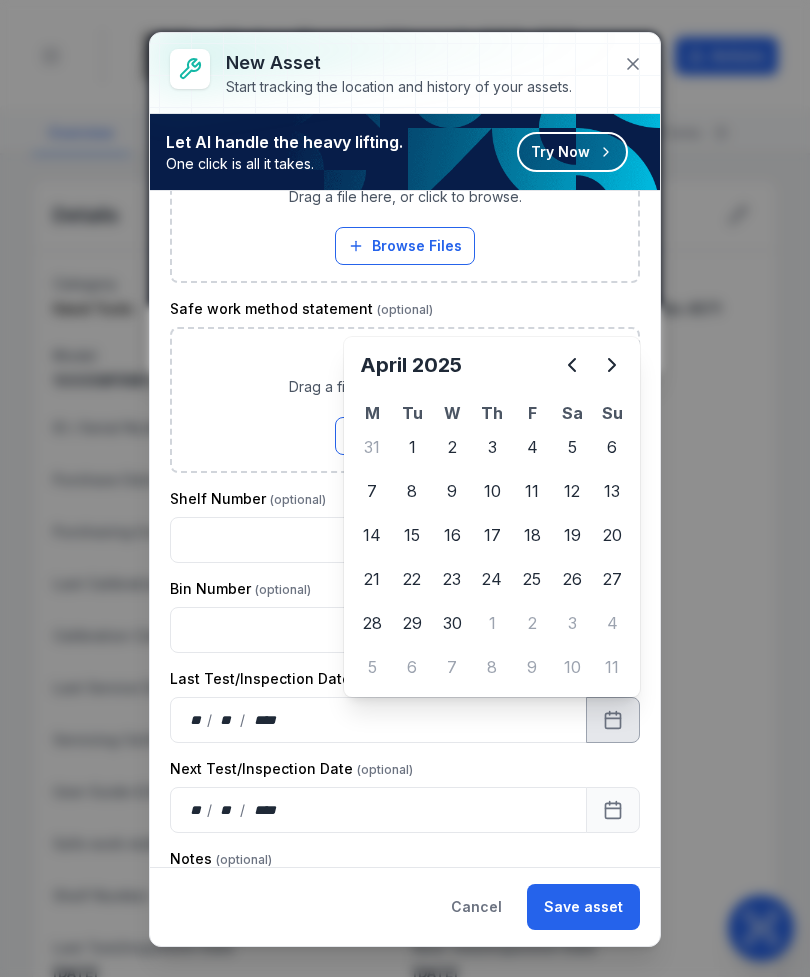 click 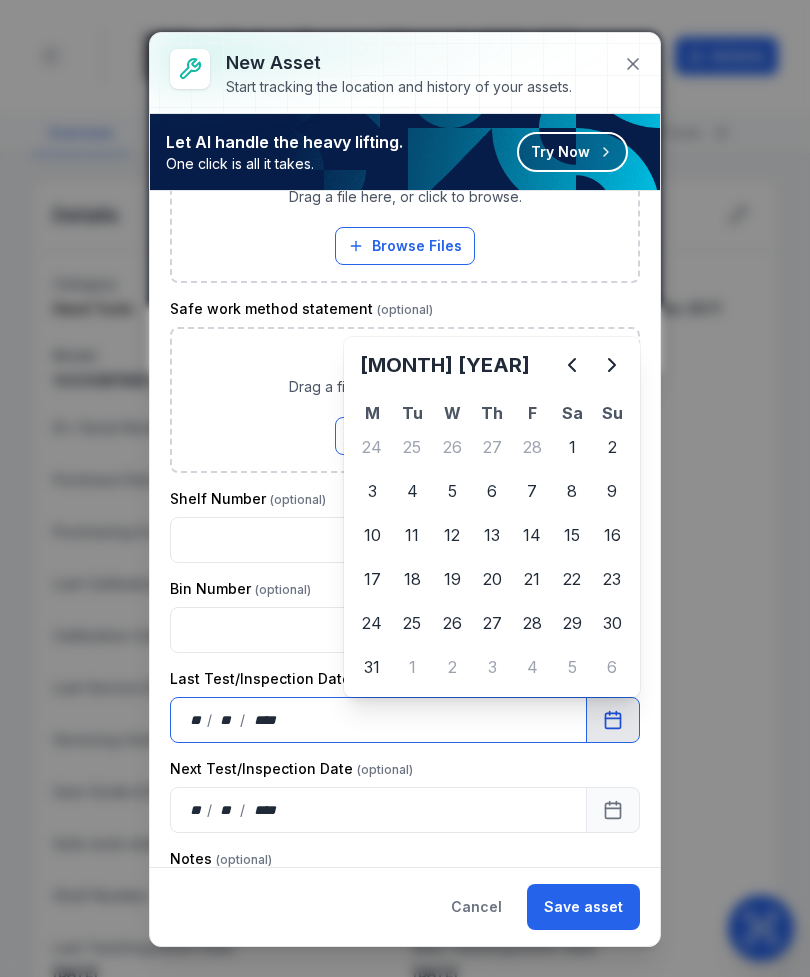 click on "Bin Number" at bounding box center [405, 589] 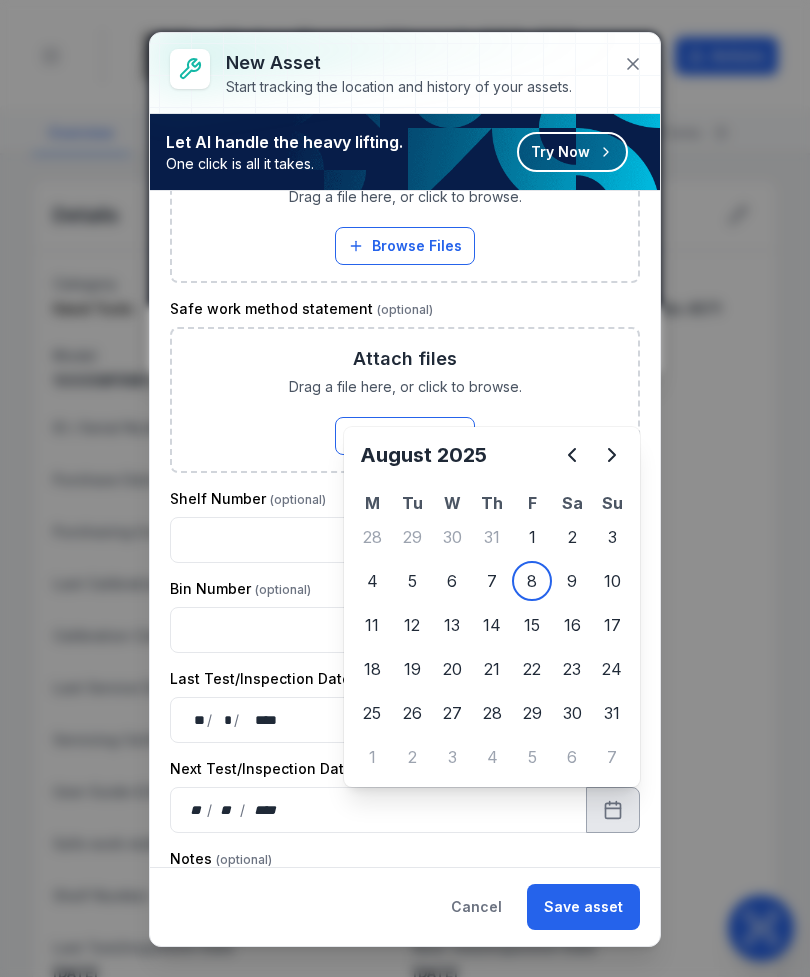 click 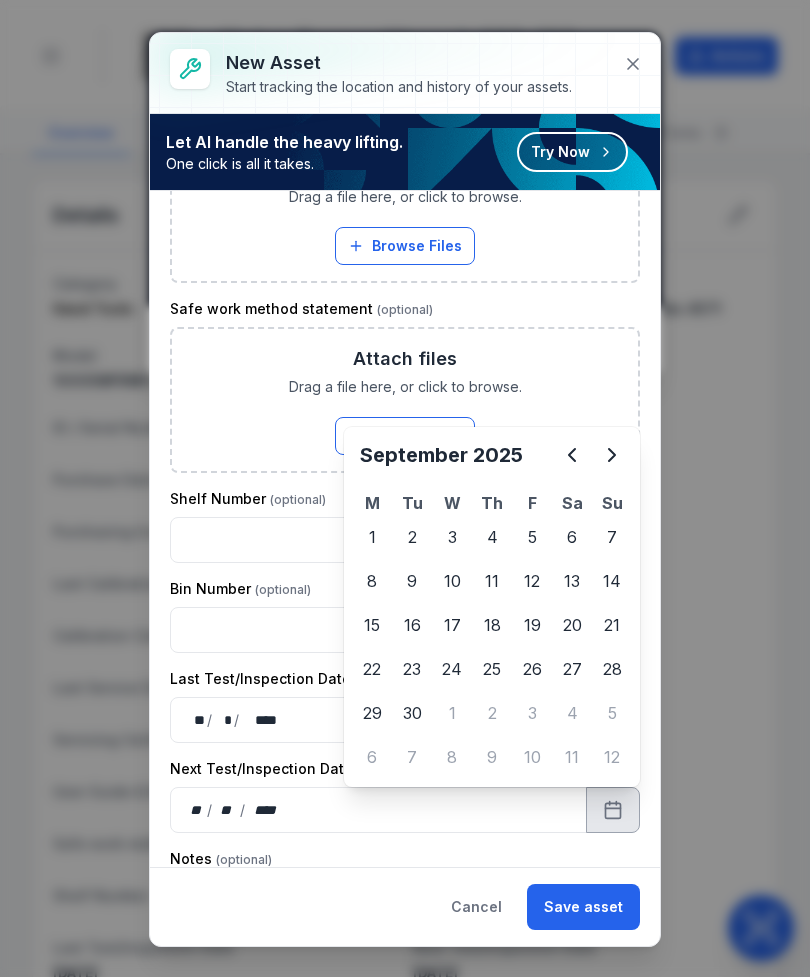 click at bounding box center [405, 630] 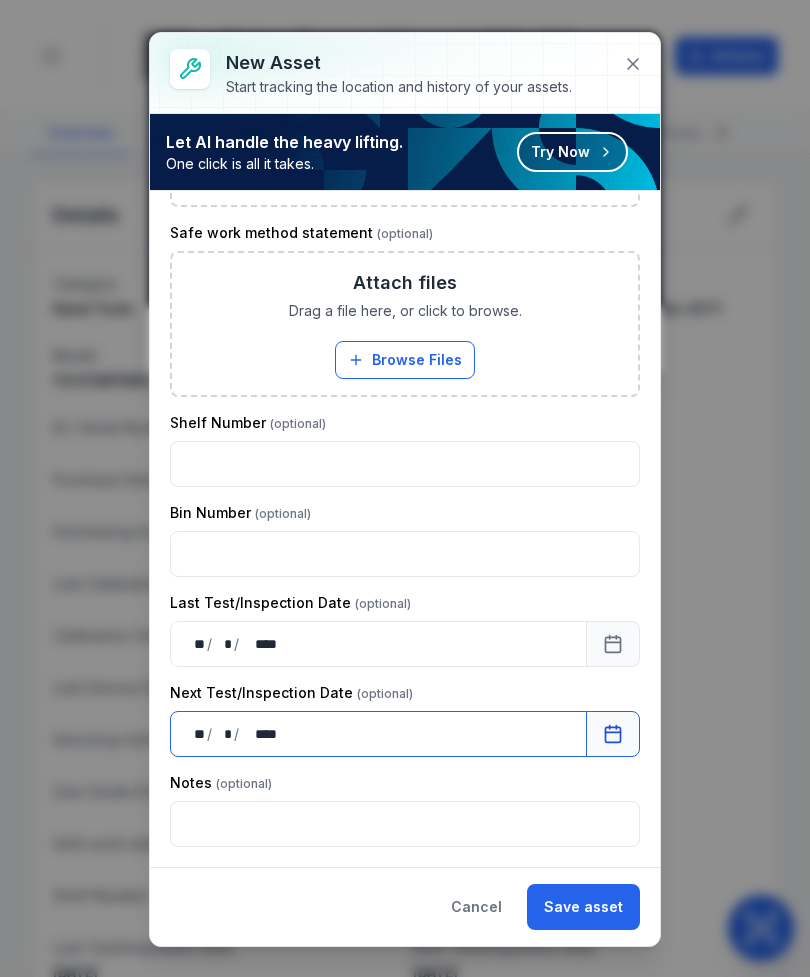 scroll, scrollTop: 1888, scrollLeft: 0, axis: vertical 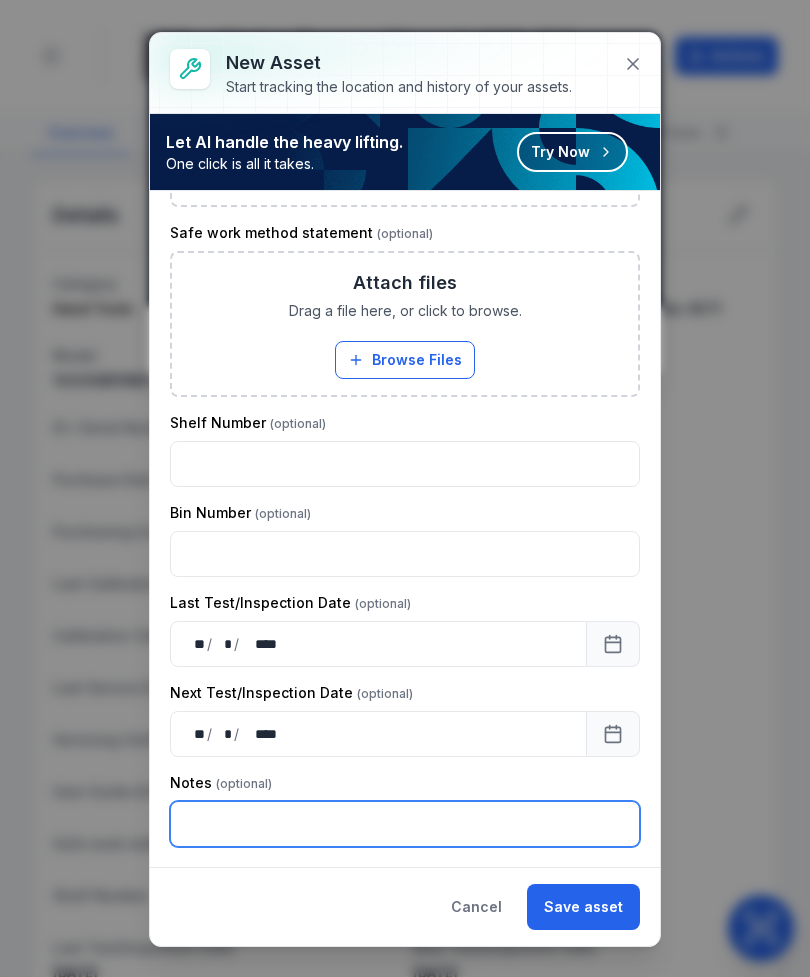 click at bounding box center (405, 824) 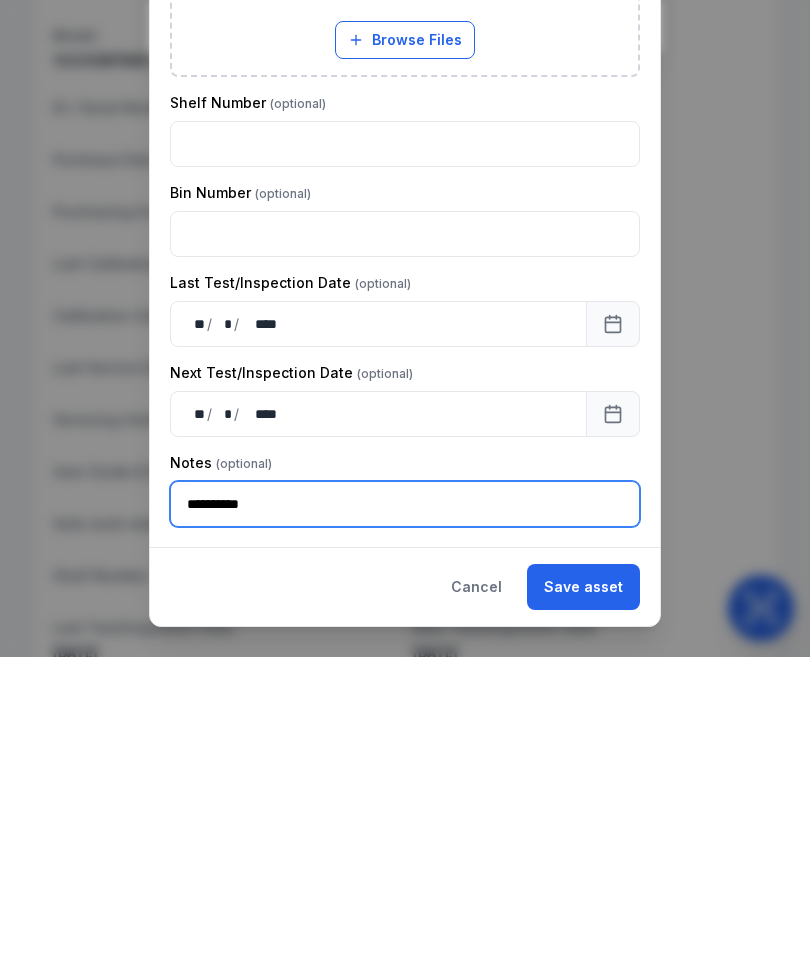 type on "**********" 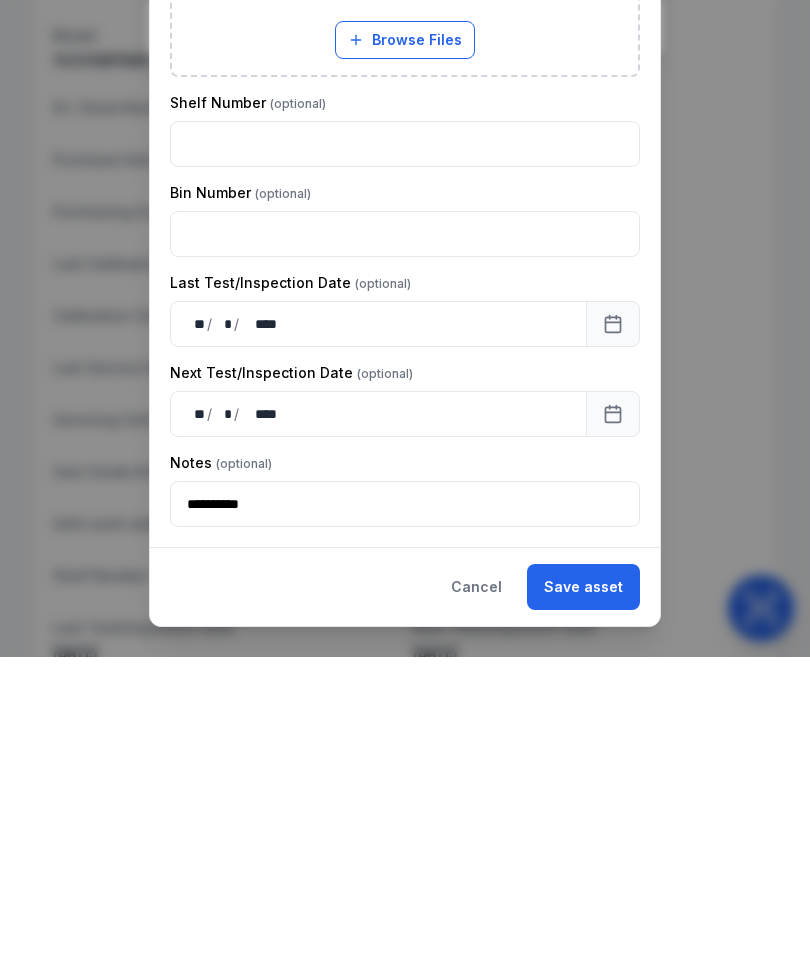 click on "Save asset" at bounding box center (583, 907) 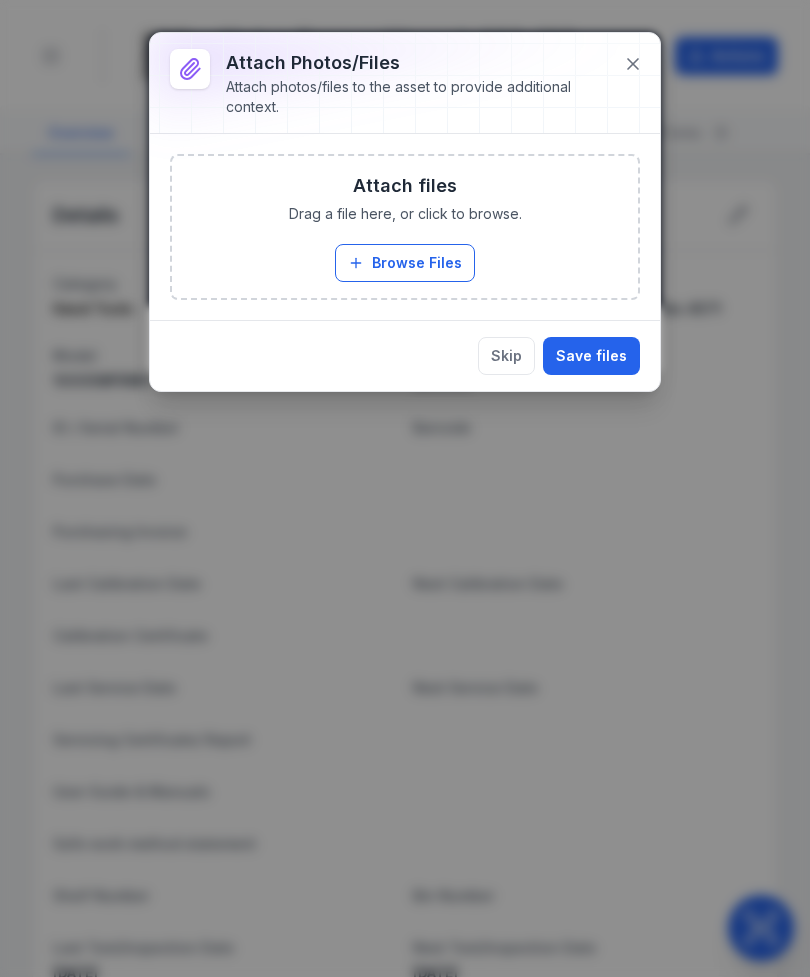 click on "Browse Files" at bounding box center (405, 263) 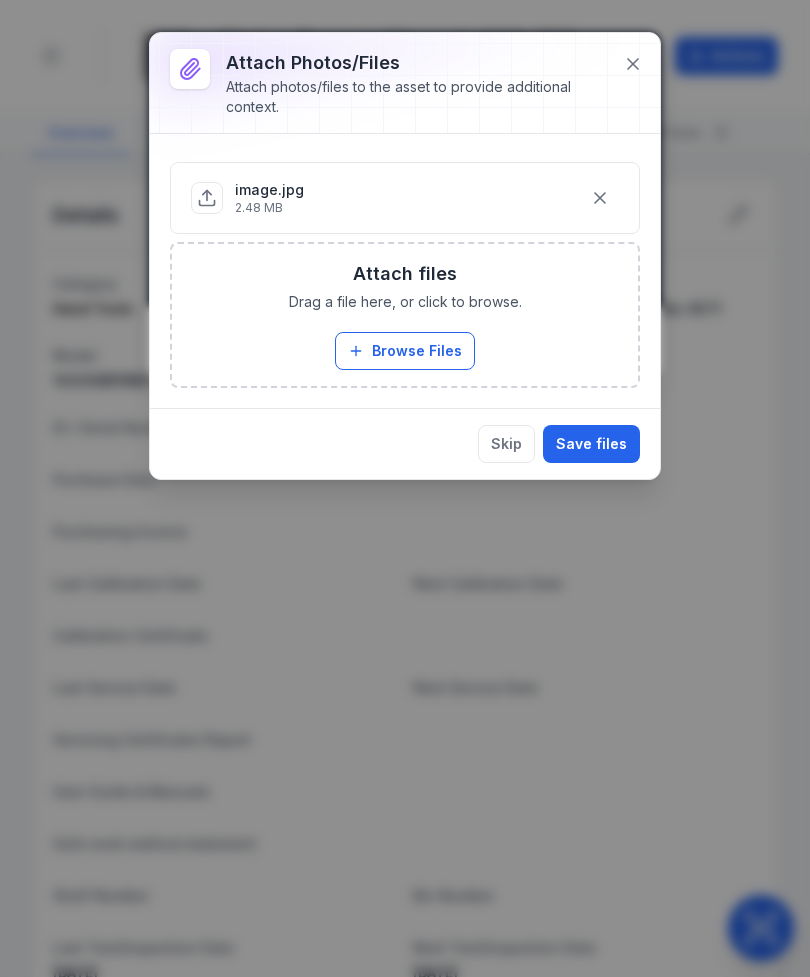 click on "Save files" at bounding box center (591, 444) 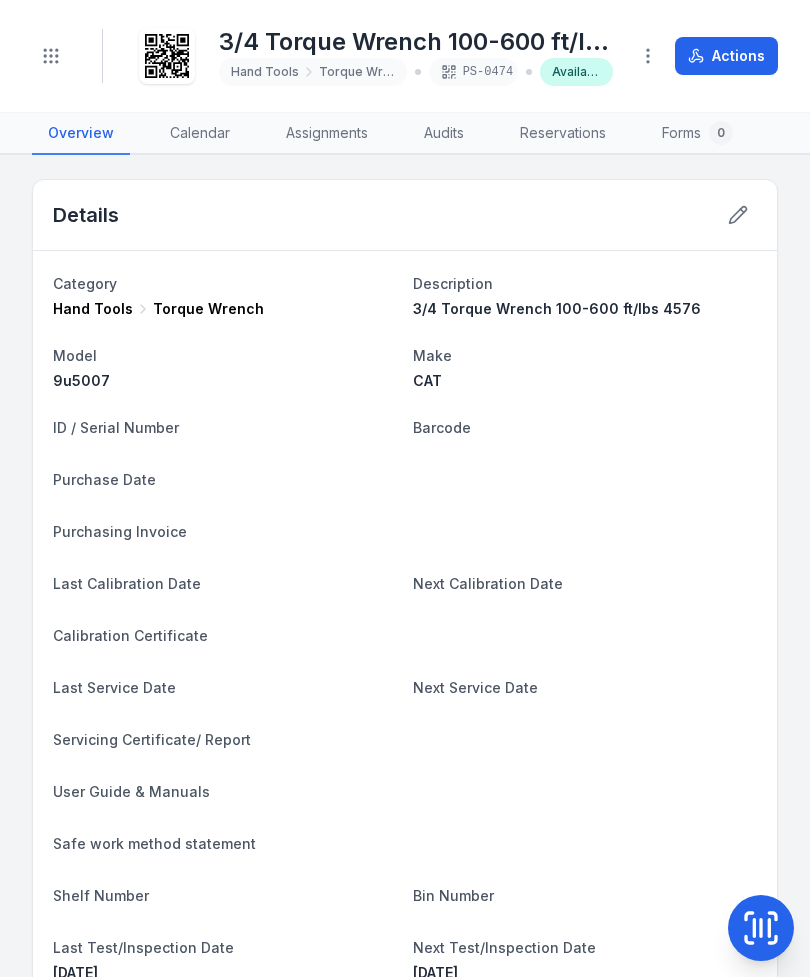 click 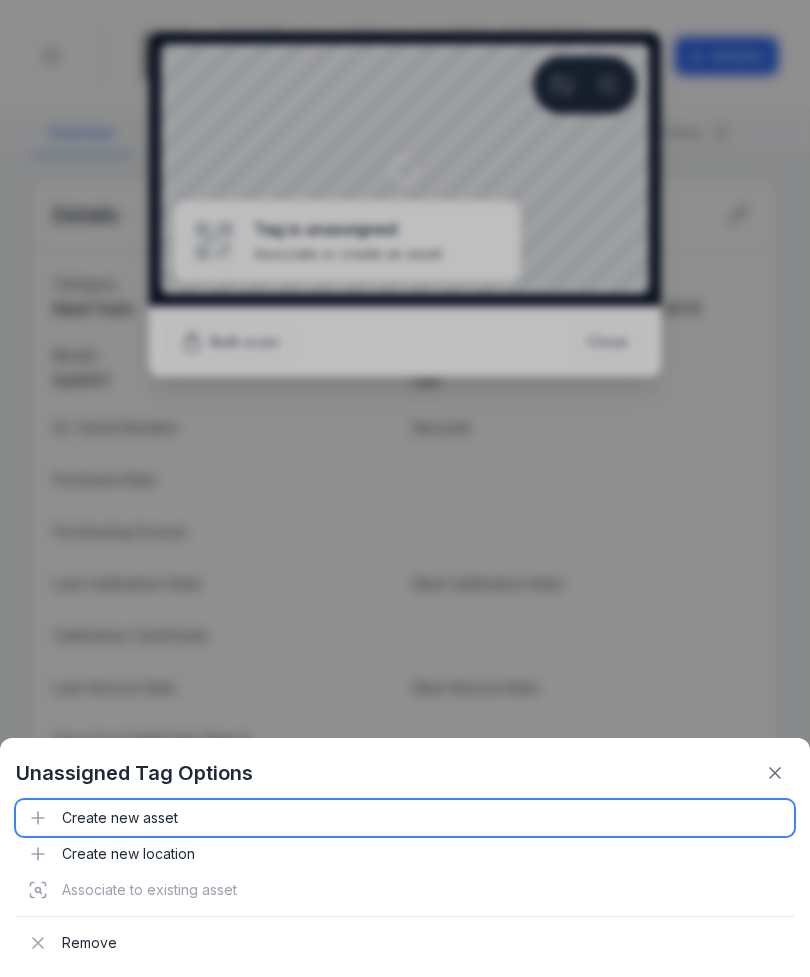 click on "Create new asset" at bounding box center (405, 818) 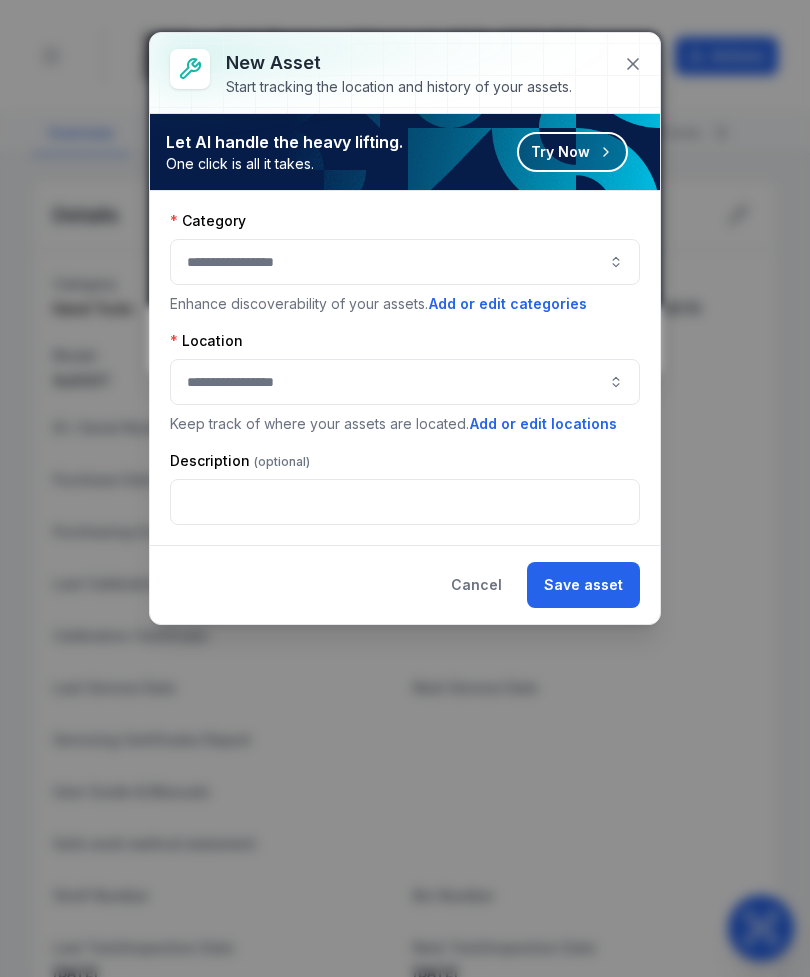 click at bounding box center [405, 262] 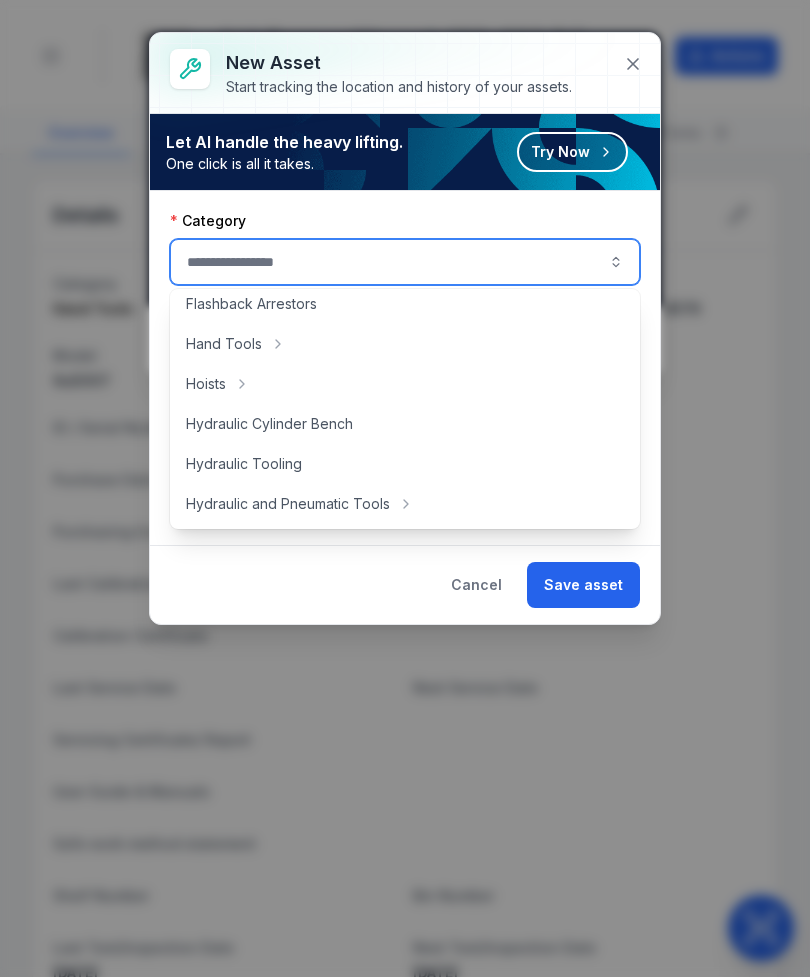 scroll, scrollTop: 289, scrollLeft: 0, axis: vertical 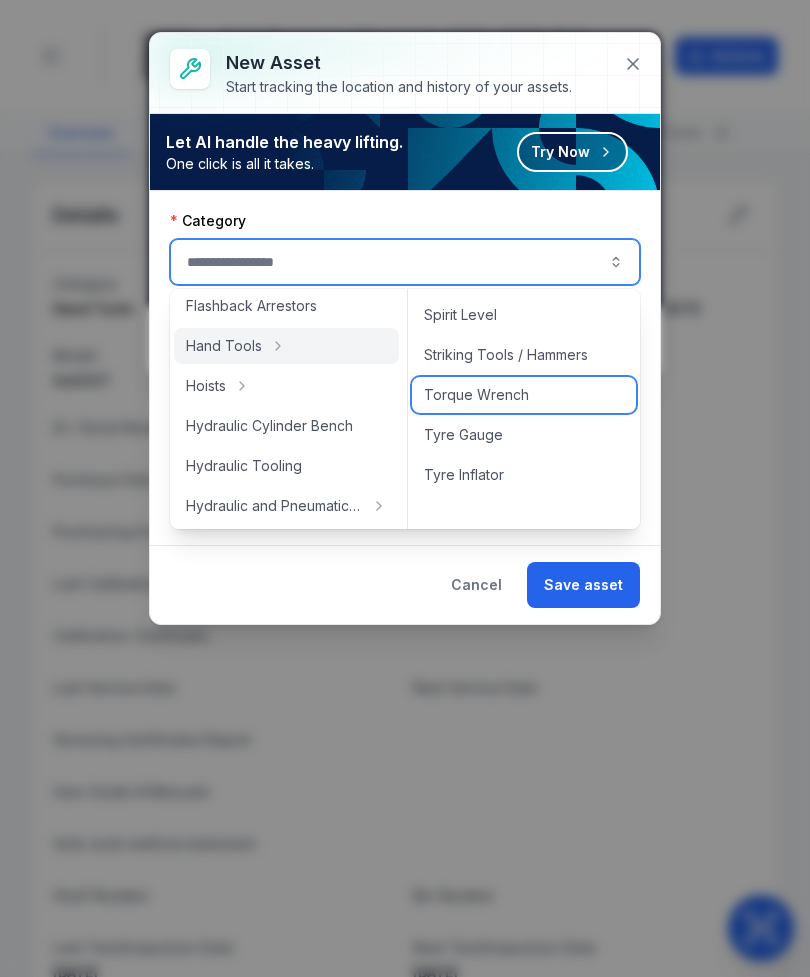 click on "Torque Wrench" at bounding box center (476, 395) 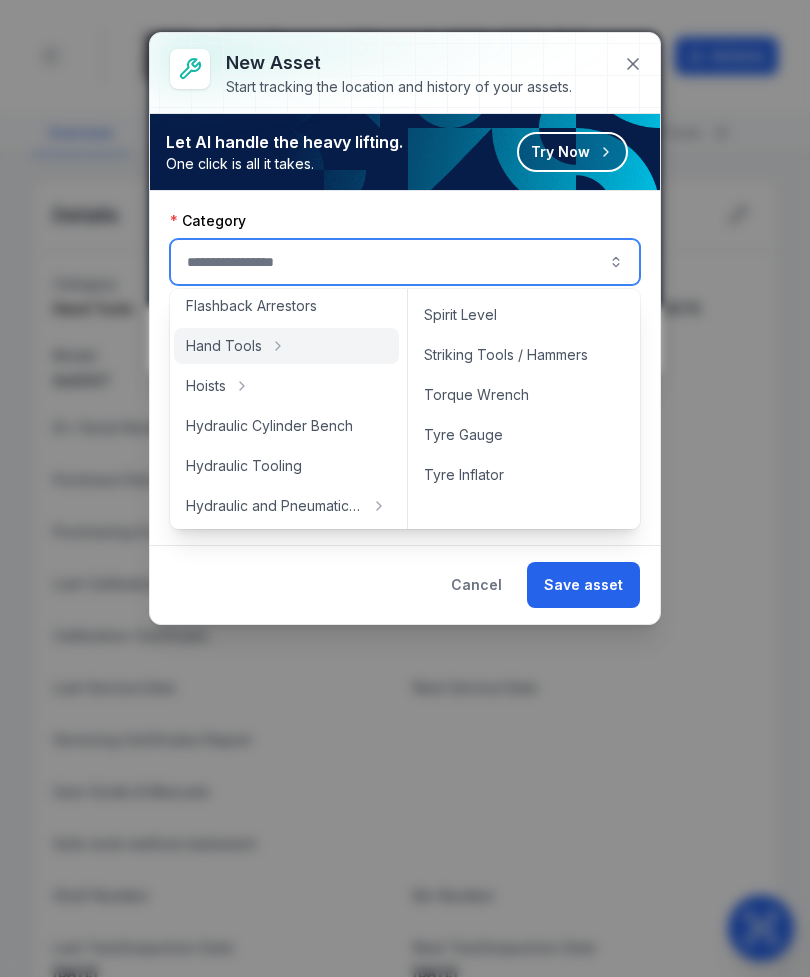 type on "**********" 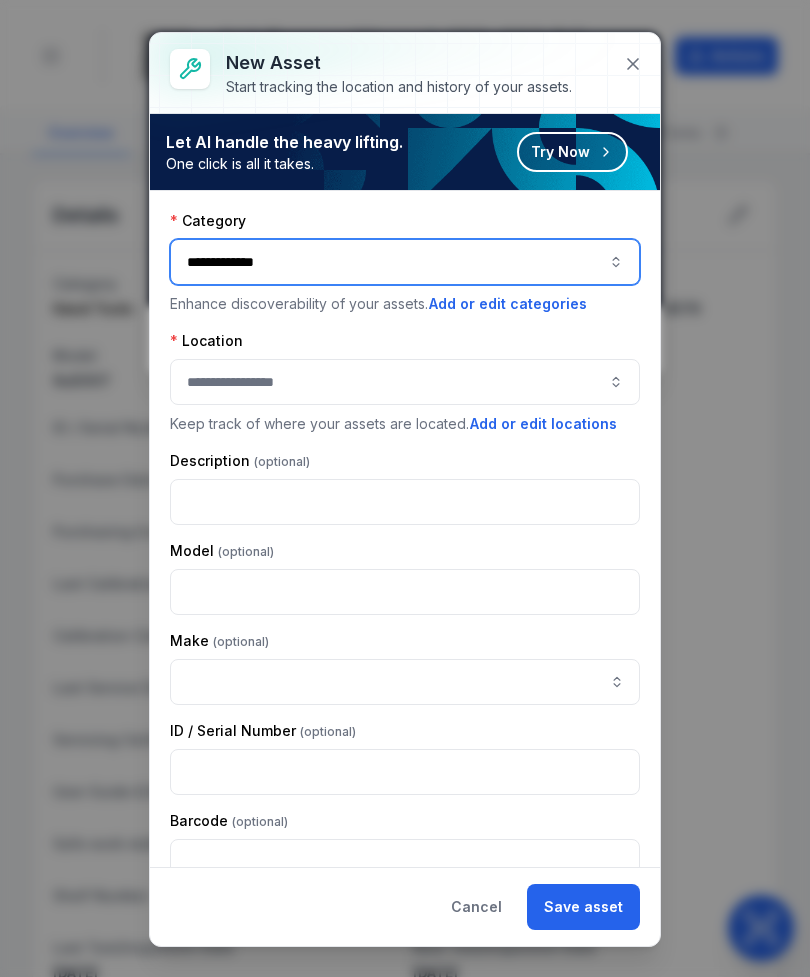 click at bounding box center [405, 382] 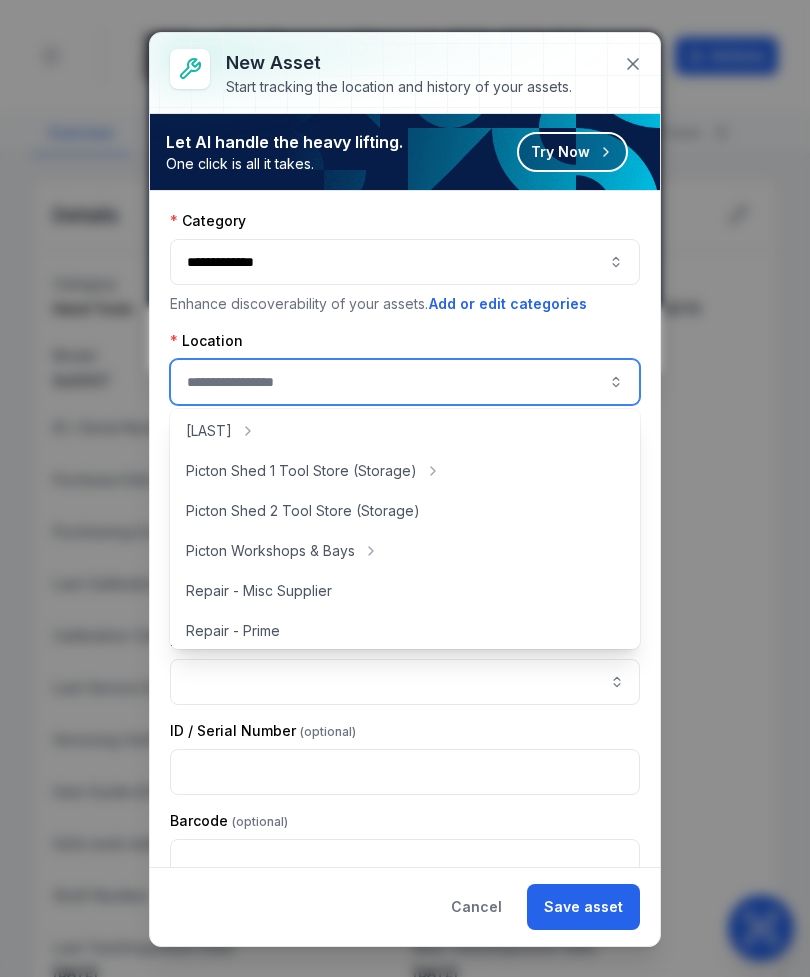scroll, scrollTop: 371, scrollLeft: 0, axis: vertical 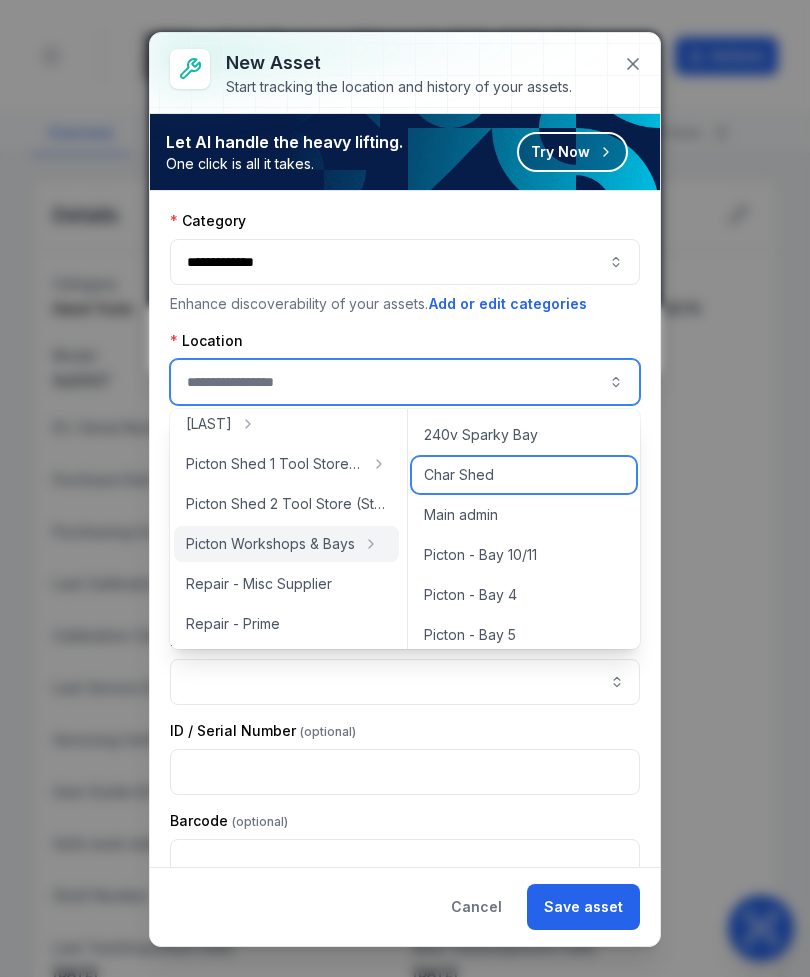 click on "Char Shed" at bounding box center (459, 475) 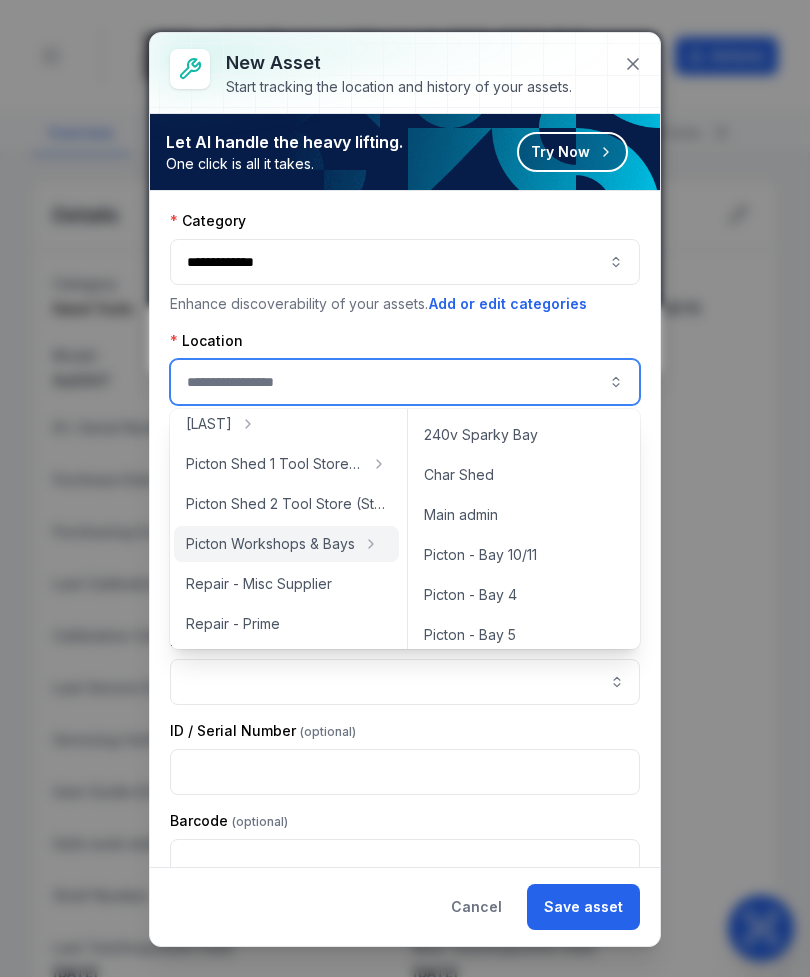 type on "*********" 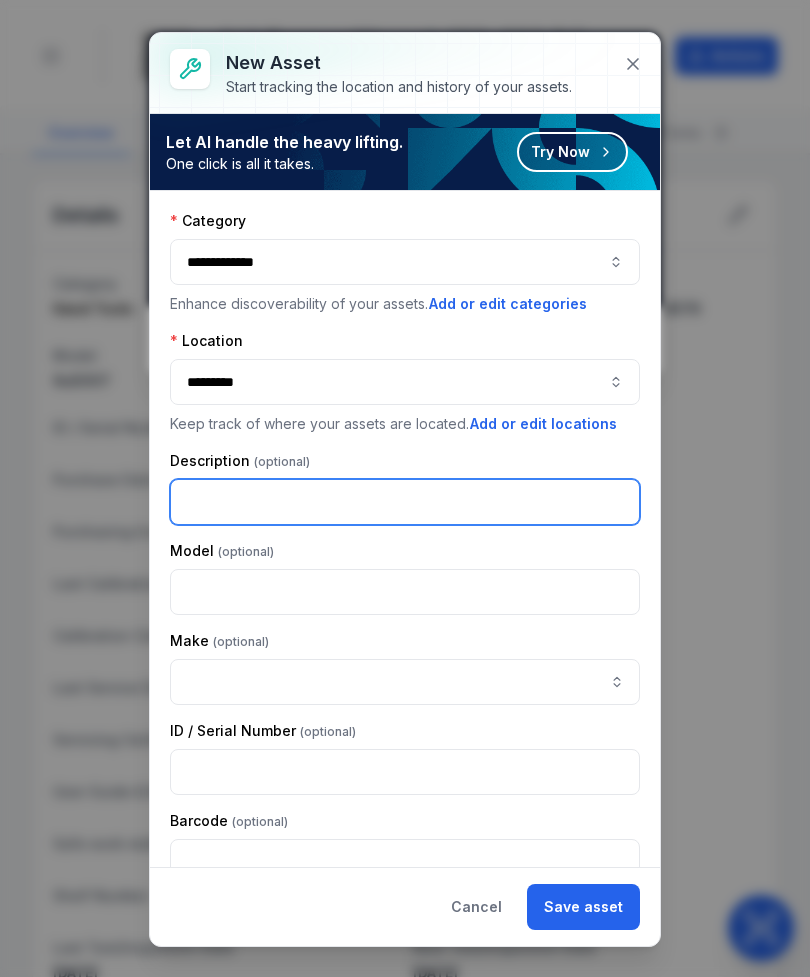 click at bounding box center (405, 502) 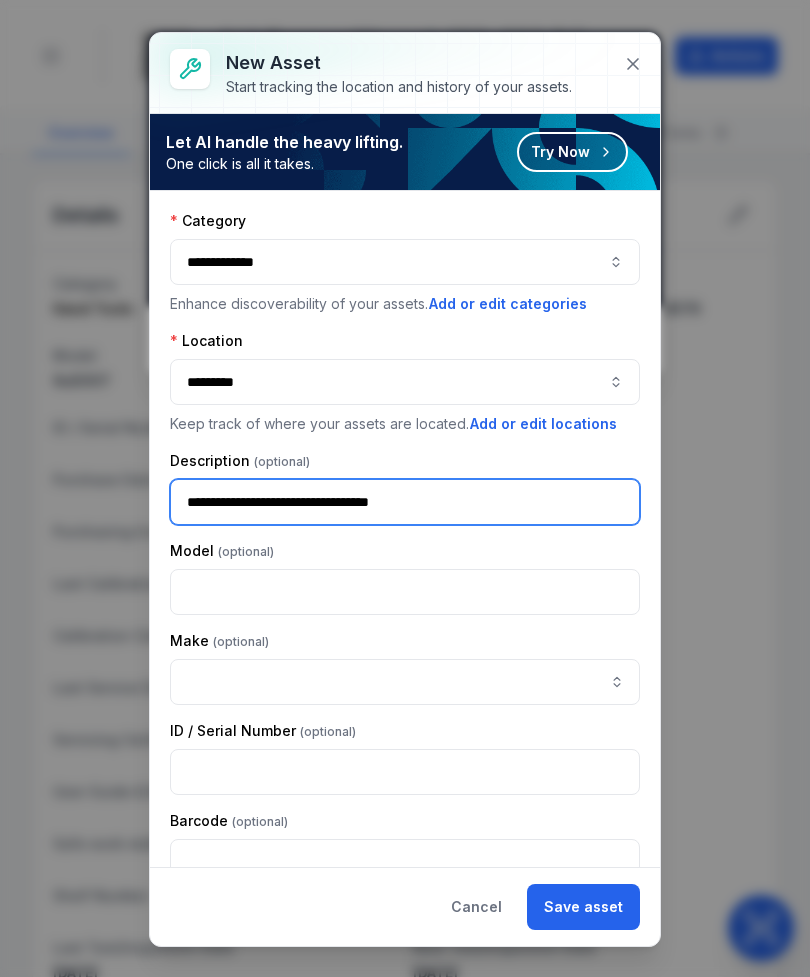 type on "**********" 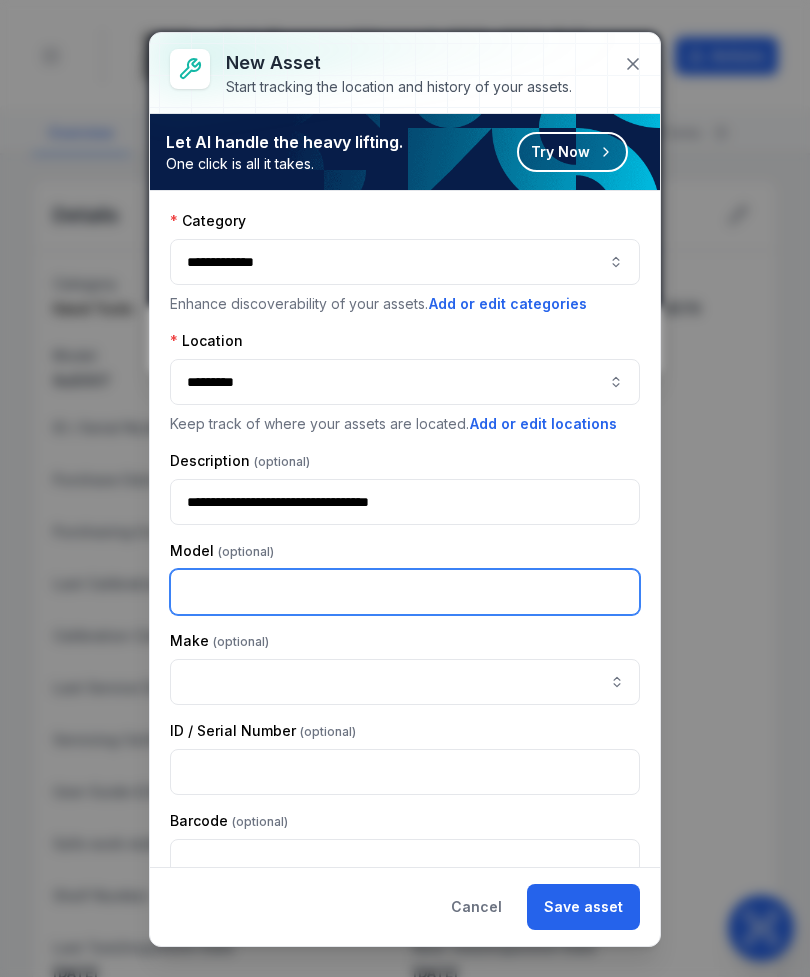 click at bounding box center [405, 592] 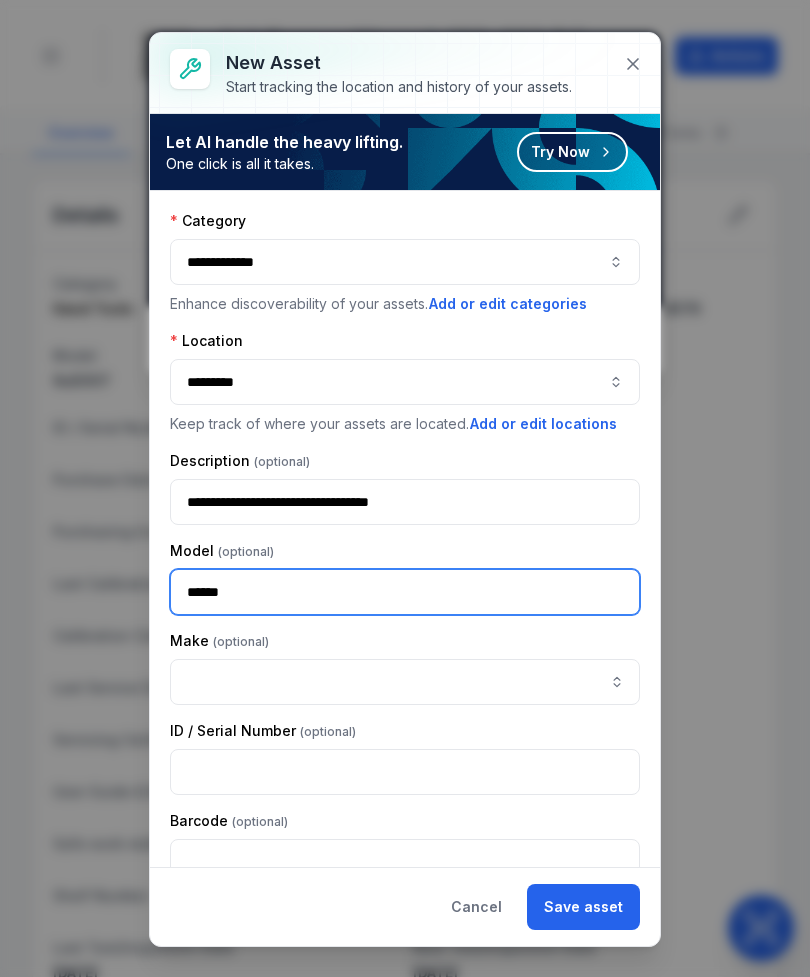 type on "******" 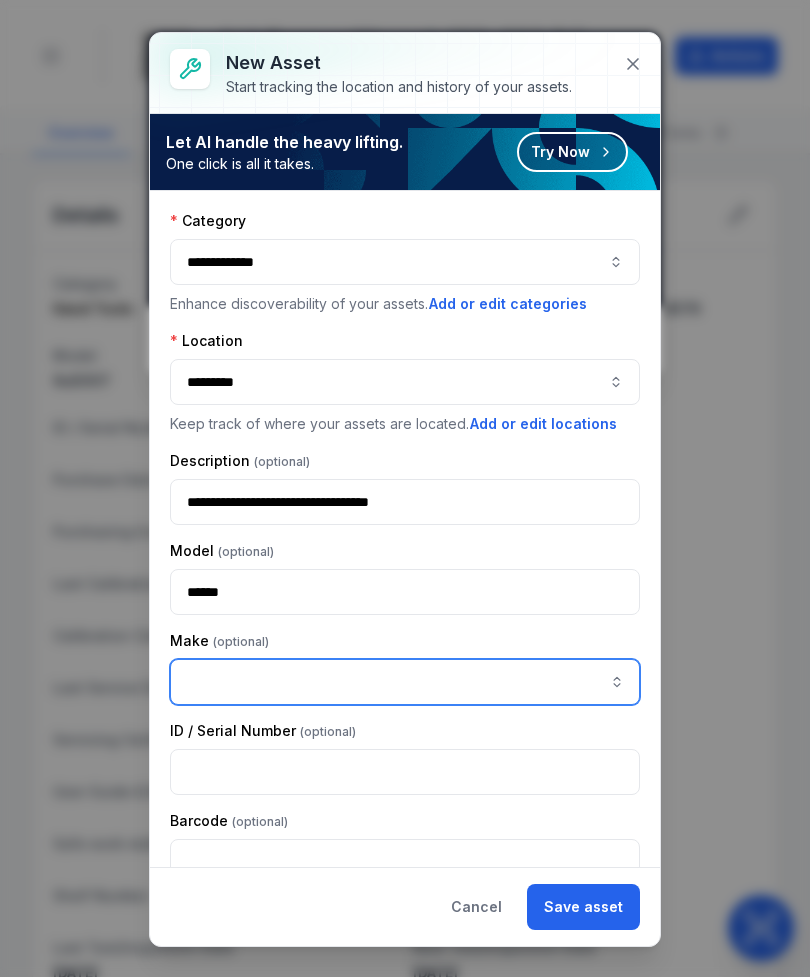 click at bounding box center [405, 682] 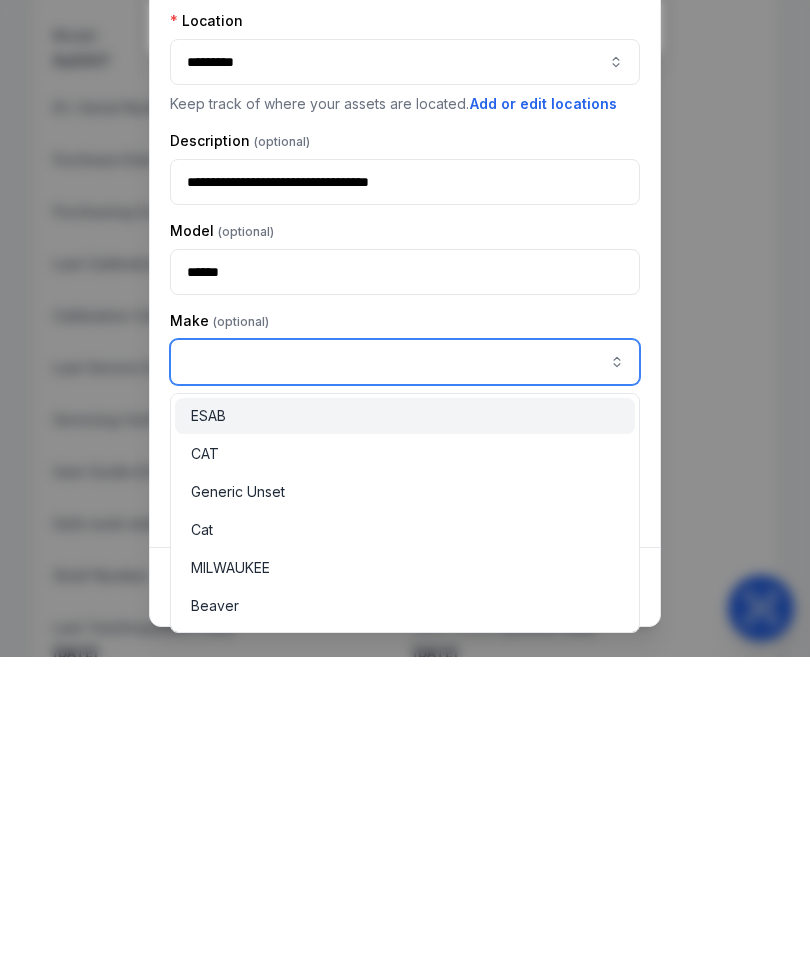 click on "CAT" at bounding box center (405, 774) 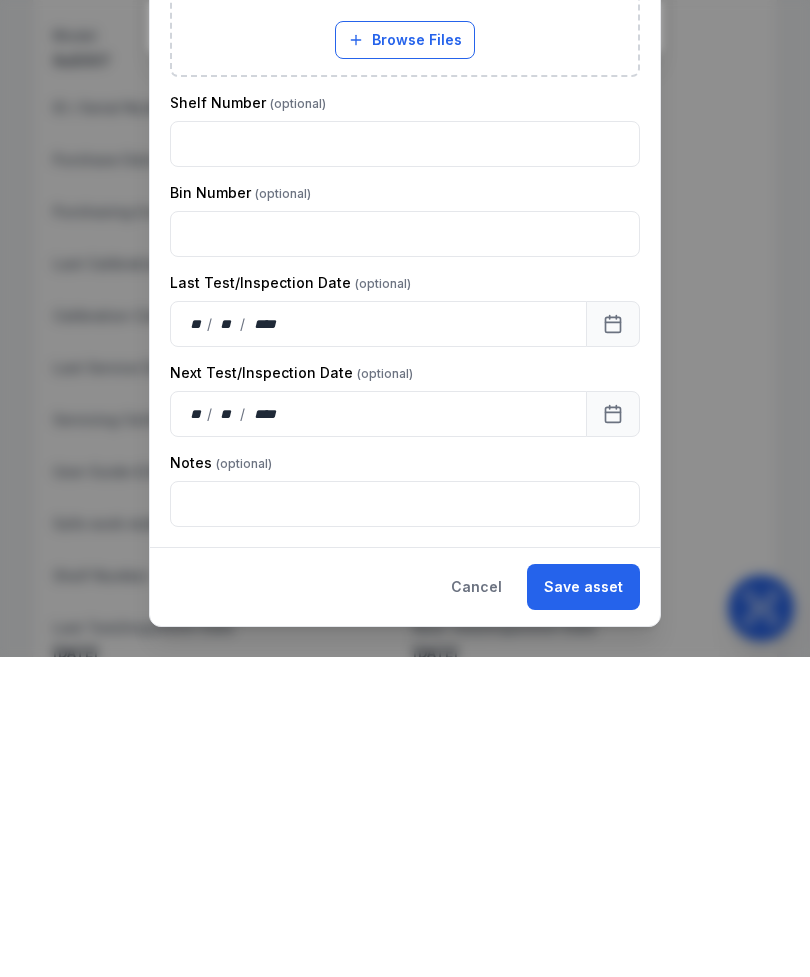scroll, scrollTop: 1888, scrollLeft: 0, axis: vertical 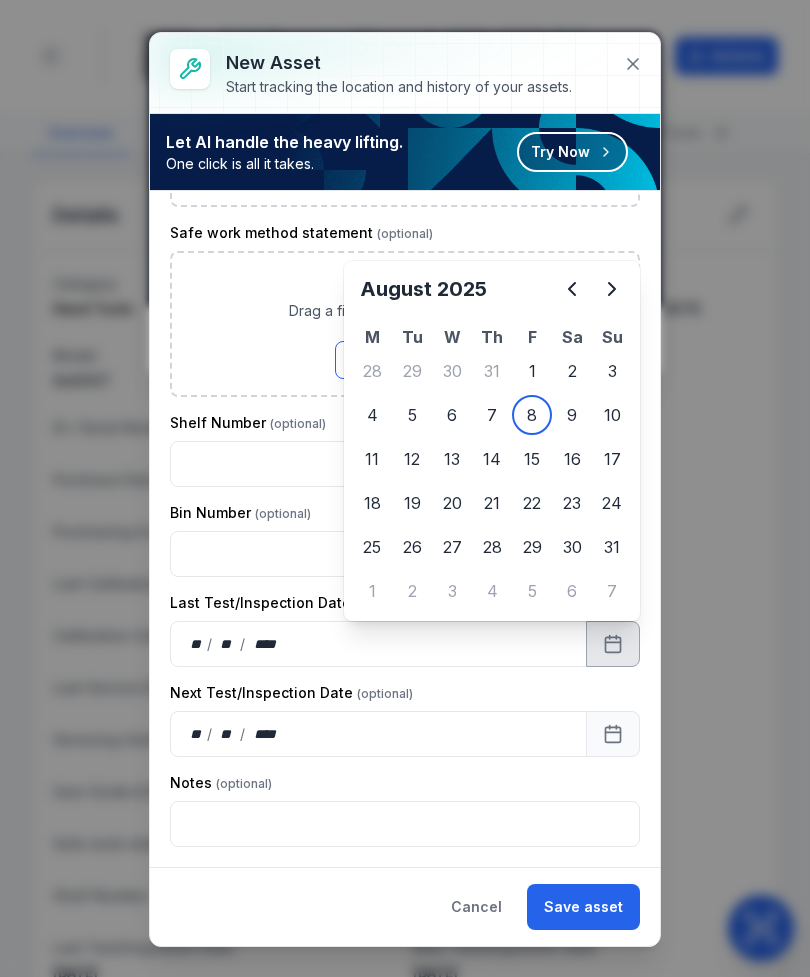 click 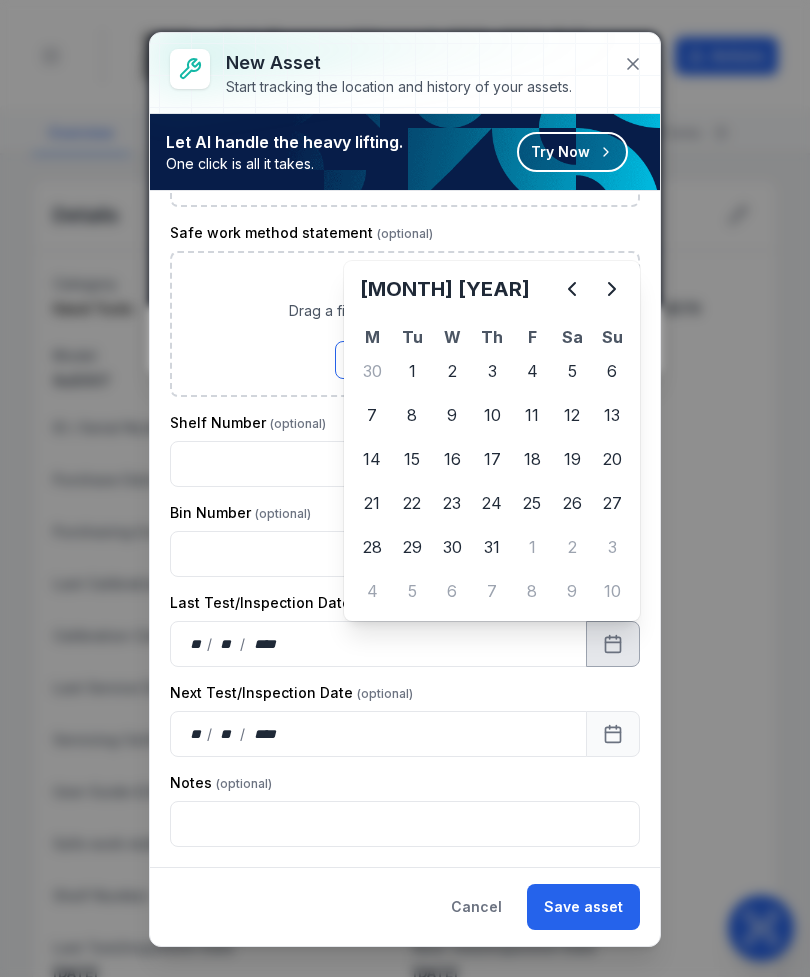 click 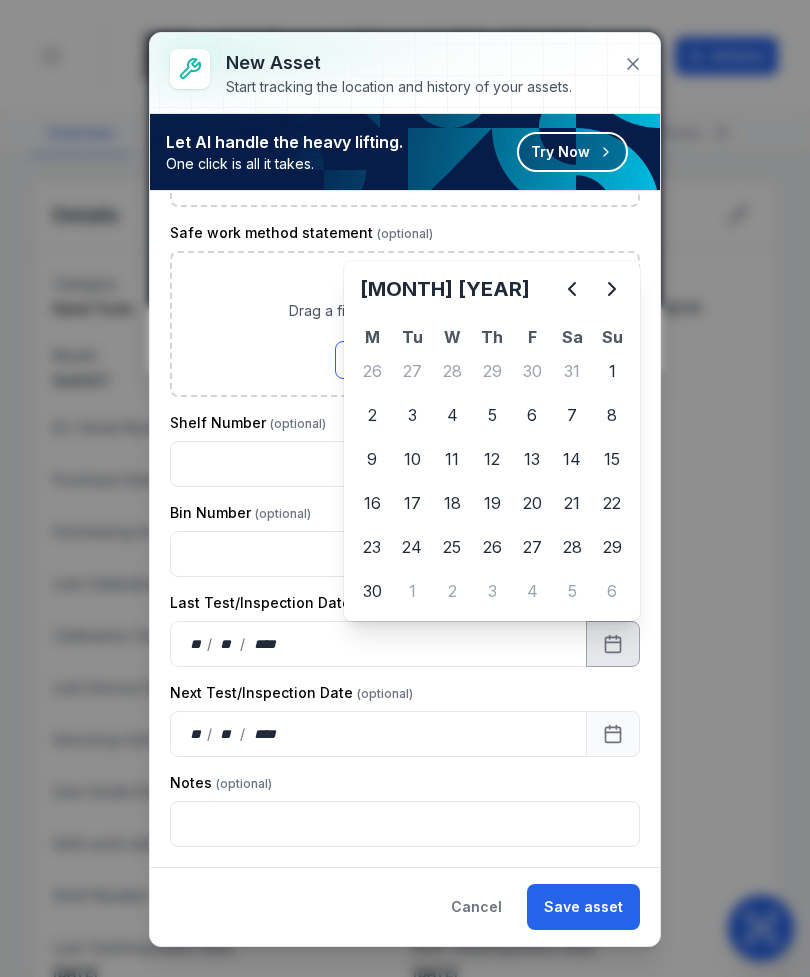 click 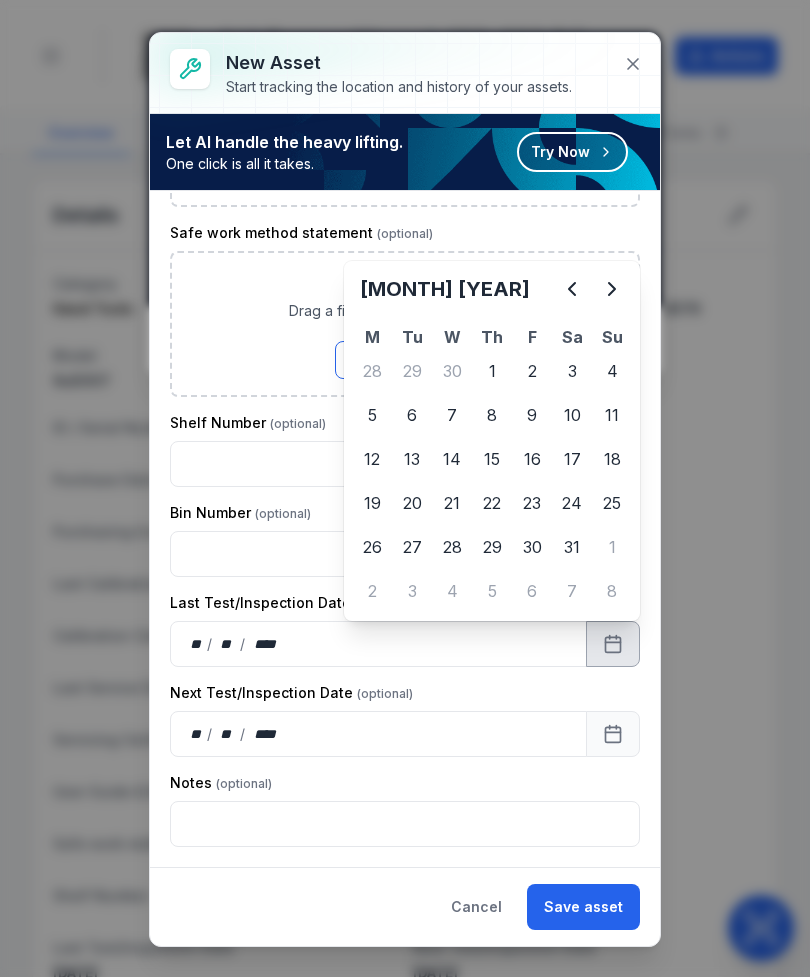 click 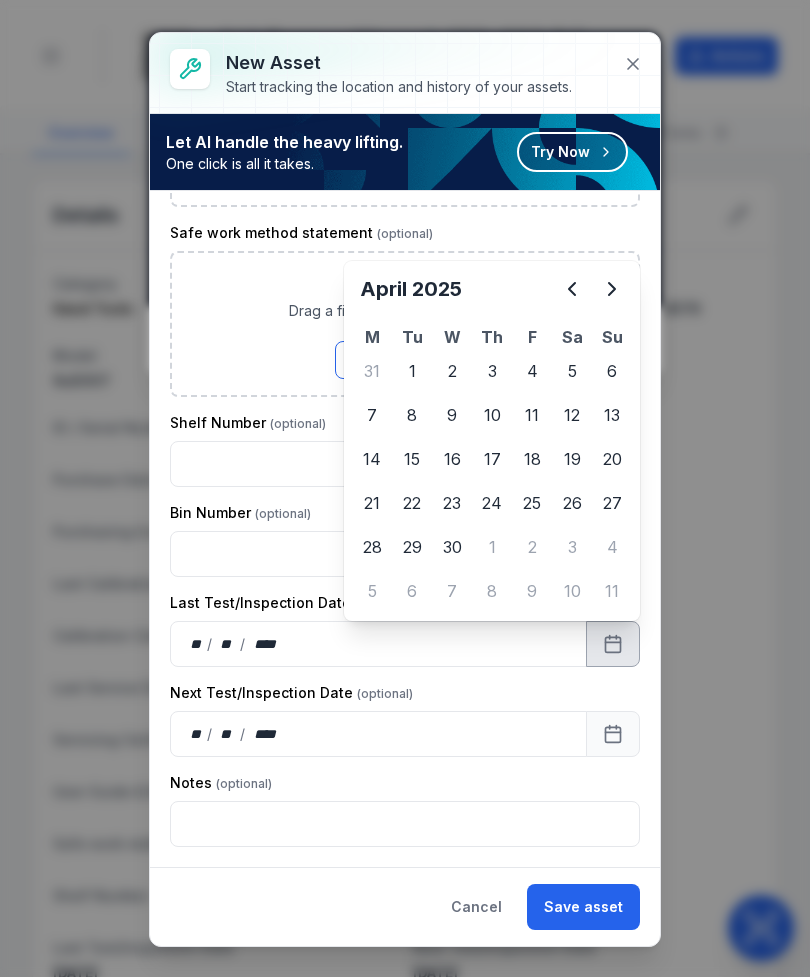 click 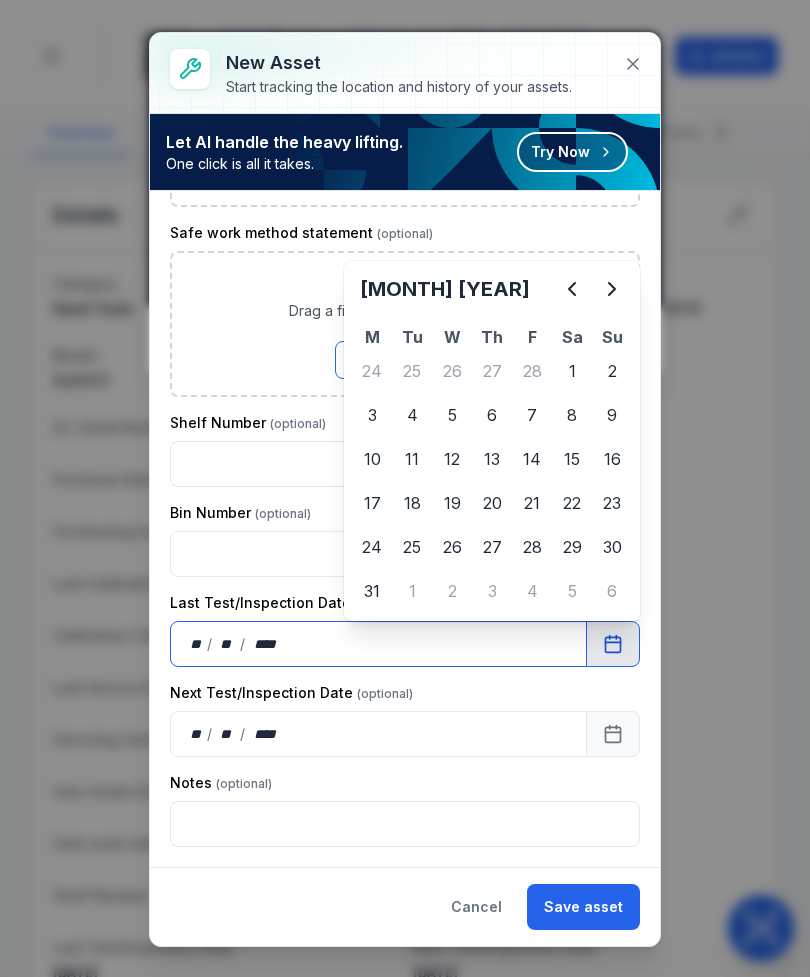 click on "Bin Number" at bounding box center [405, 513] 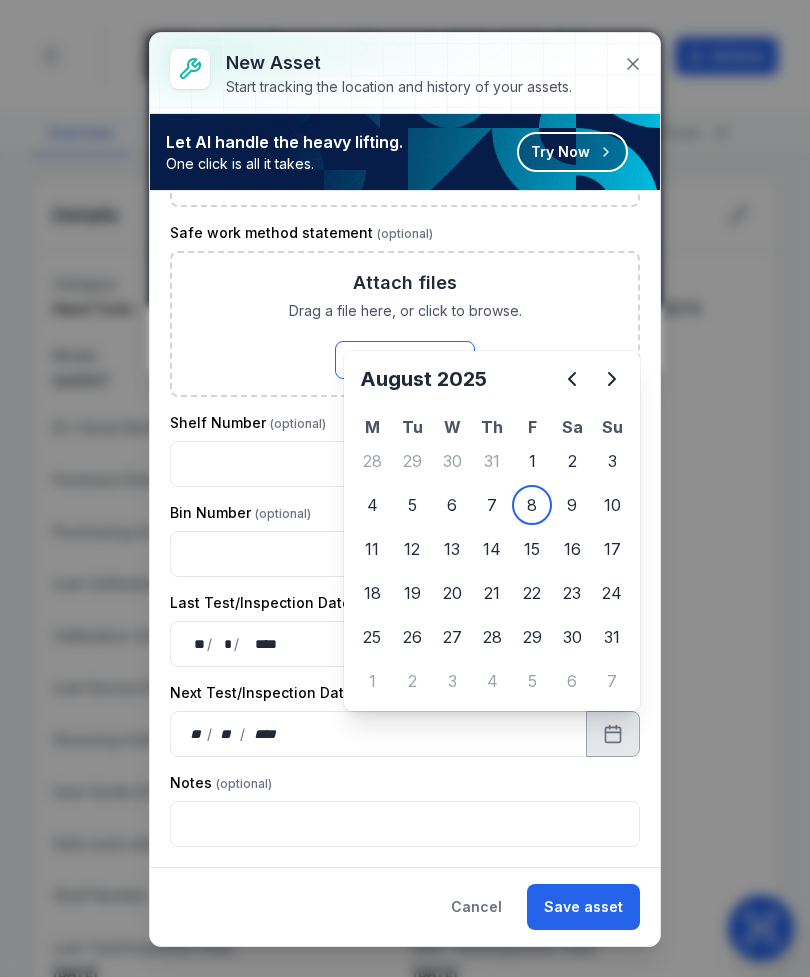 click 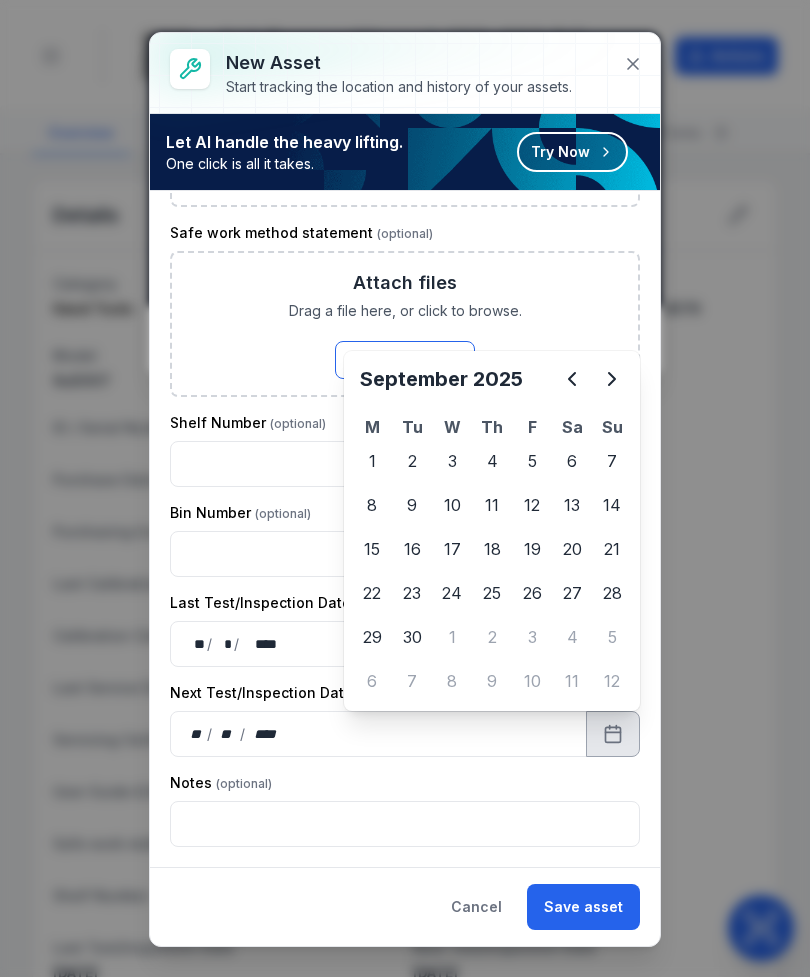 click 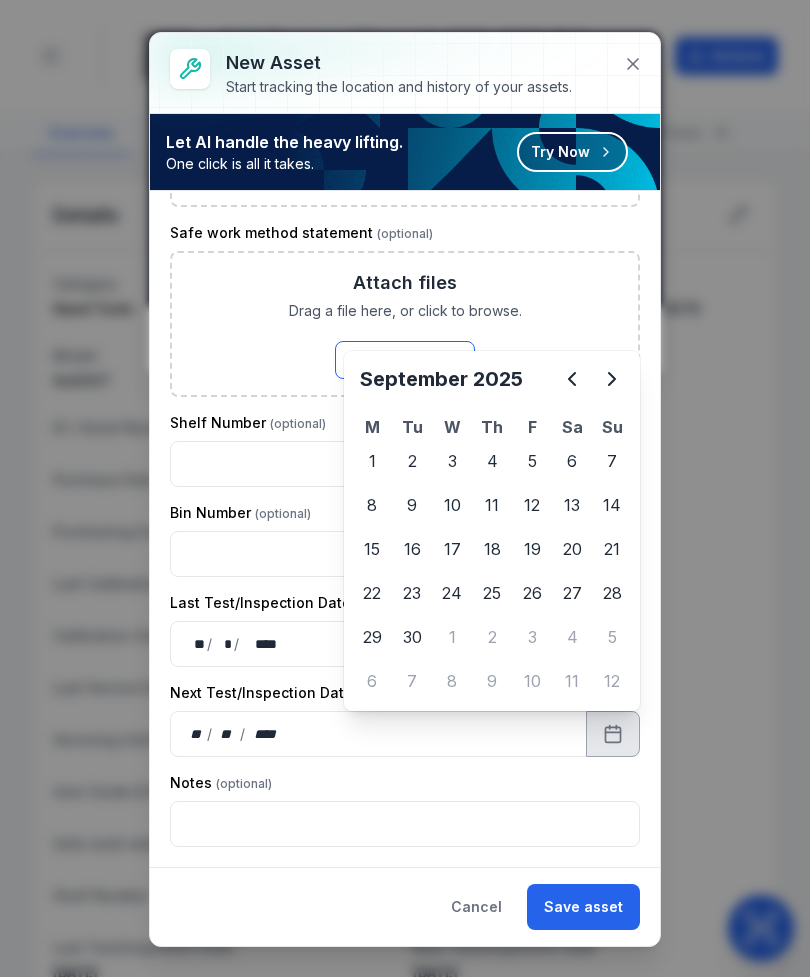 click 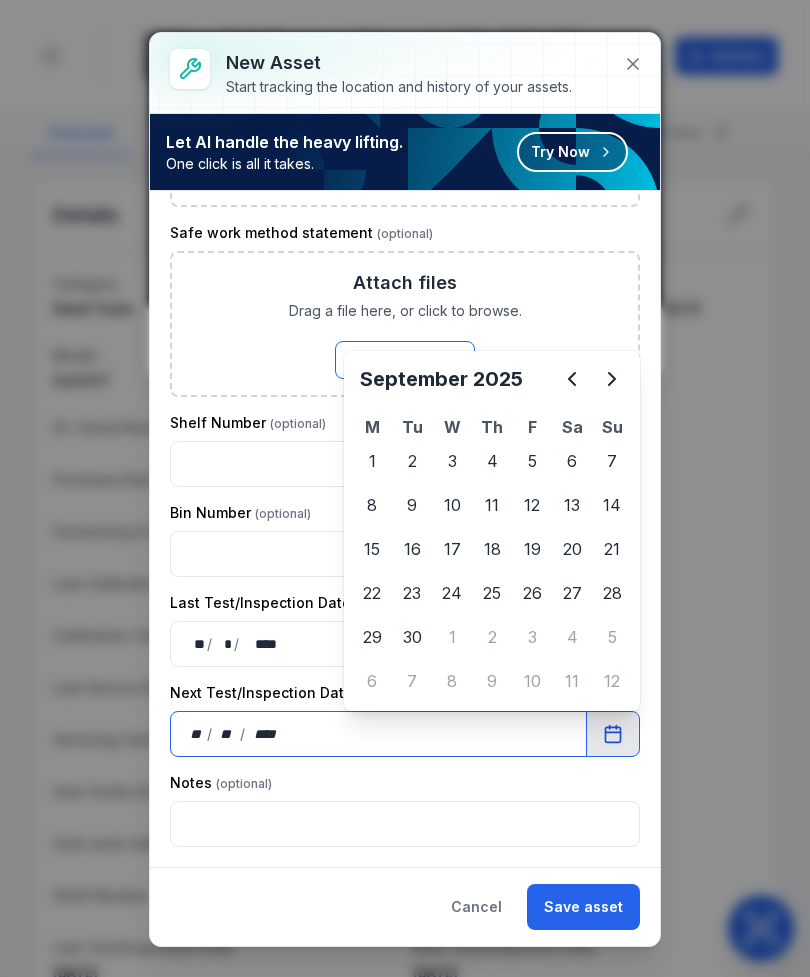 click at bounding box center (405, 554) 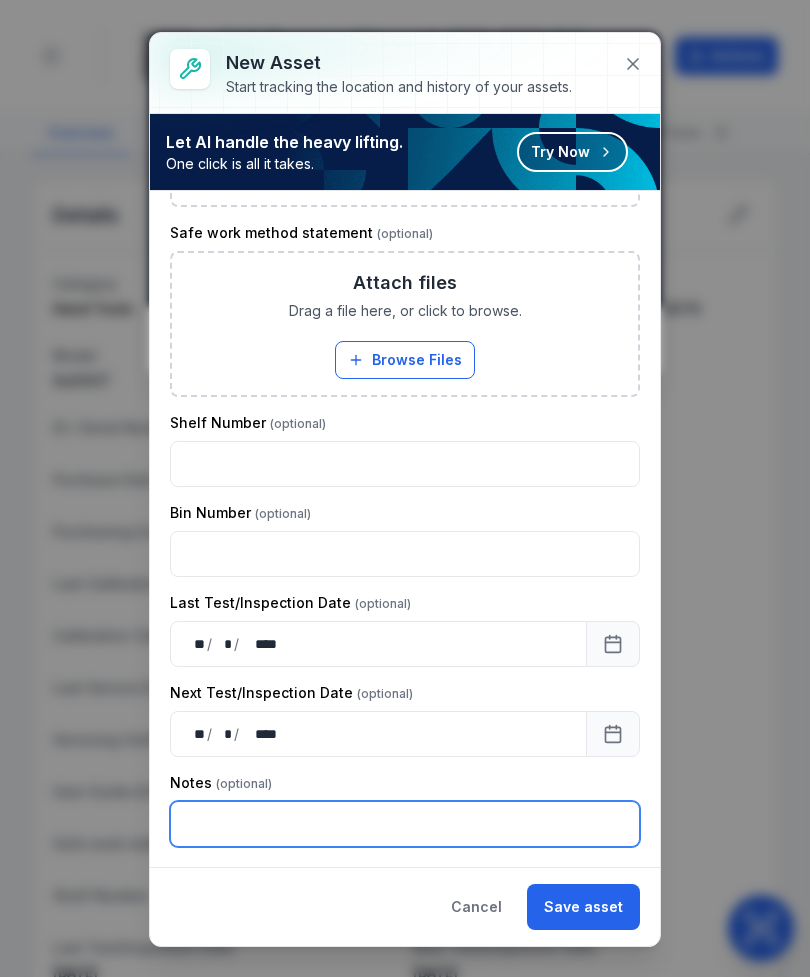 click at bounding box center [405, 824] 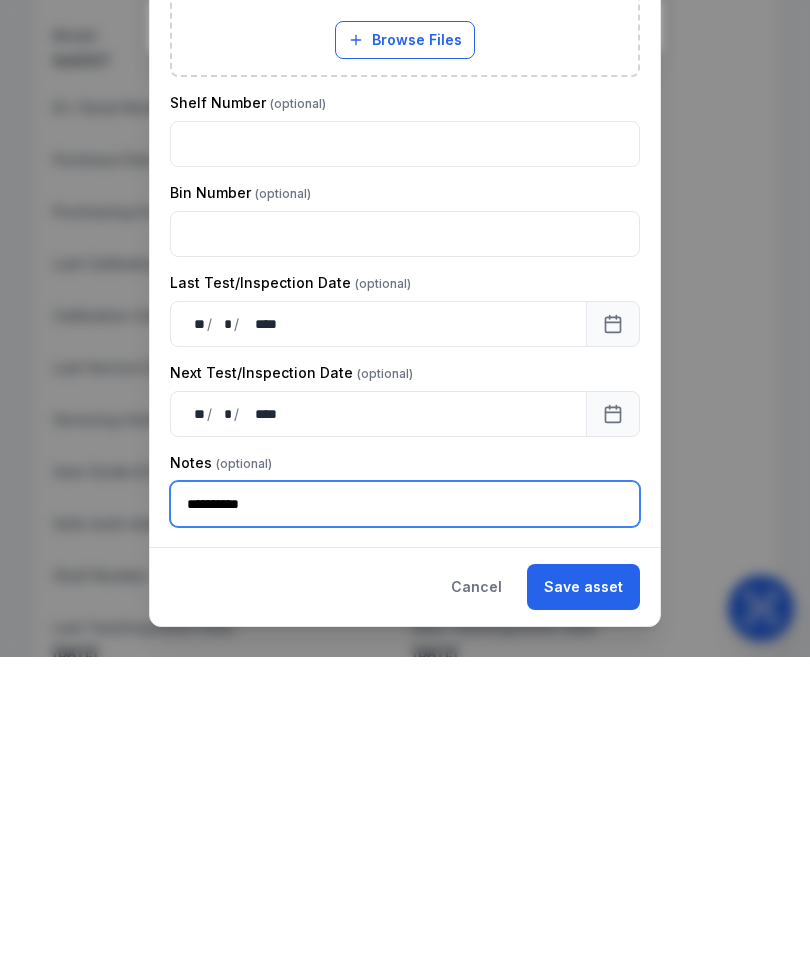 type on "**********" 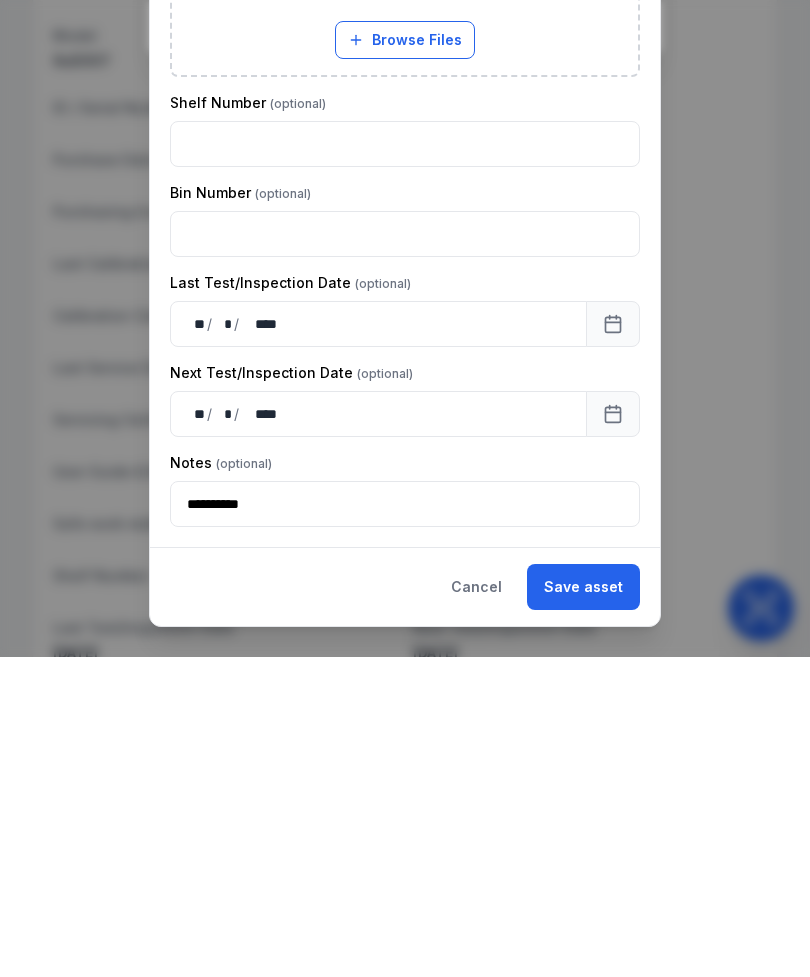 click on "Save asset" at bounding box center [583, 907] 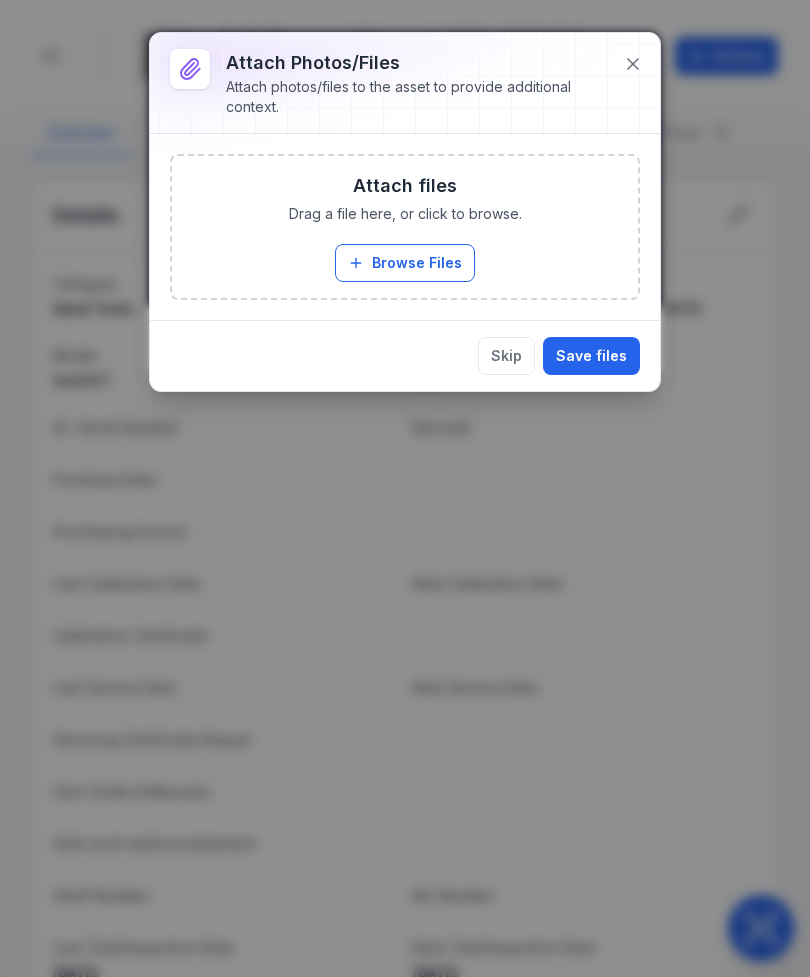 click on "Browse Files" at bounding box center [405, 263] 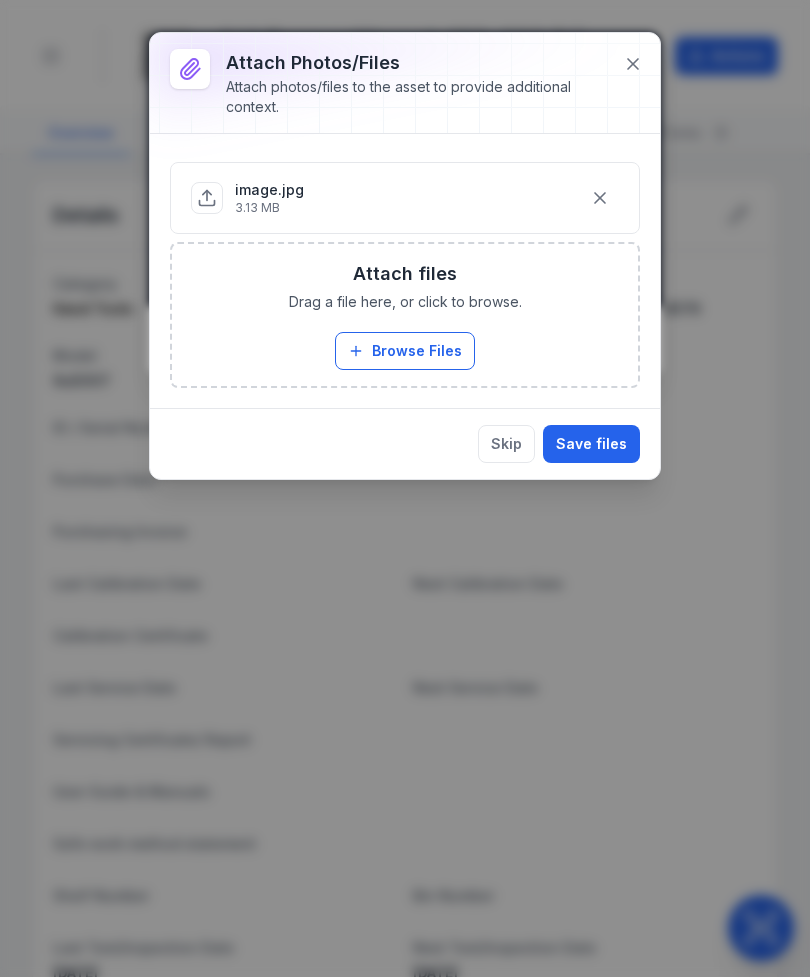 click on "Save files" at bounding box center [591, 444] 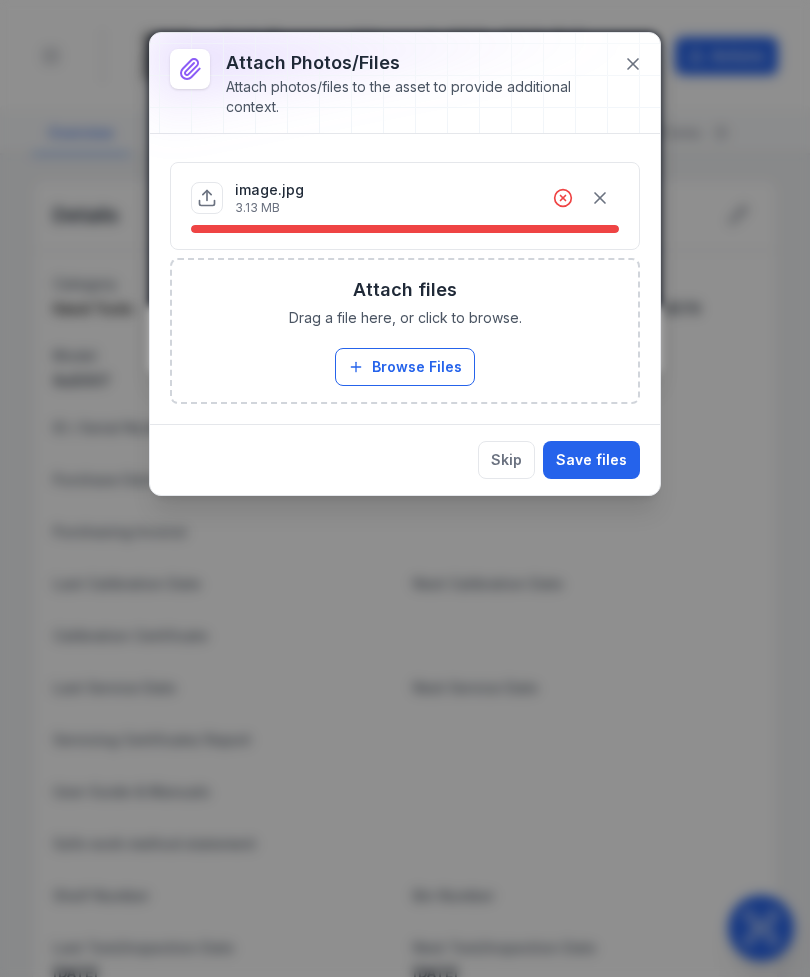 click at bounding box center [600, 198] 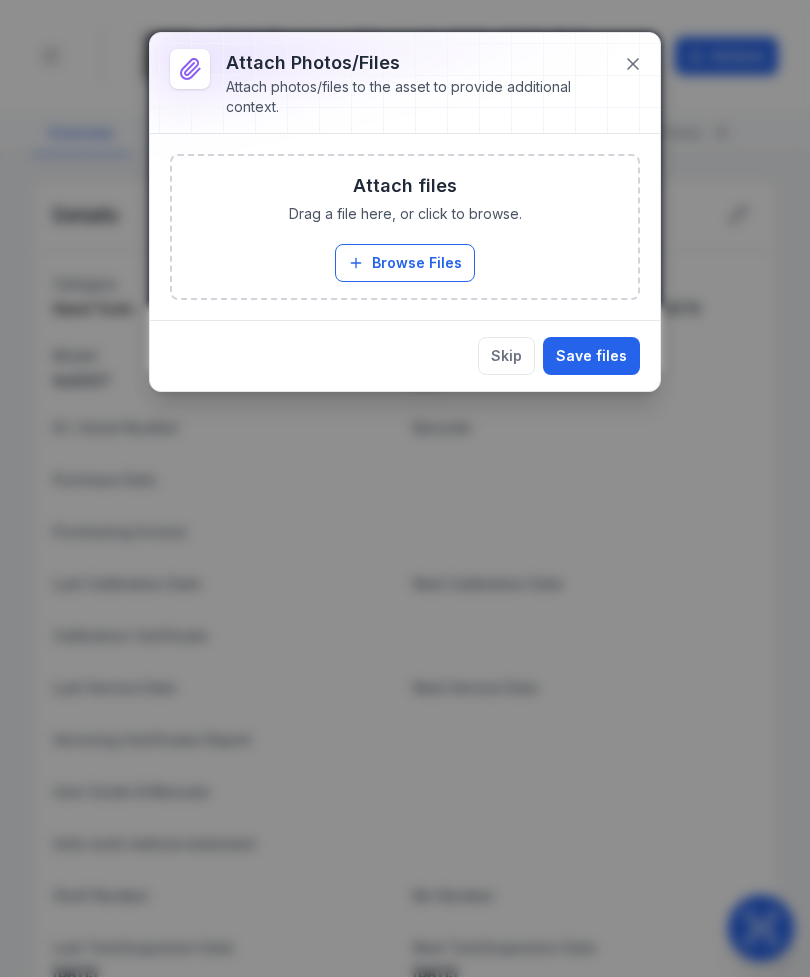 click on "Browse Files" at bounding box center [405, 263] 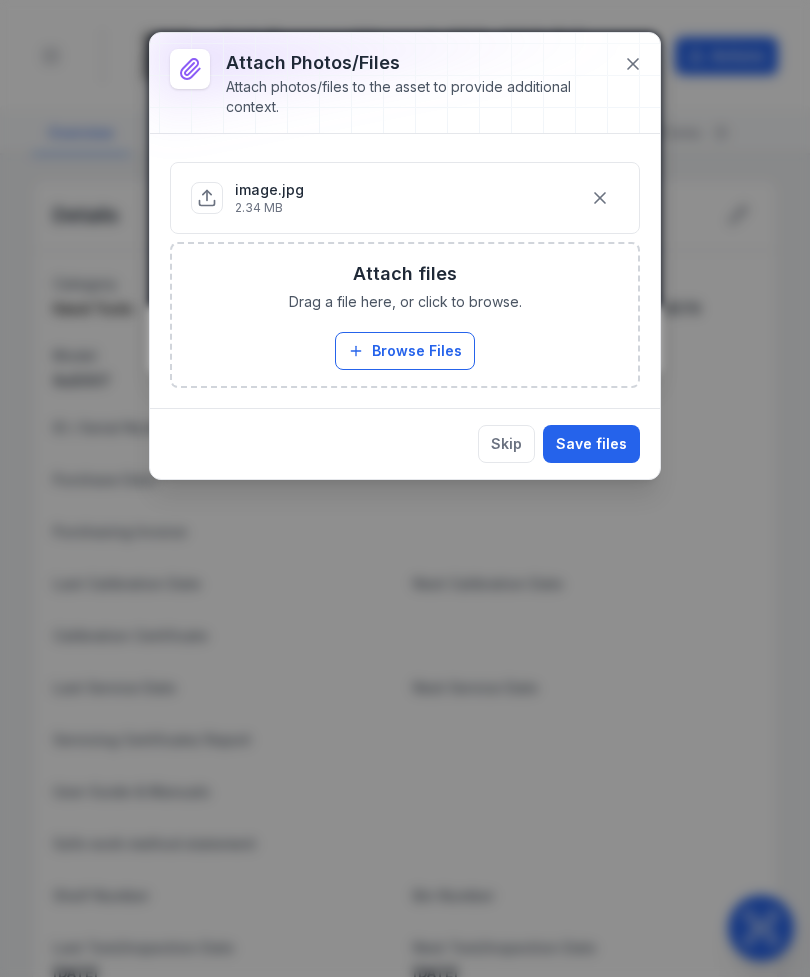 click on "Save files" at bounding box center (591, 444) 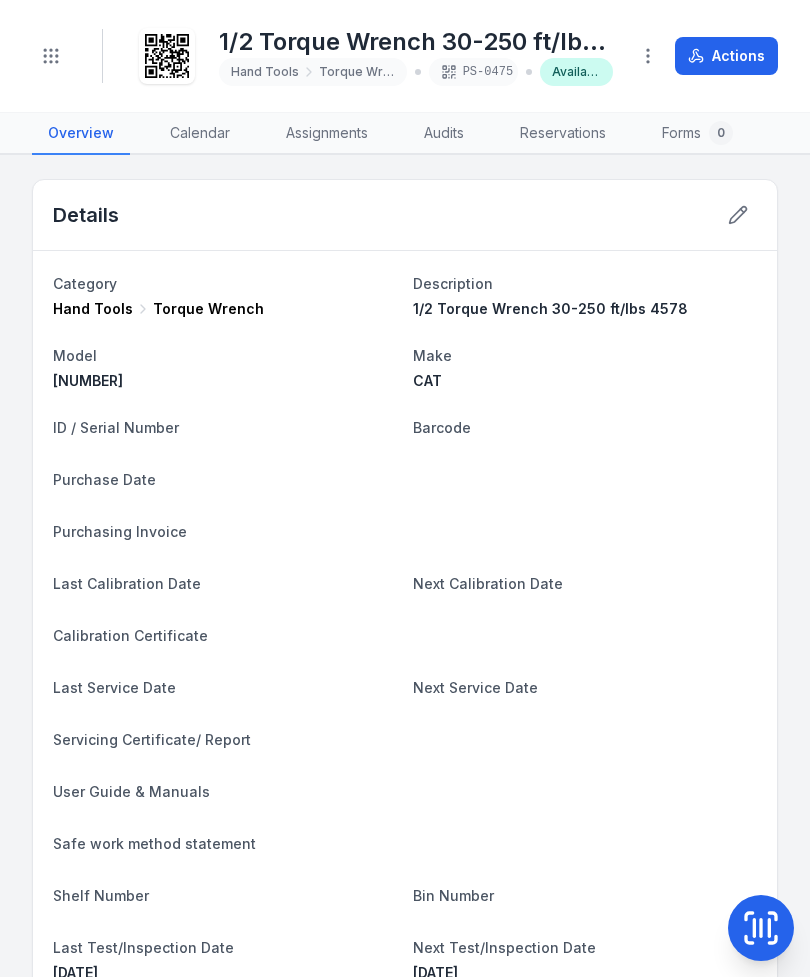 click 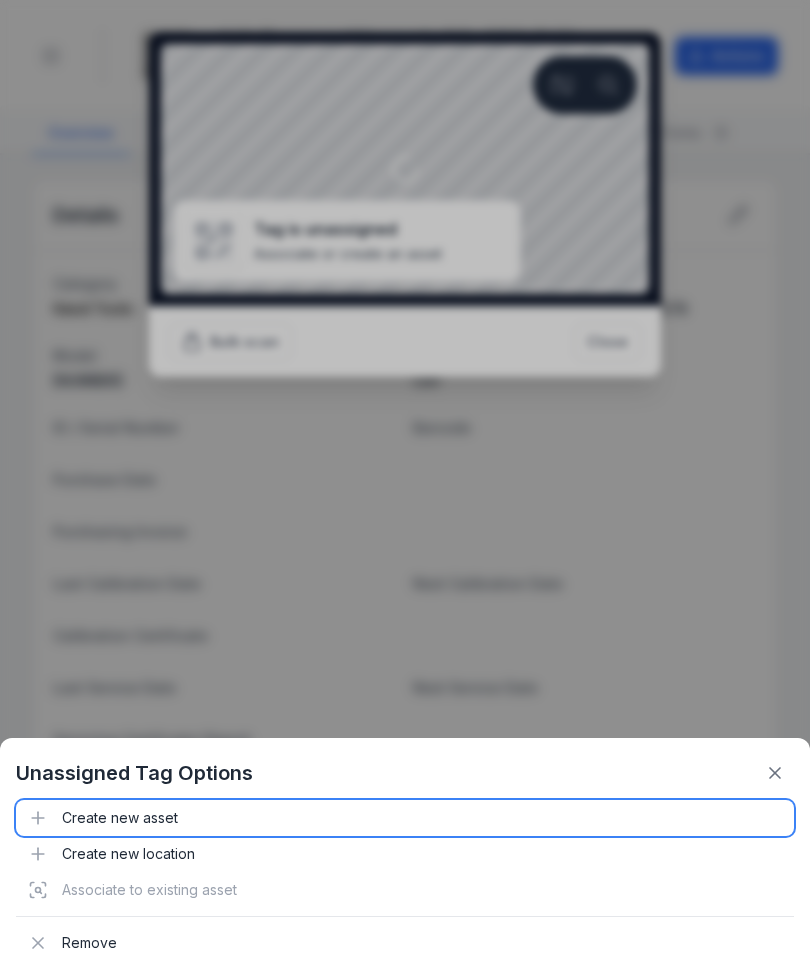 click on "Create new asset" at bounding box center [405, 818] 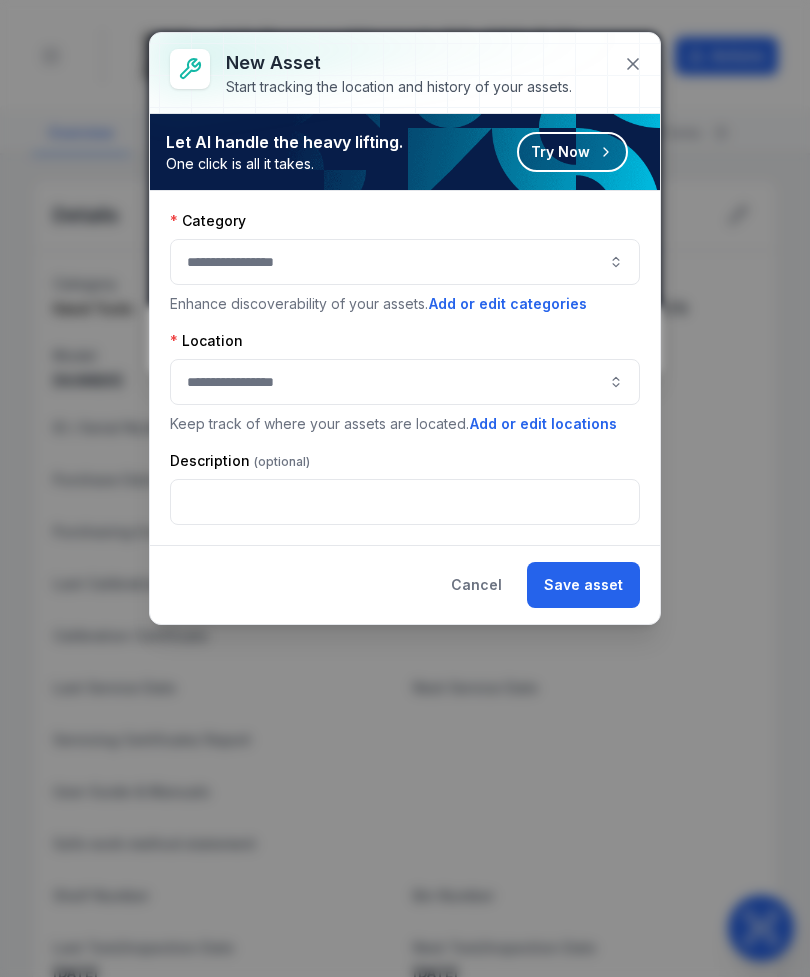 click at bounding box center [405, 262] 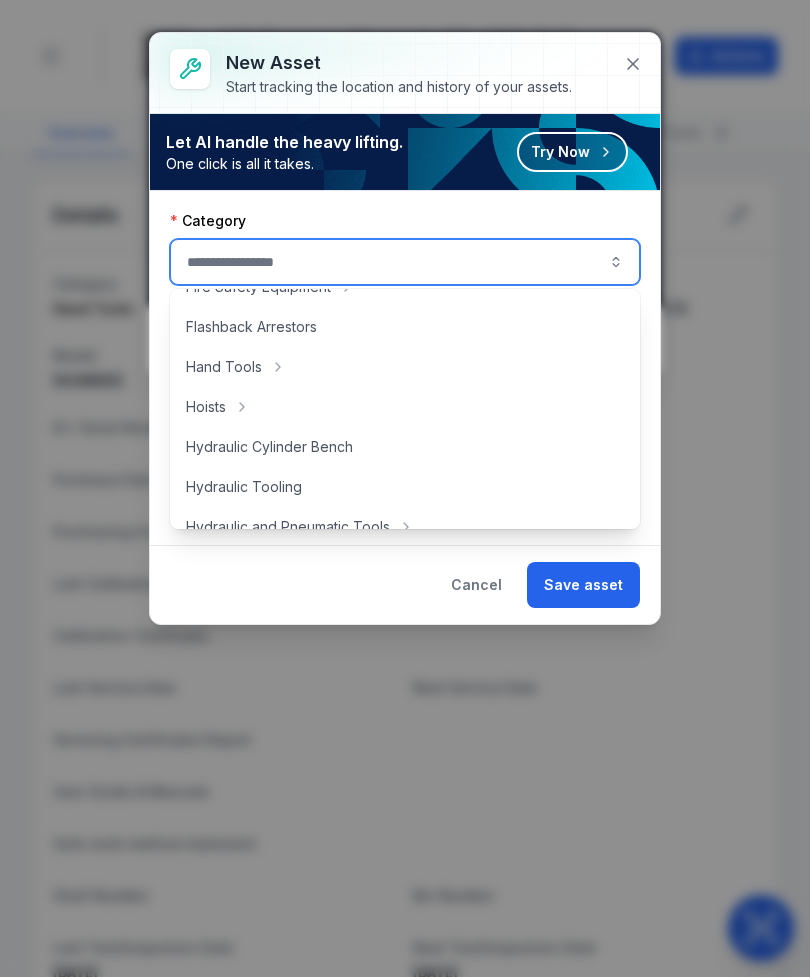 scroll, scrollTop: 278, scrollLeft: 0, axis: vertical 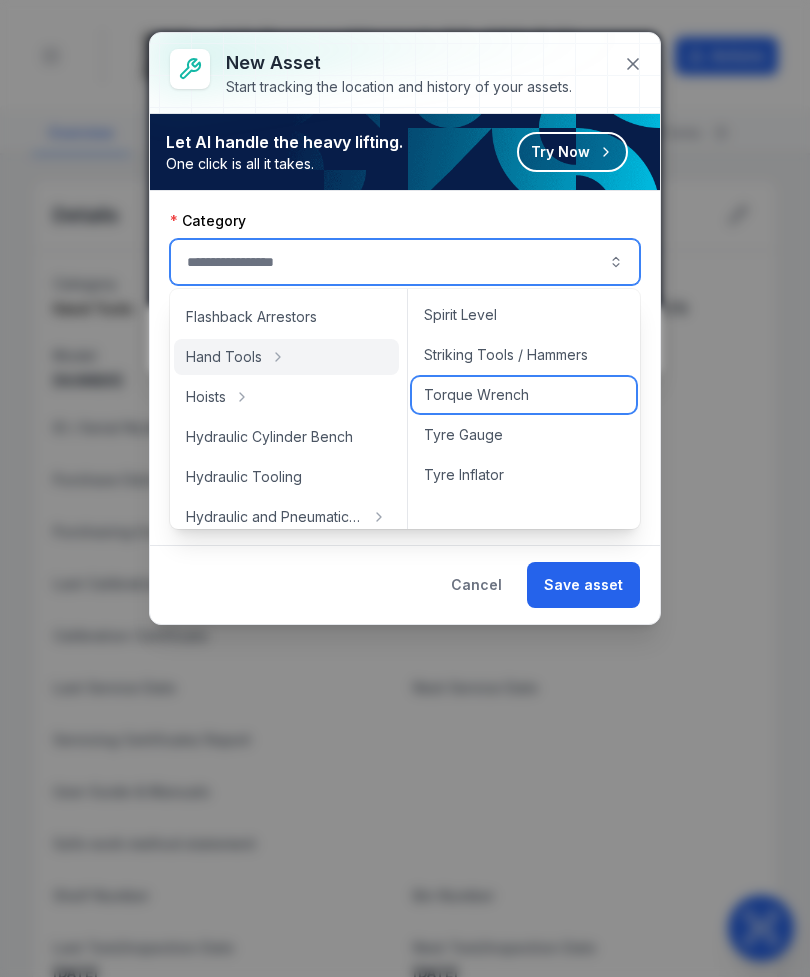 click on "Torque Wrench" at bounding box center (524, 395) 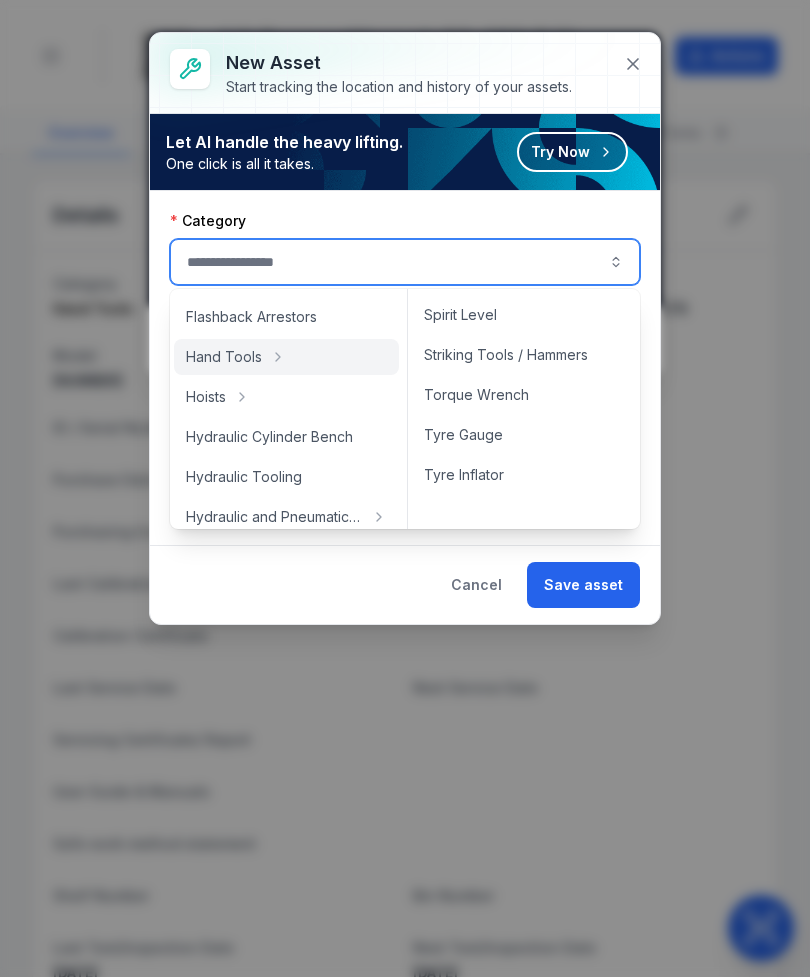 type on "**********" 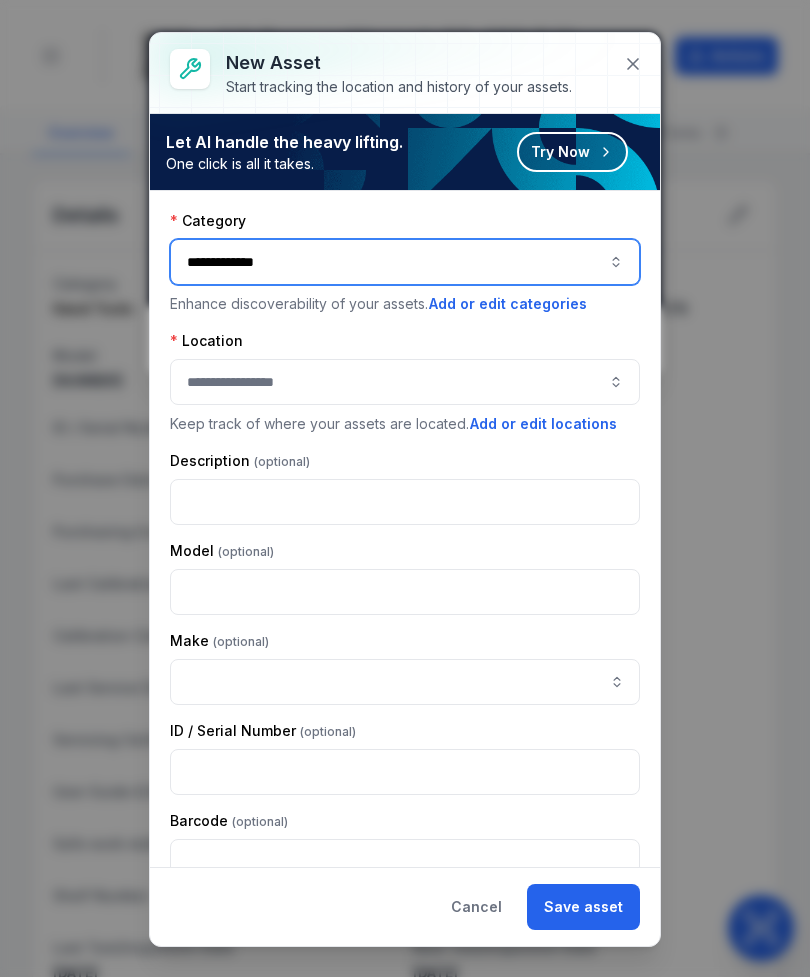 click at bounding box center [405, 382] 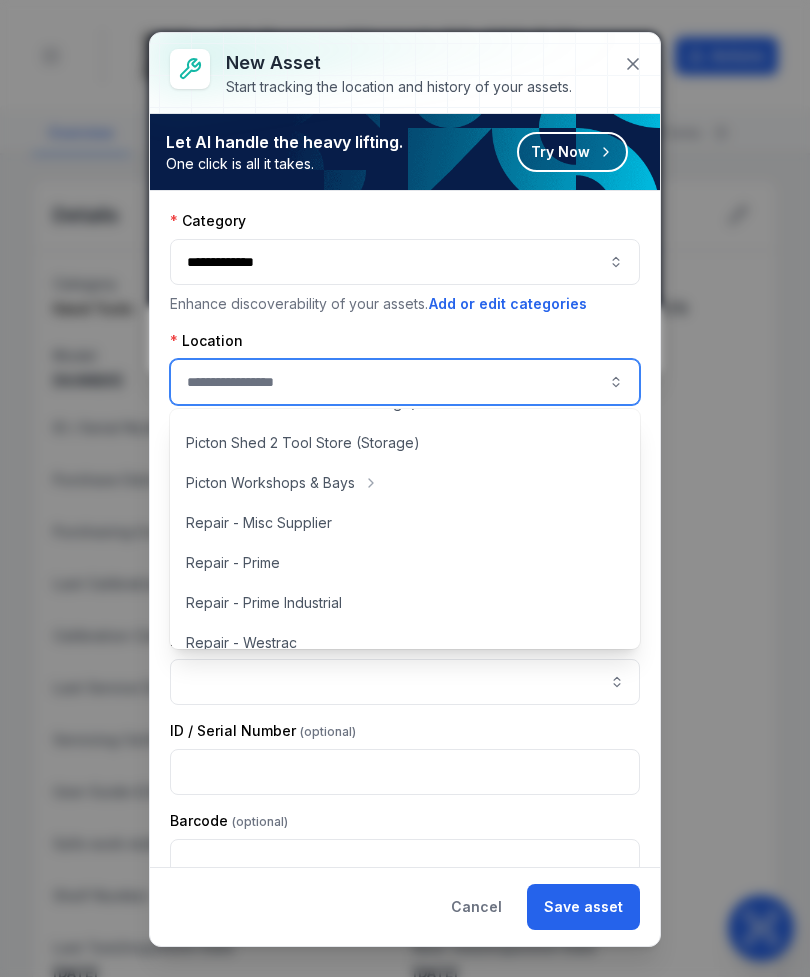 scroll, scrollTop: 433, scrollLeft: 0, axis: vertical 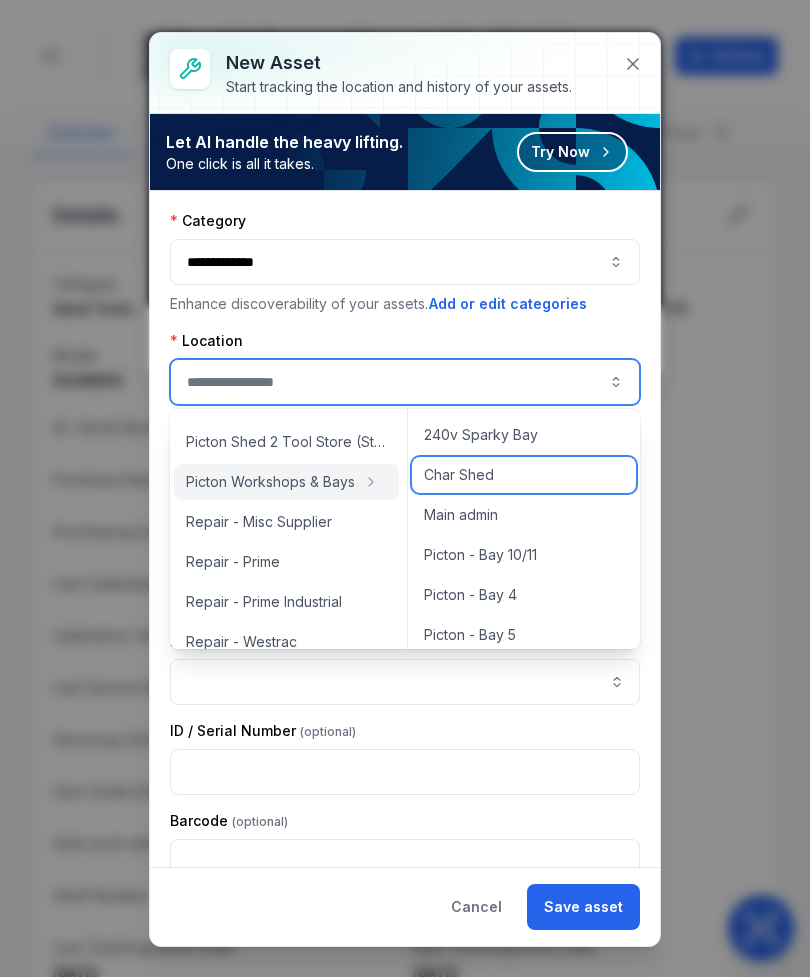 click on "Char Shed" at bounding box center (459, 475) 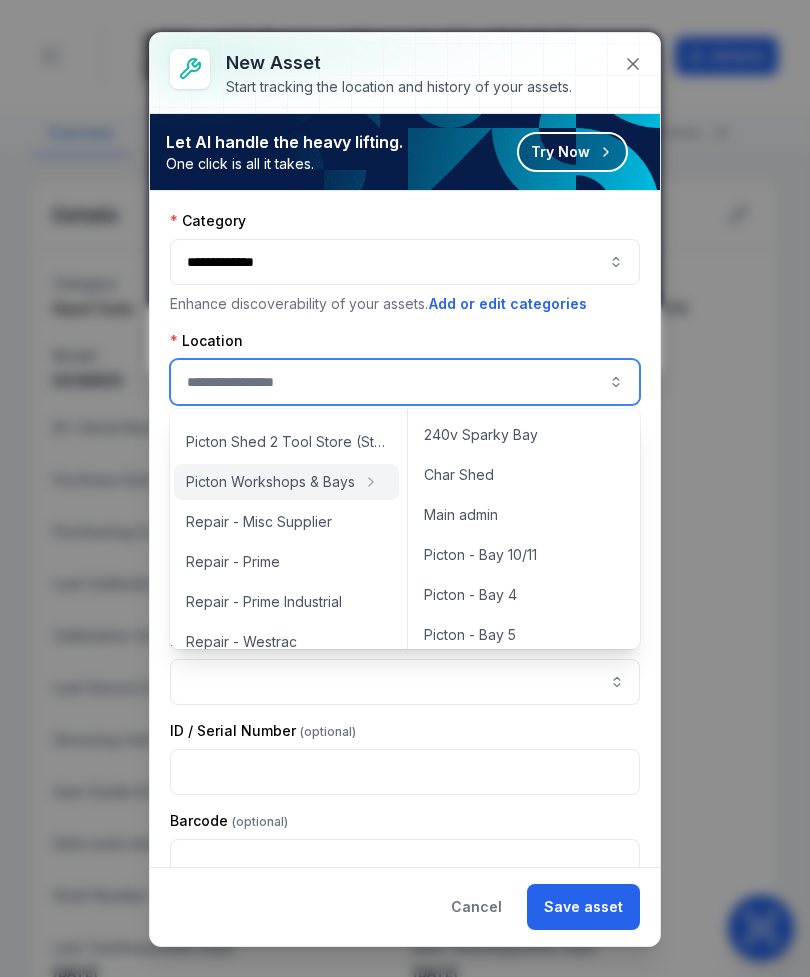 type on "*********" 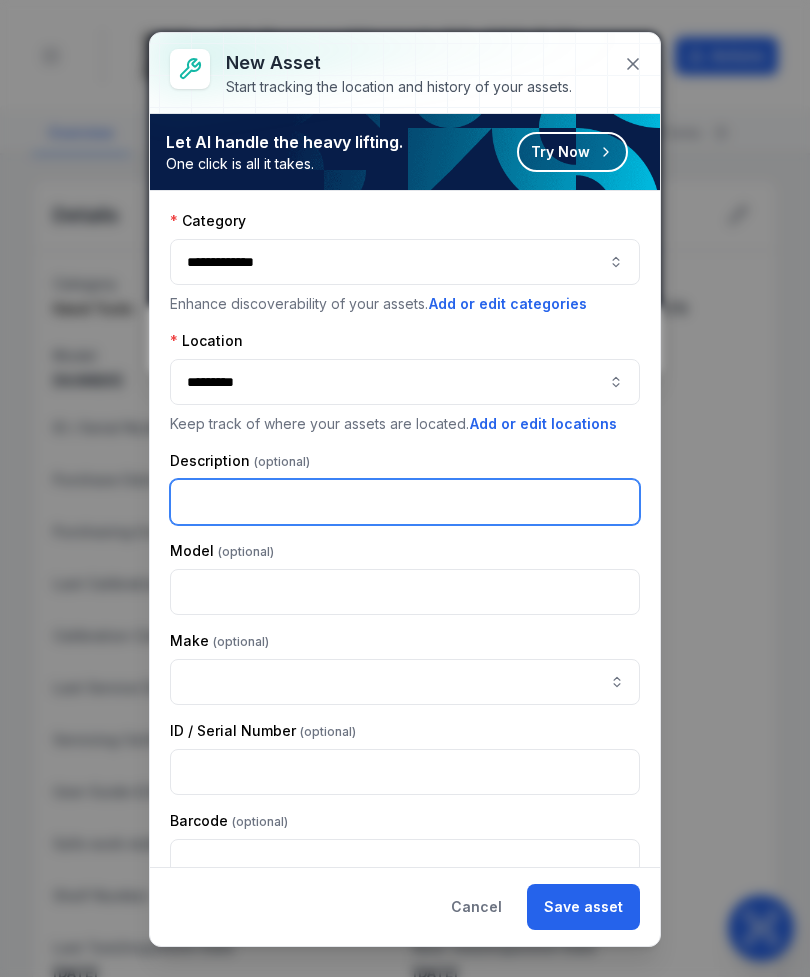 click at bounding box center [405, 502] 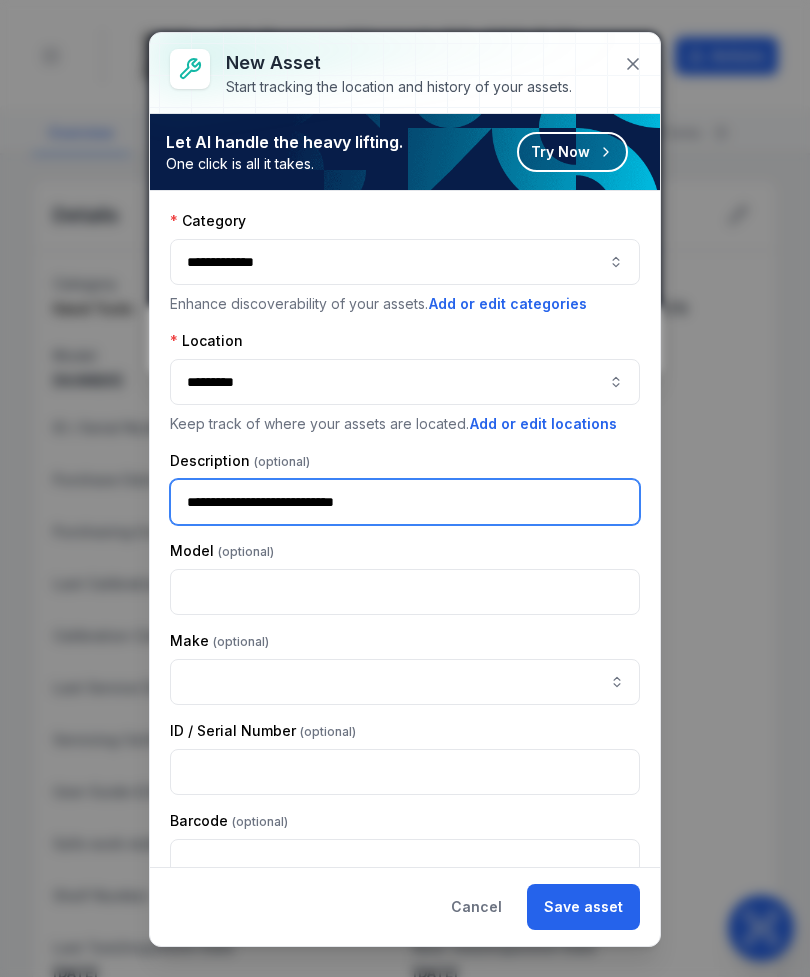 type on "**********" 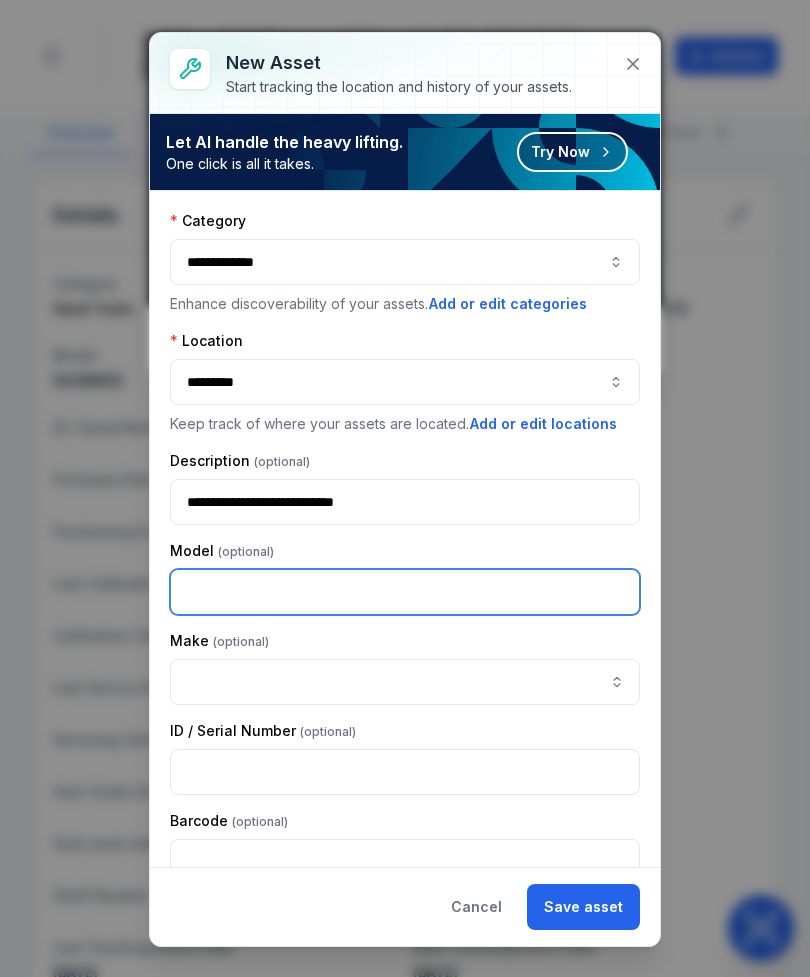 click at bounding box center (405, 592) 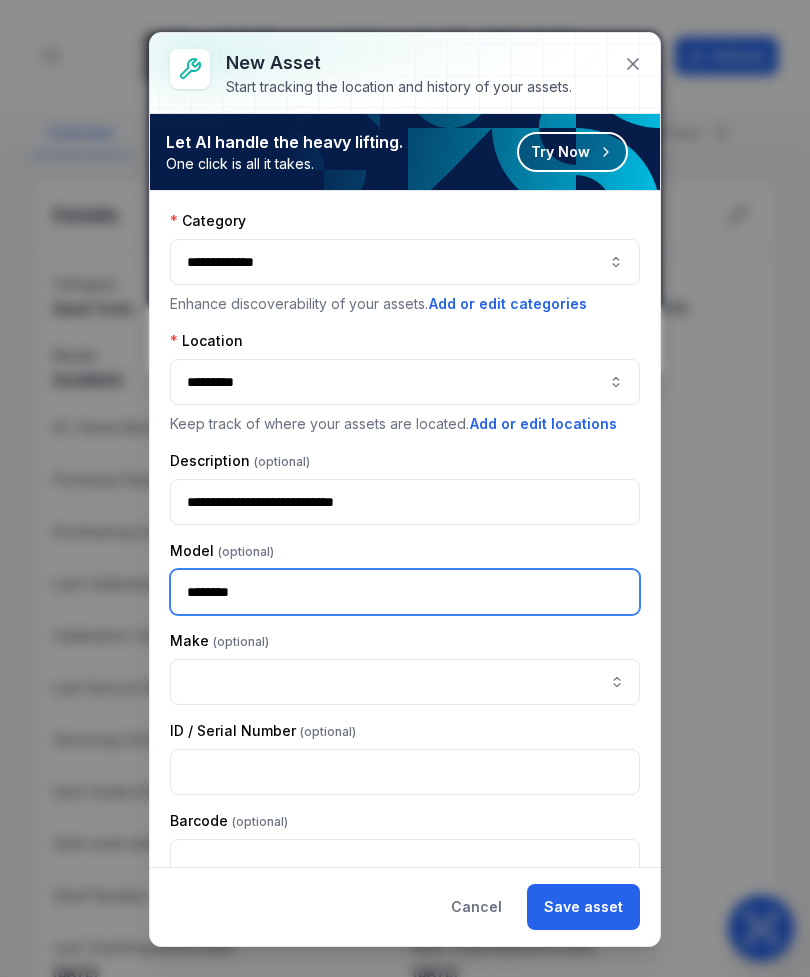 type on "********" 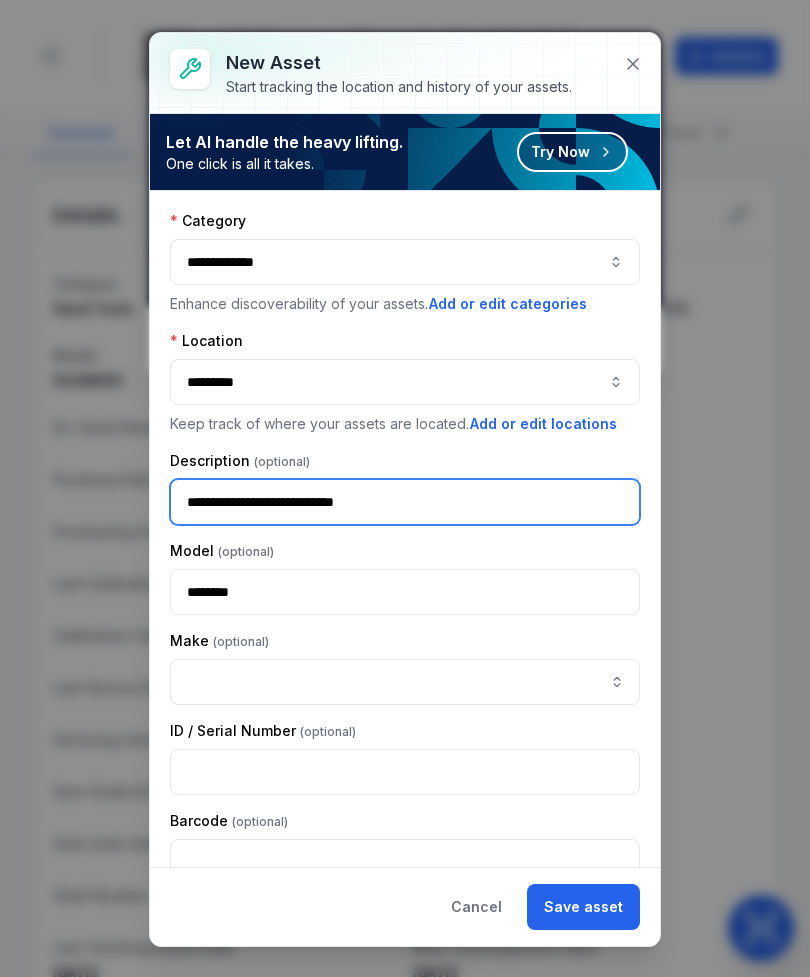 click on "**********" at bounding box center [405, 502] 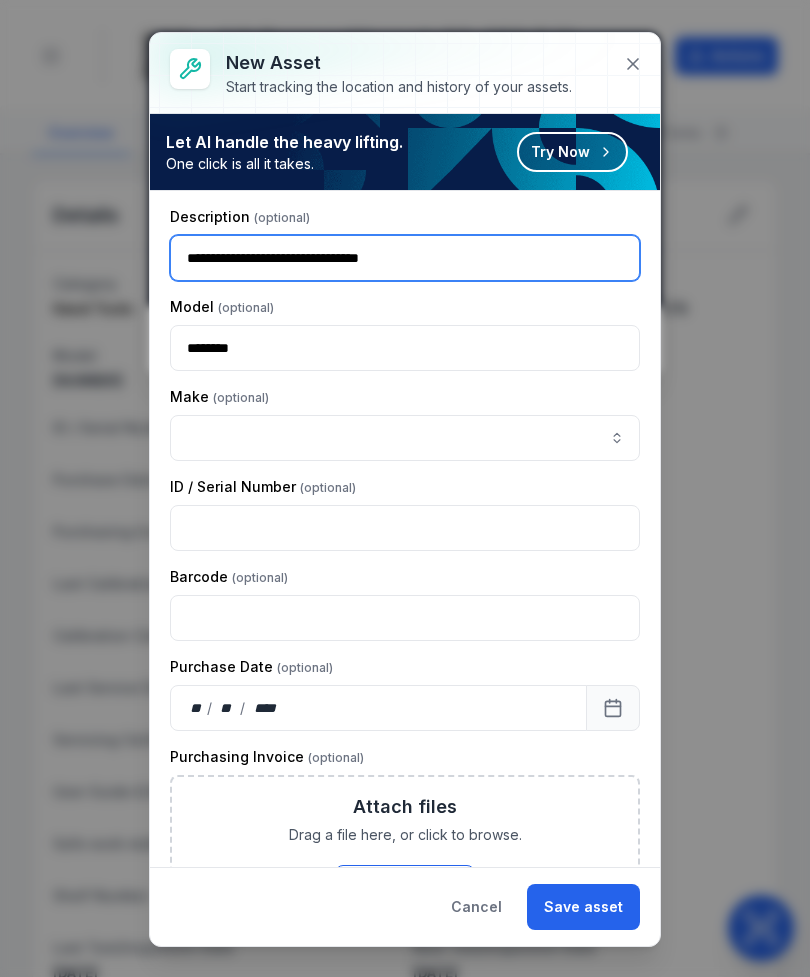 scroll, scrollTop: 251, scrollLeft: 0, axis: vertical 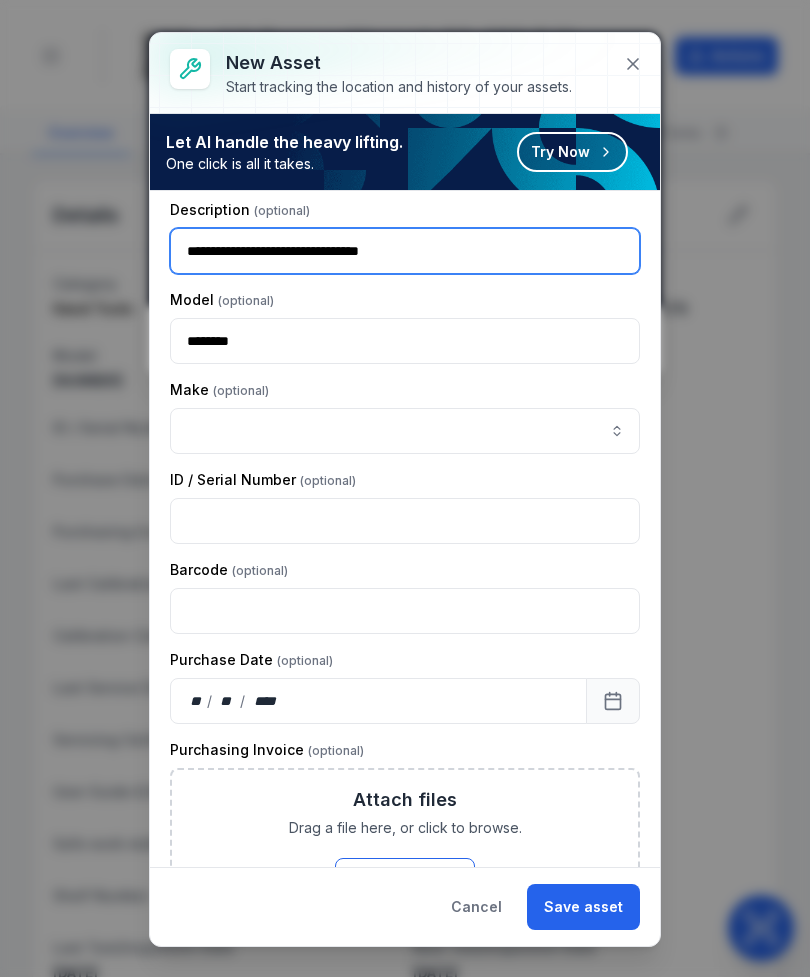 type on "**********" 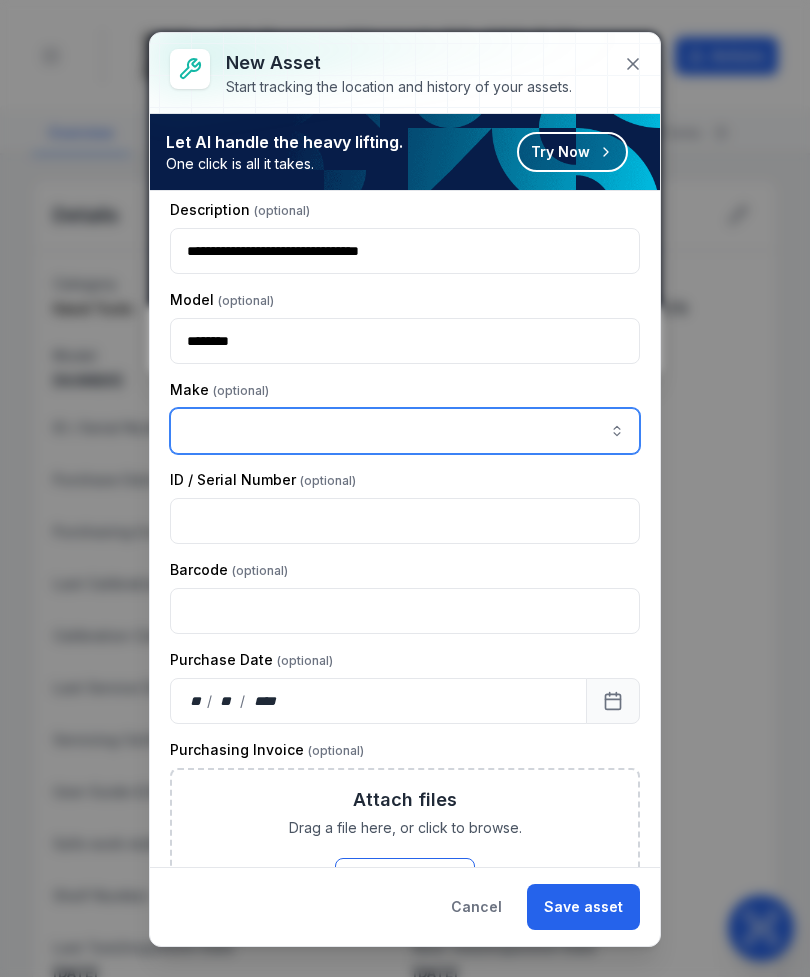click at bounding box center [405, 431] 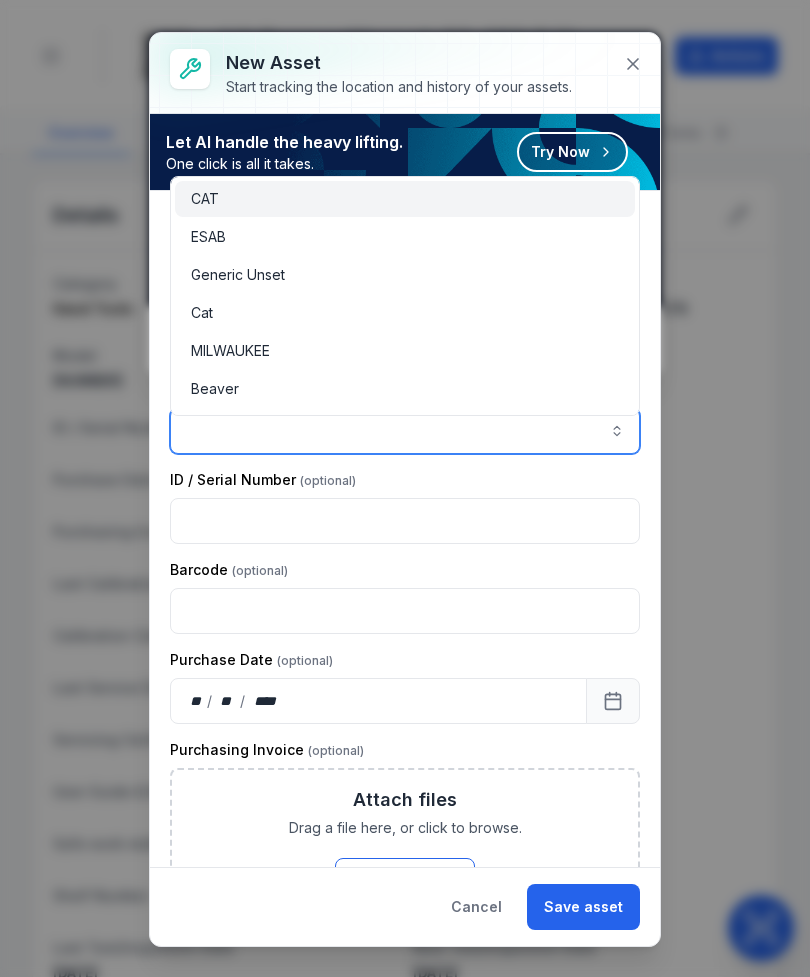 click on "CAT" at bounding box center (405, 199) 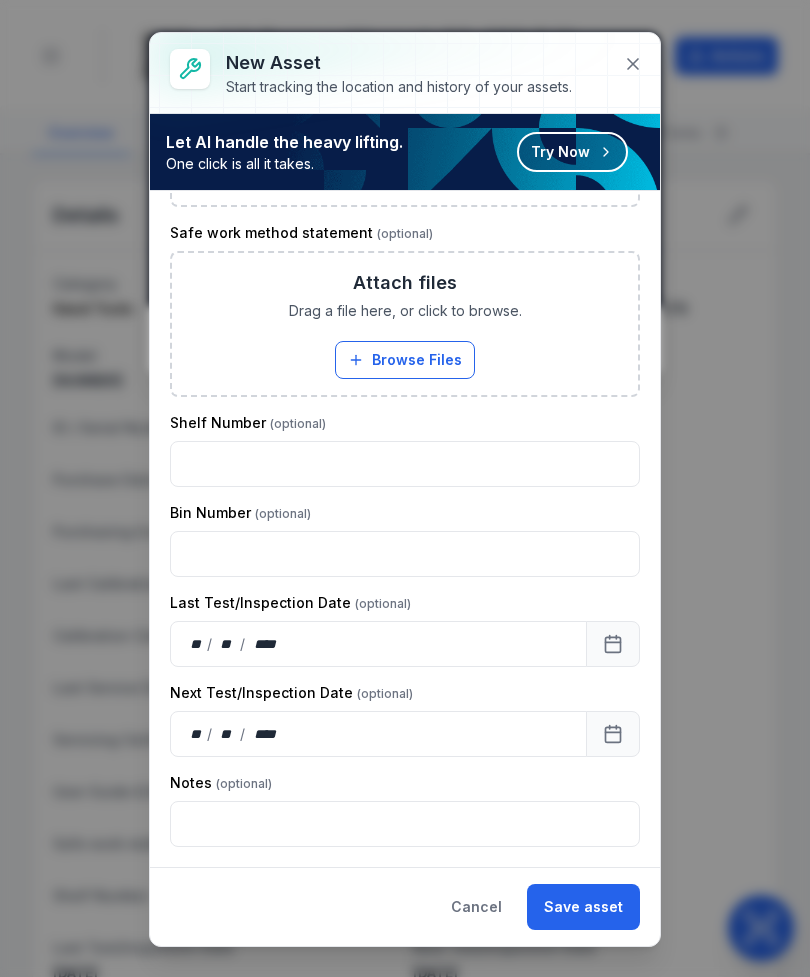 scroll, scrollTop: 1888, scrollLeft: 0, axis: vertical 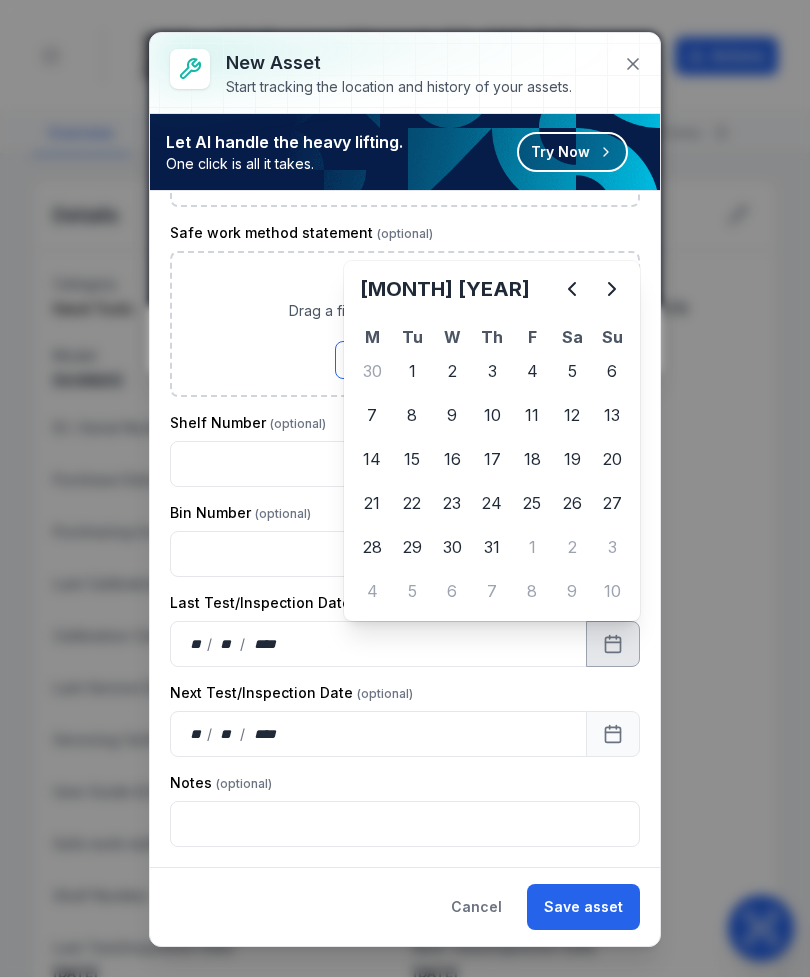 click 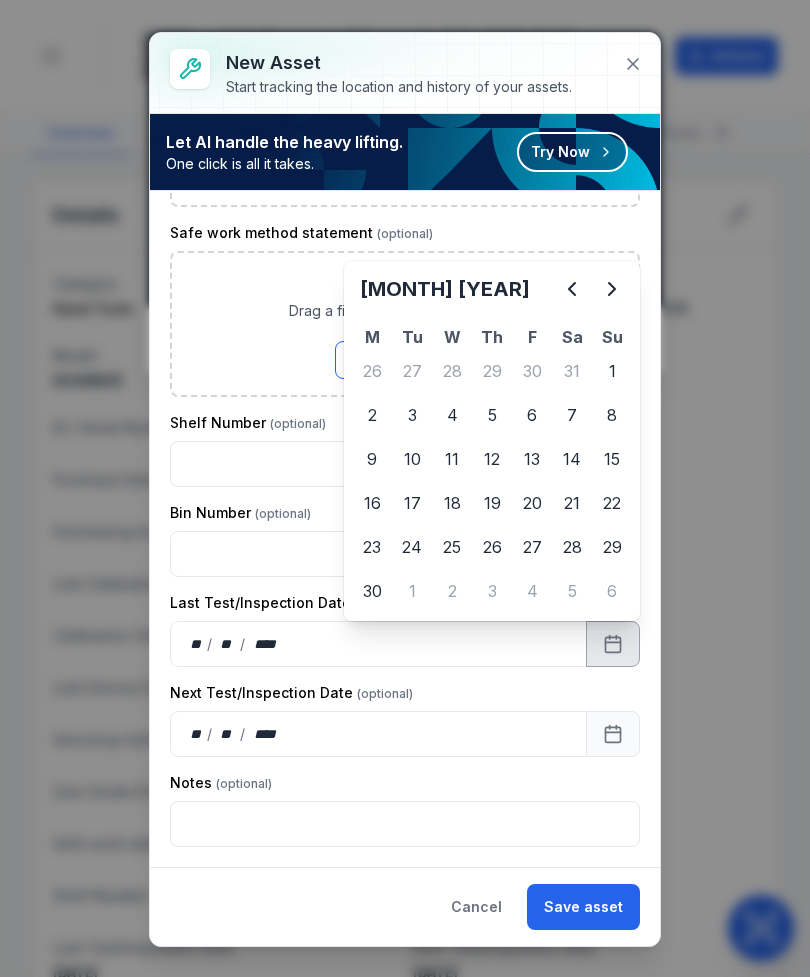 click 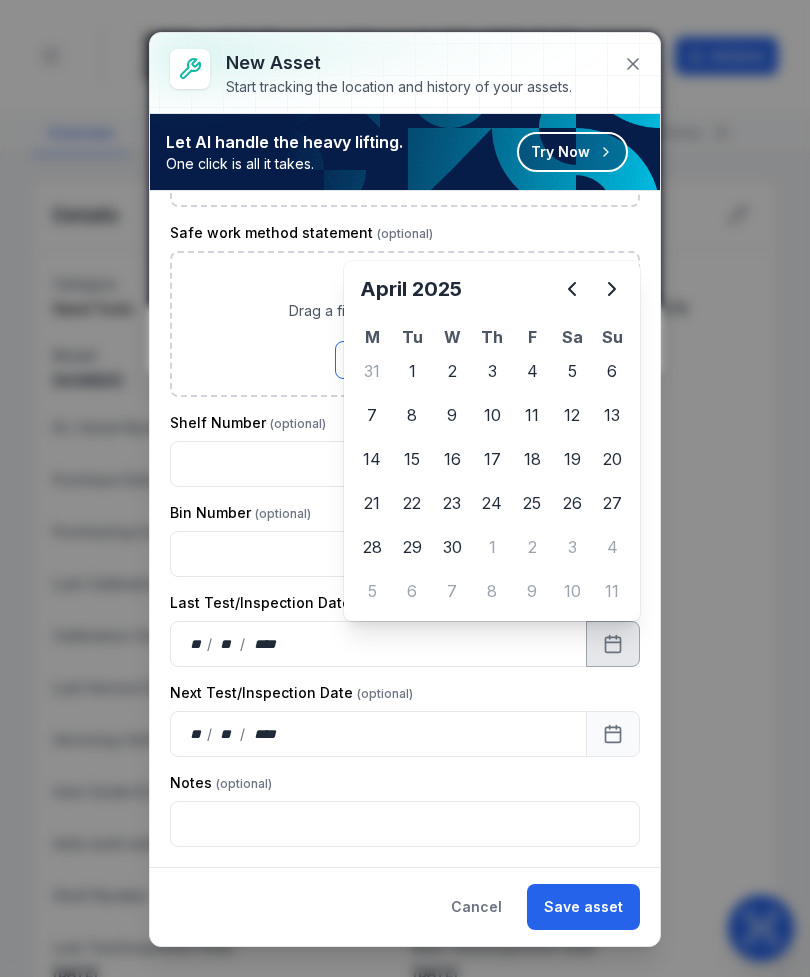 click 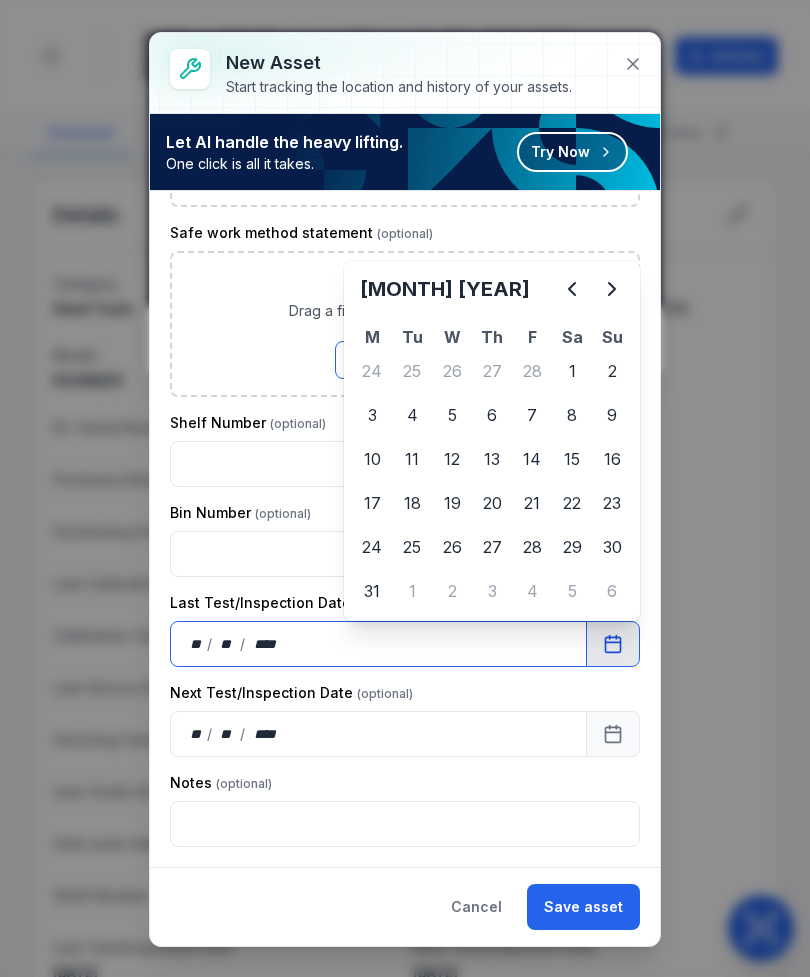 click on "**********" at bounding box center (405, -415) 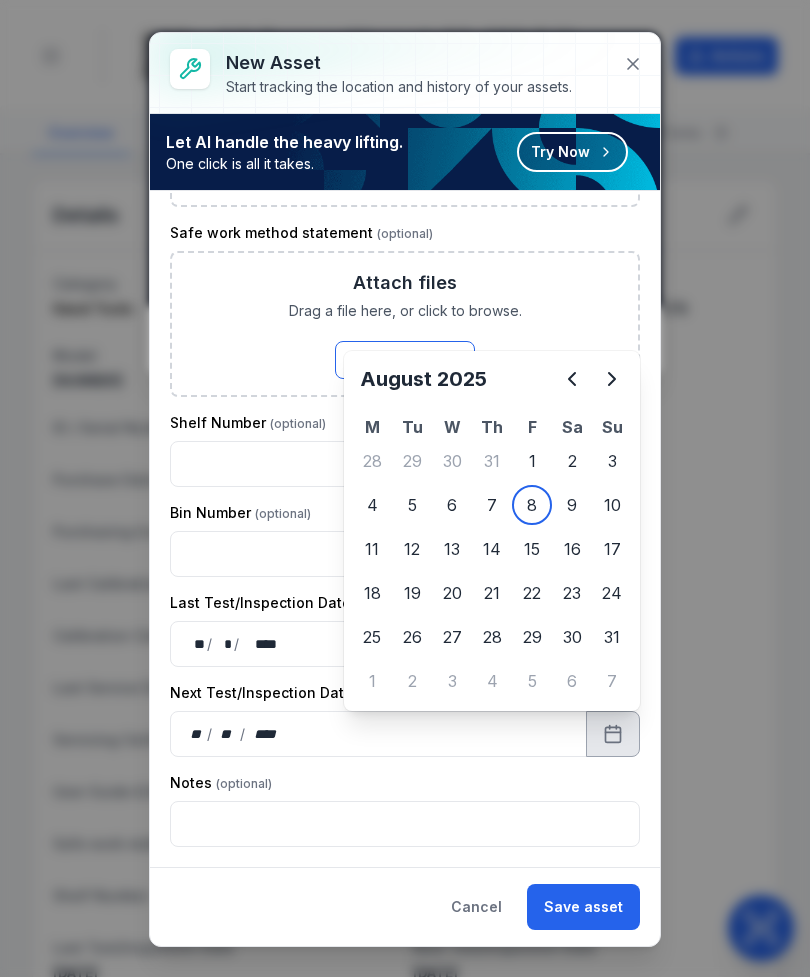 click 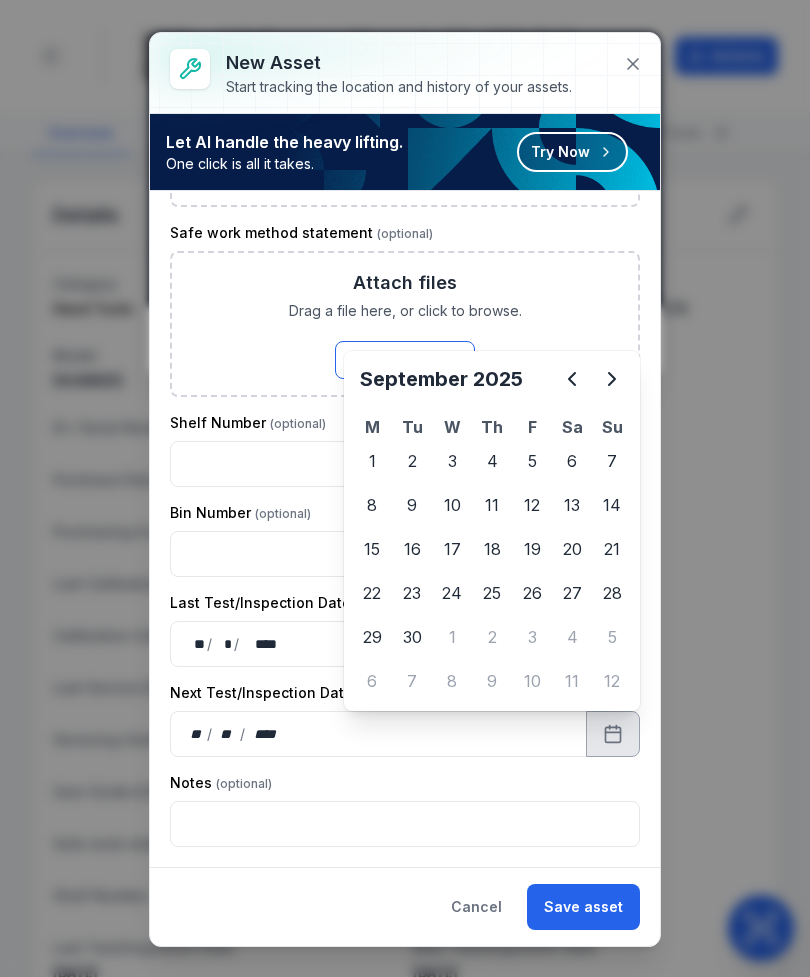 click at bounding box center [405, 554] 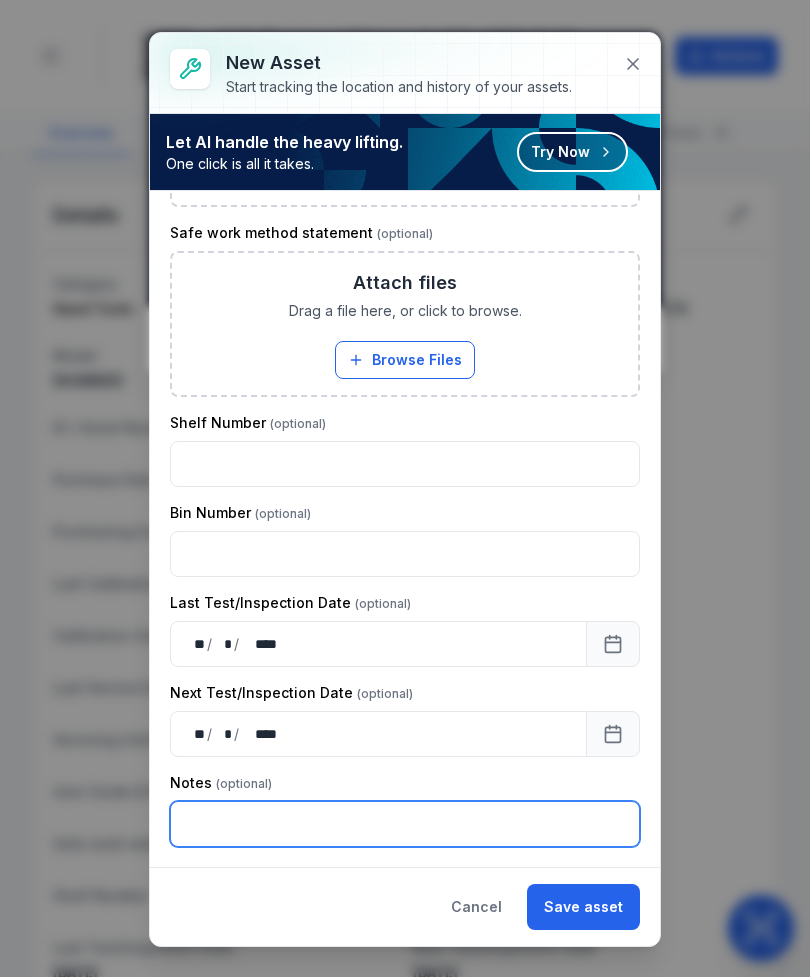 click at bounding box center (405, 824) 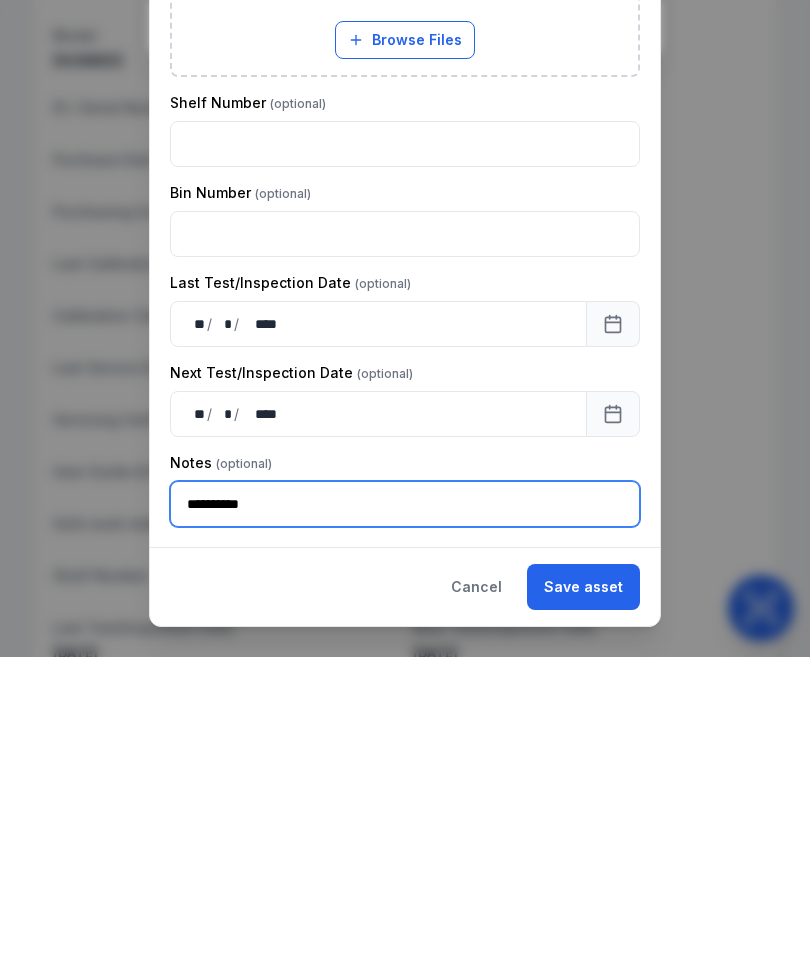 type on "**********" 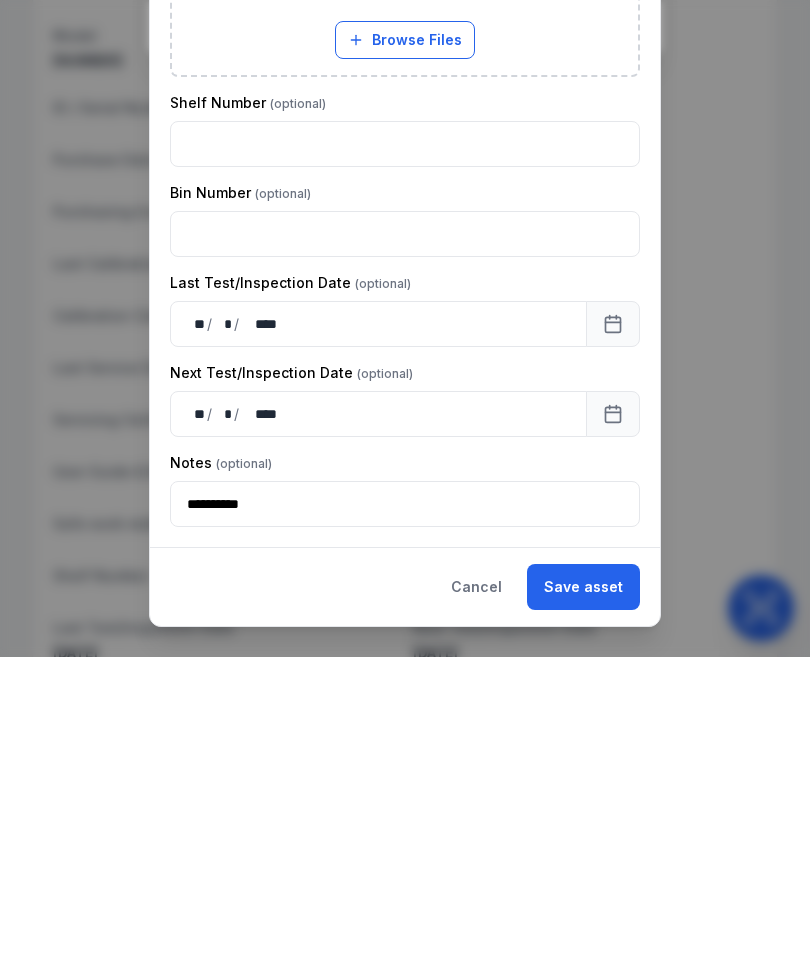 click on "Save asset" at bounding box center (583, 907) 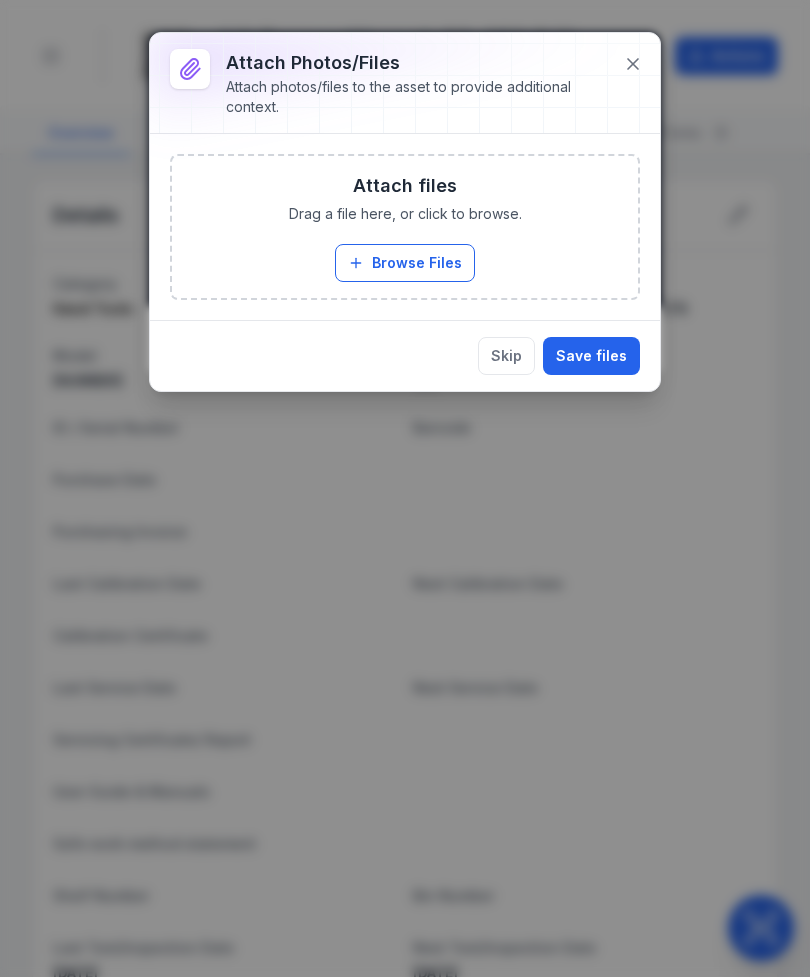 click on "Browse Files" at bounding box center (405, 263) 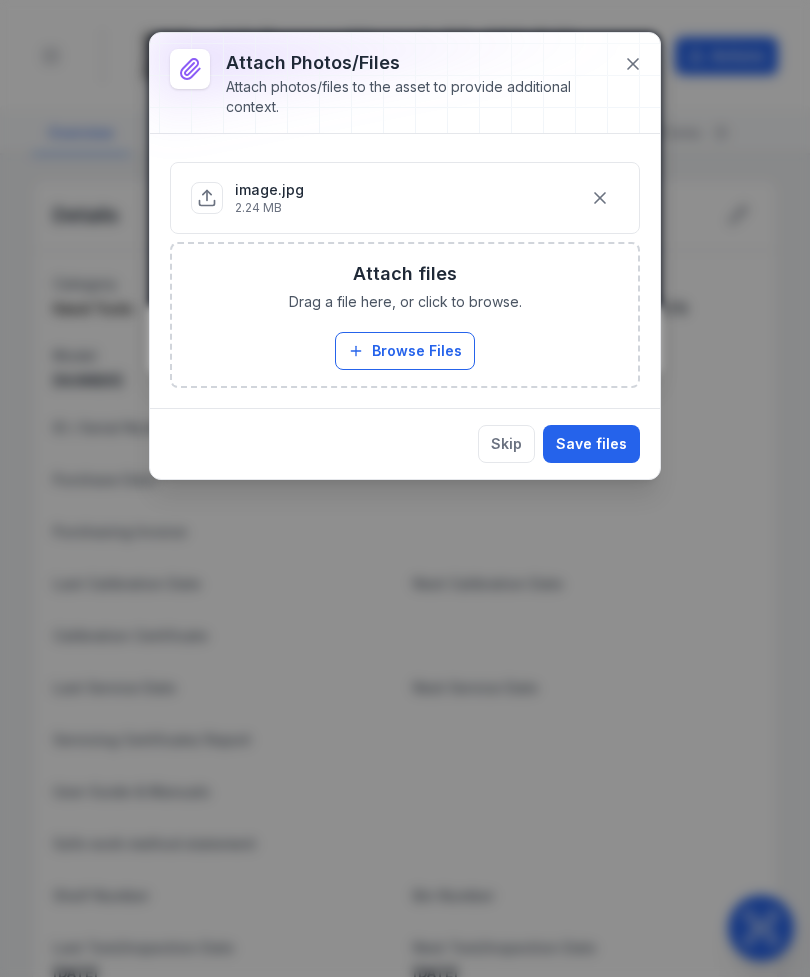 click on "Save files" at bounding box center (591, 444) 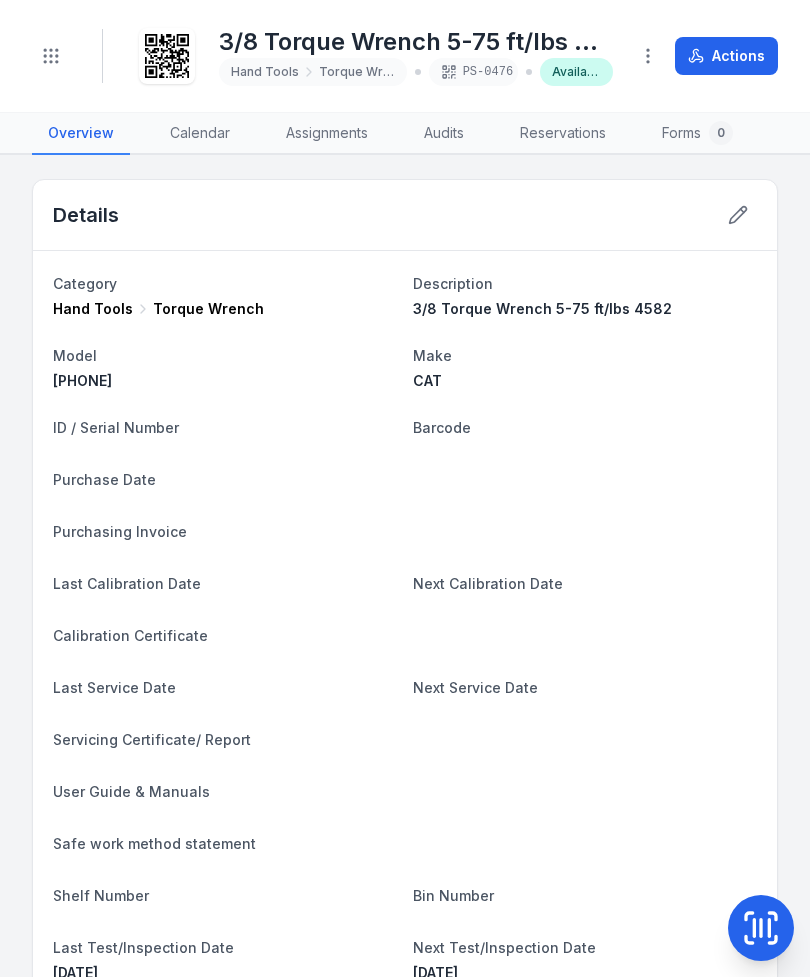 click 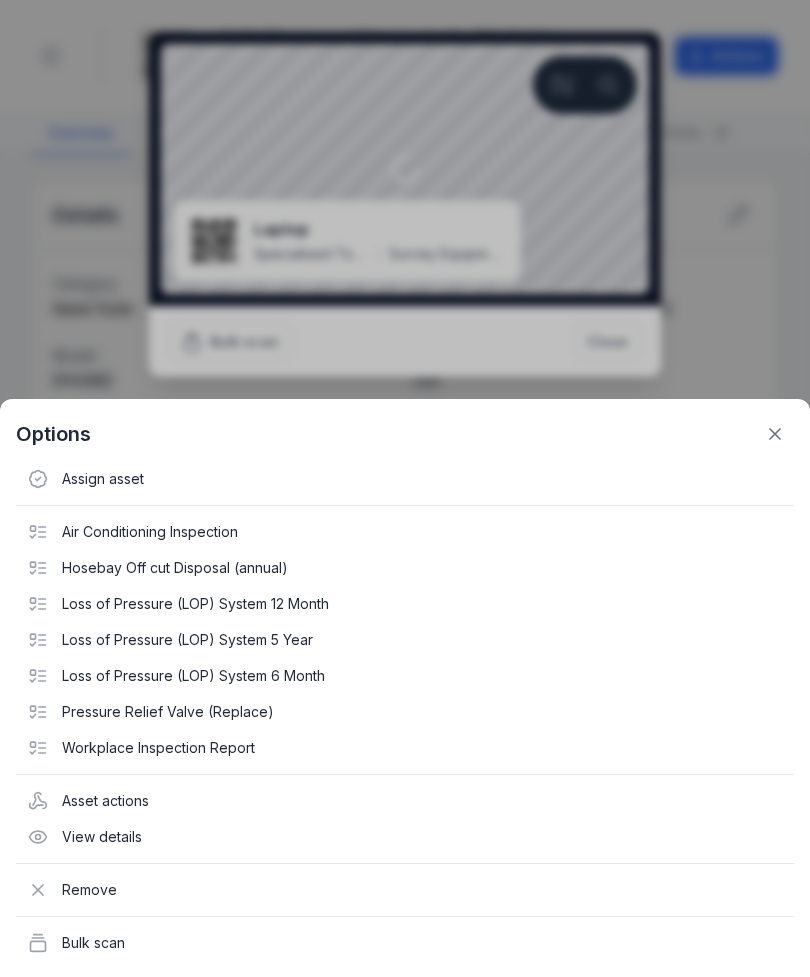 click on "Options Assign asset Air Conditioning Inspection Hosebay Off cut Disposal (annual) Loss of Pressure (LOP) System 12 Month Loss of Pressure (LOP) System 5 Year Loss of Pressure (LOP) System 6 Month Pressure Relief Valve (Replace) Workplace Inspection Report Asset actions View details Remove Bulk scan" at bounding box center [405, 688] 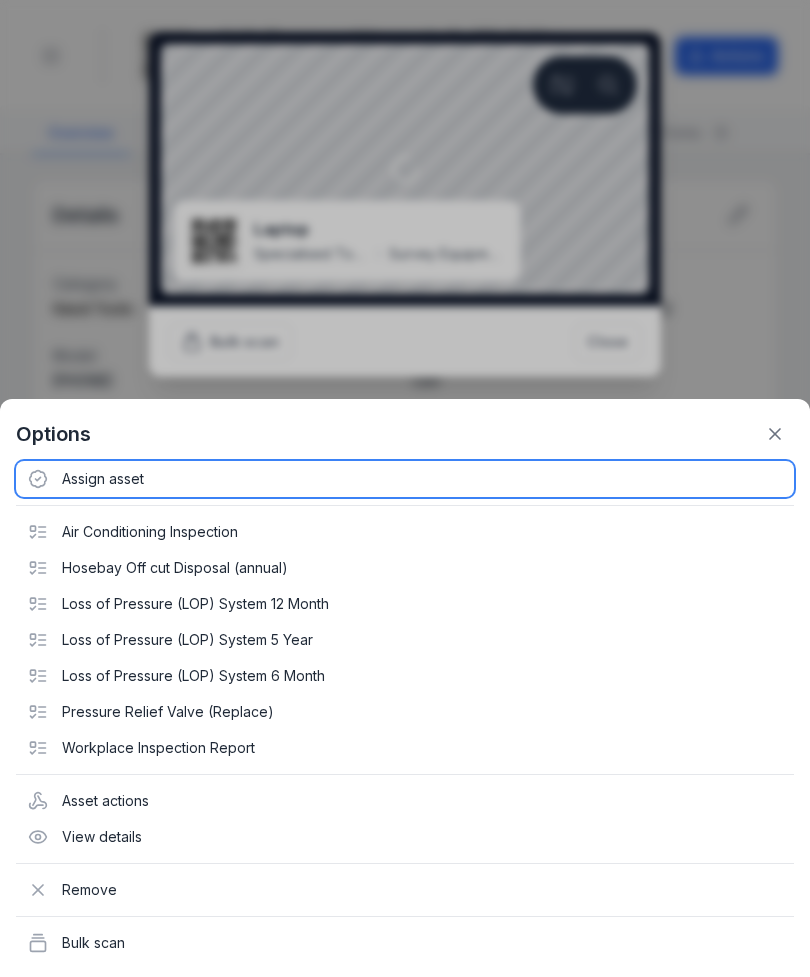 click on "Assign asset" at bounding box center [405, 479] 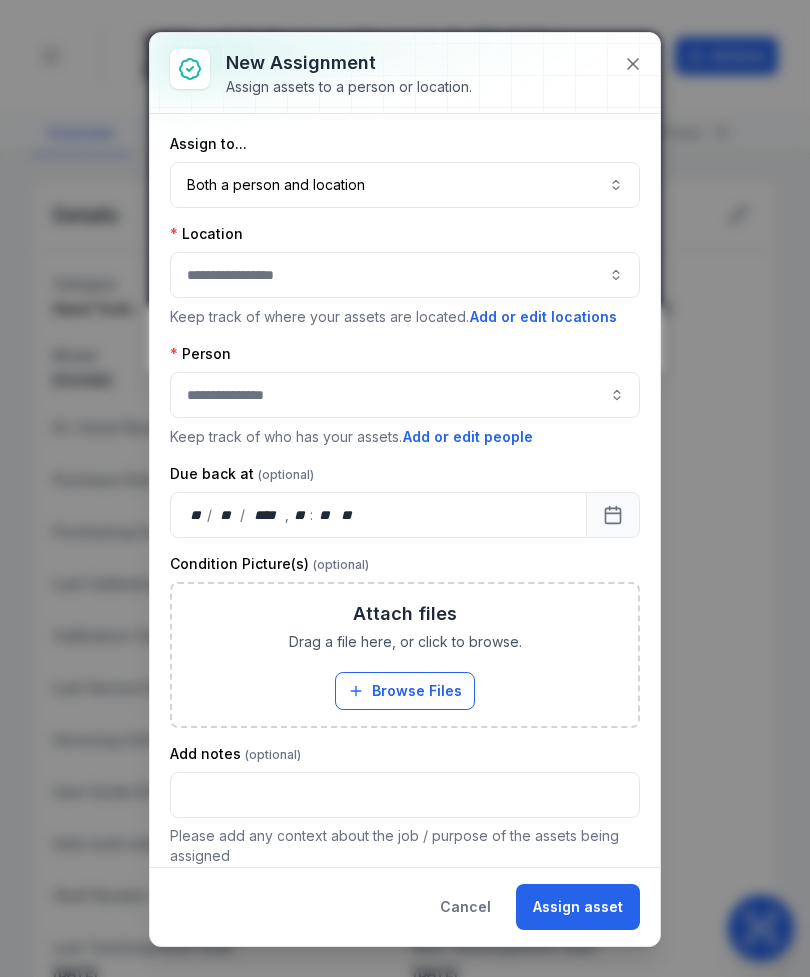click on "Both a person and location ****" at bounding box center (405, 185) 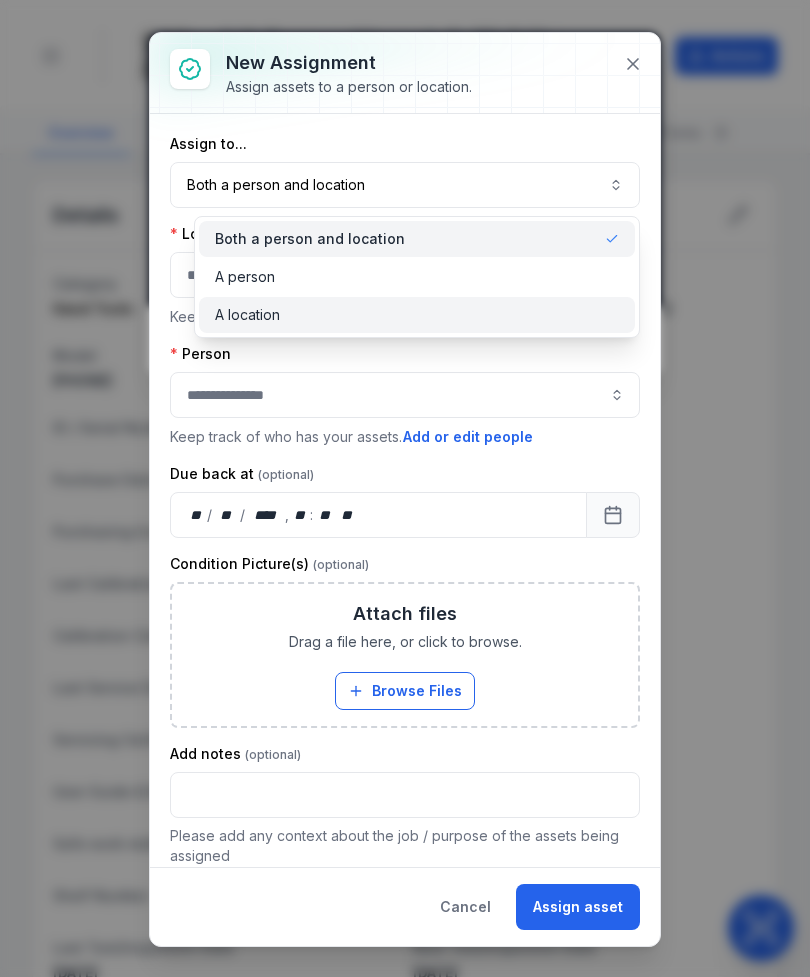 click on "A location" at bounding box center [417, 315] 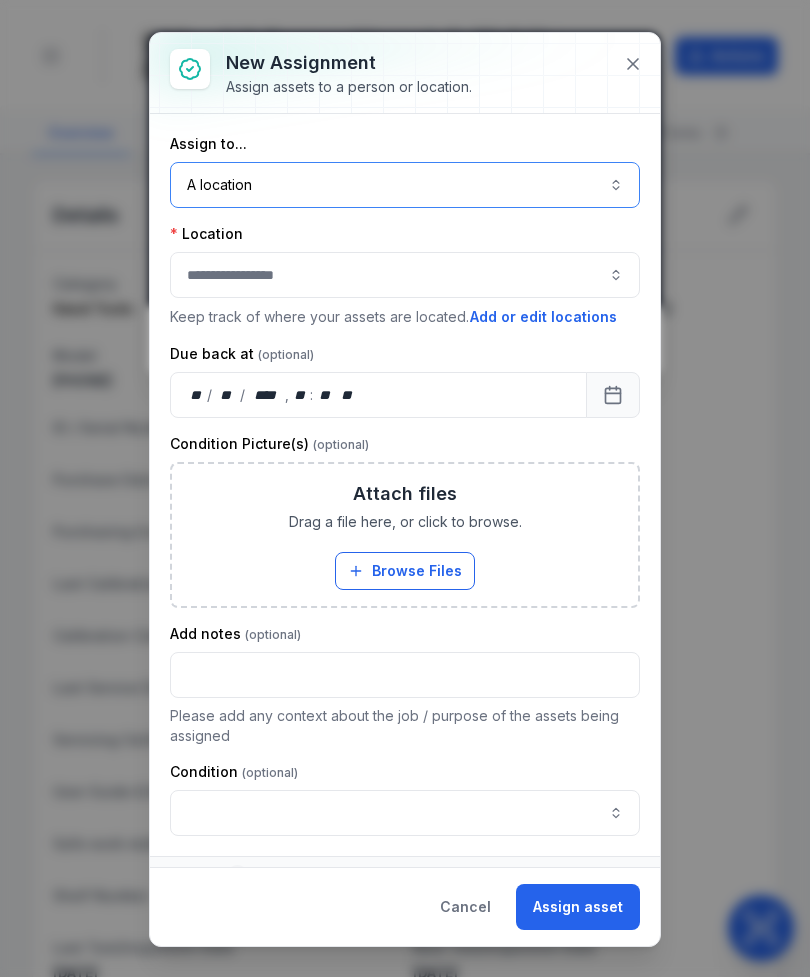 click at bounding box center [405, 275] 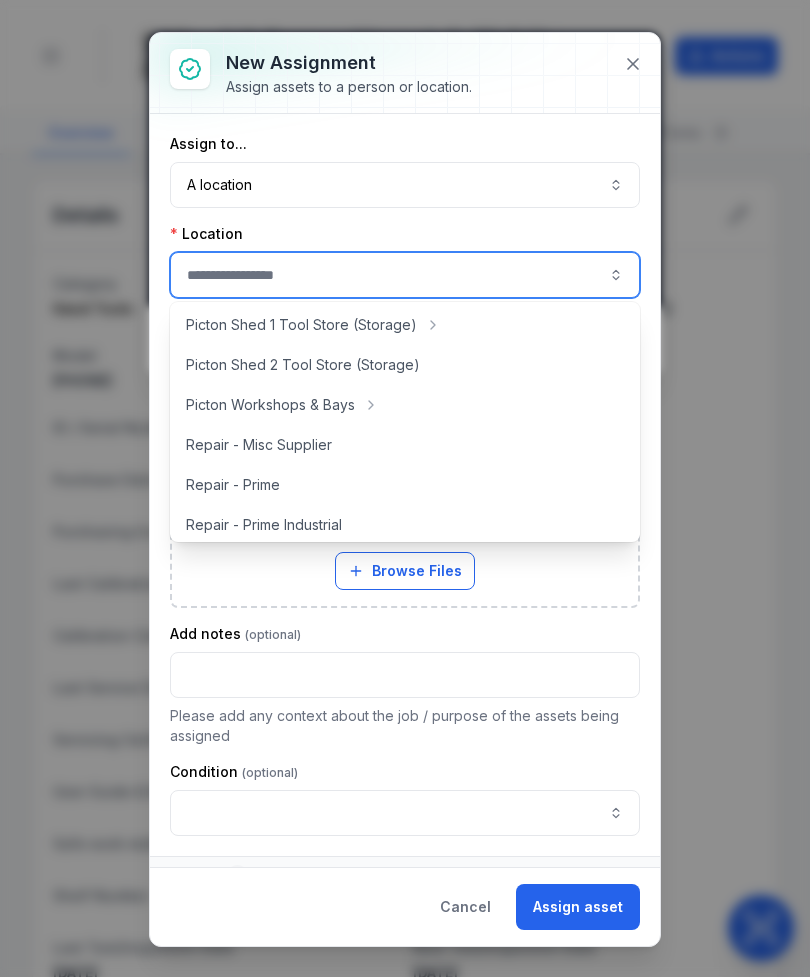 scroll, scrollTop: 404, scrollLeft: 0, axis: vertical 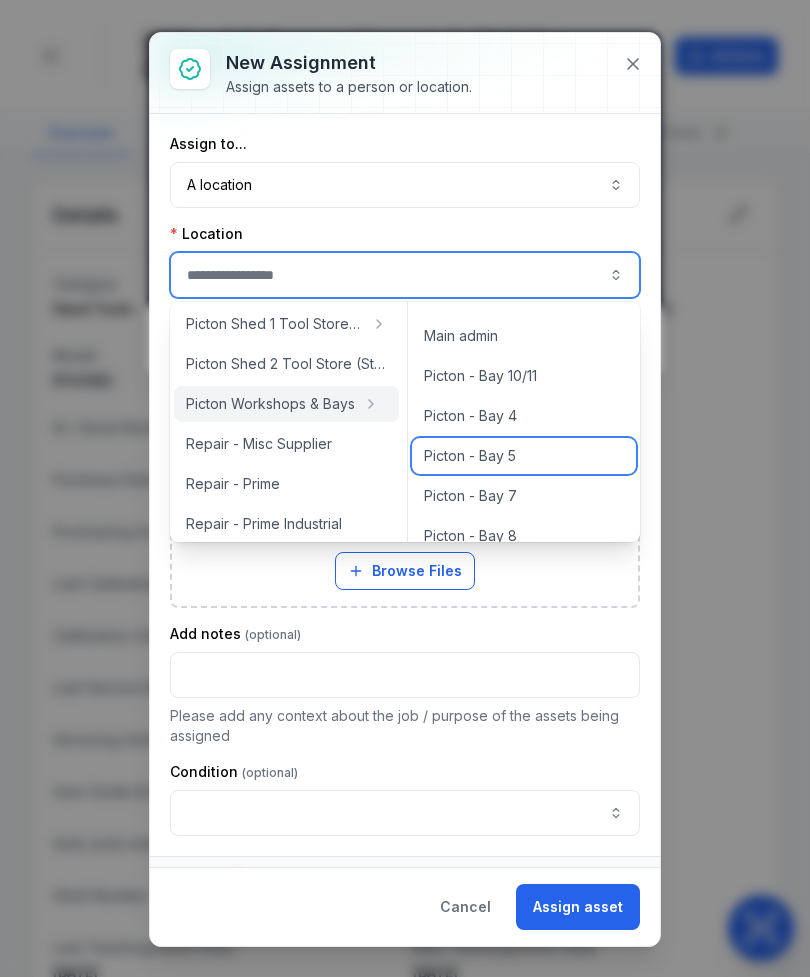 click on "Picton - Bay 5" at bounding box center [524, 456] 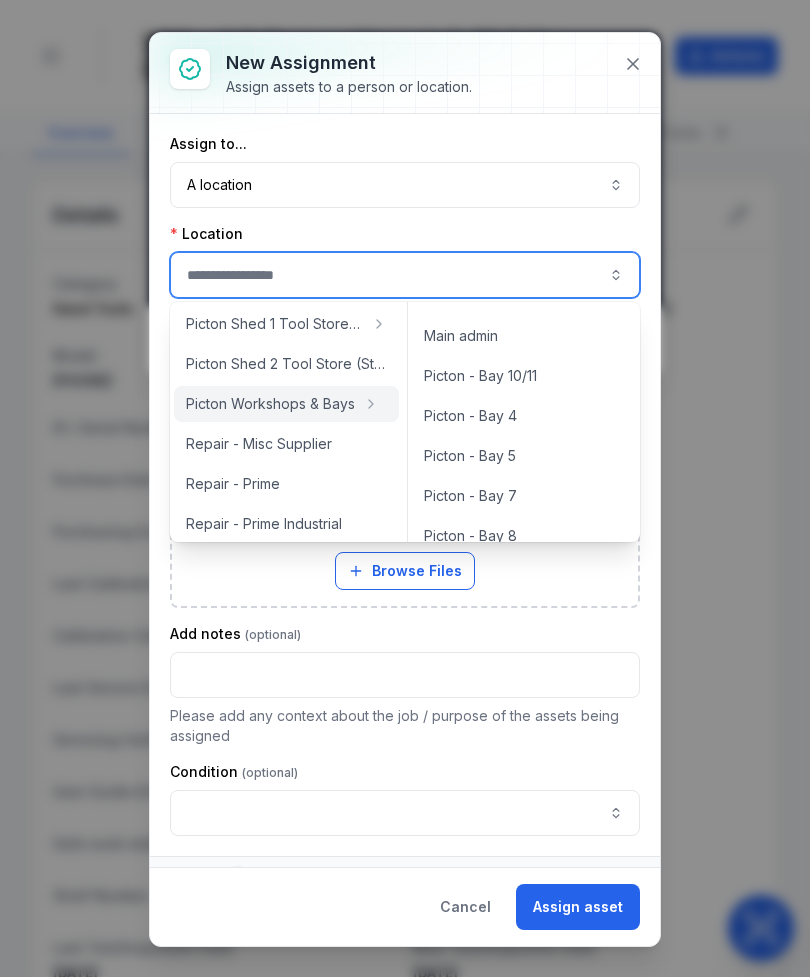 type on "**********" 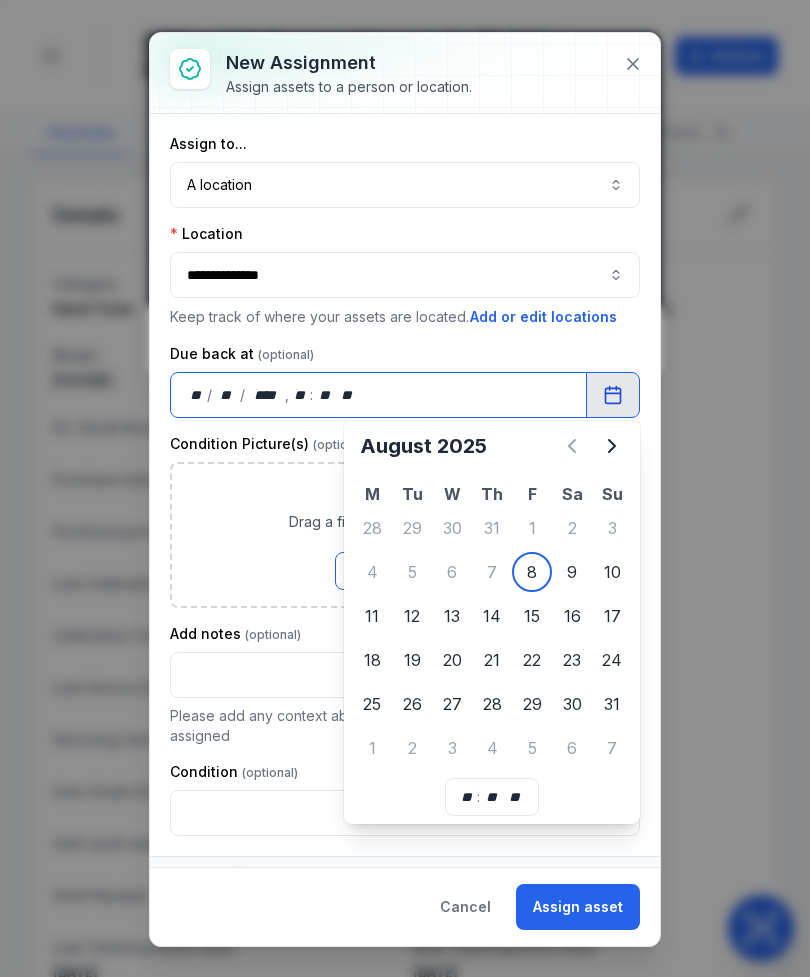 click on "Attach files Drag a file here, or click to browse. Browse Files Take Photos" at bounding box center (405, 535) 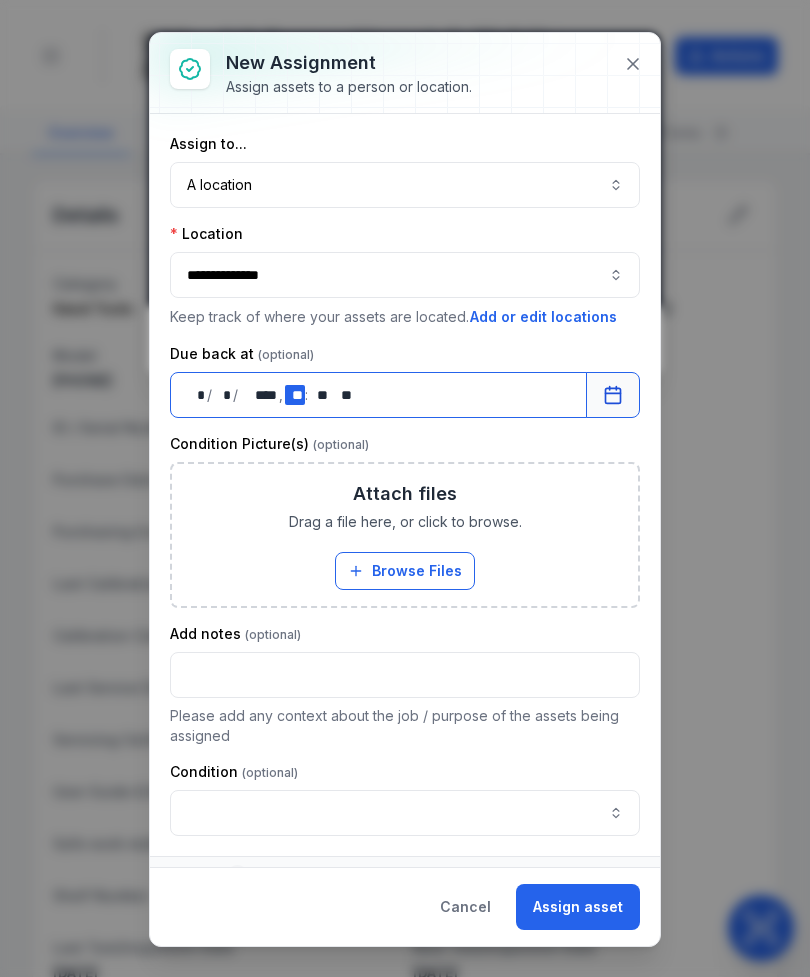 click on "** **" at bounding box center (295, 395) 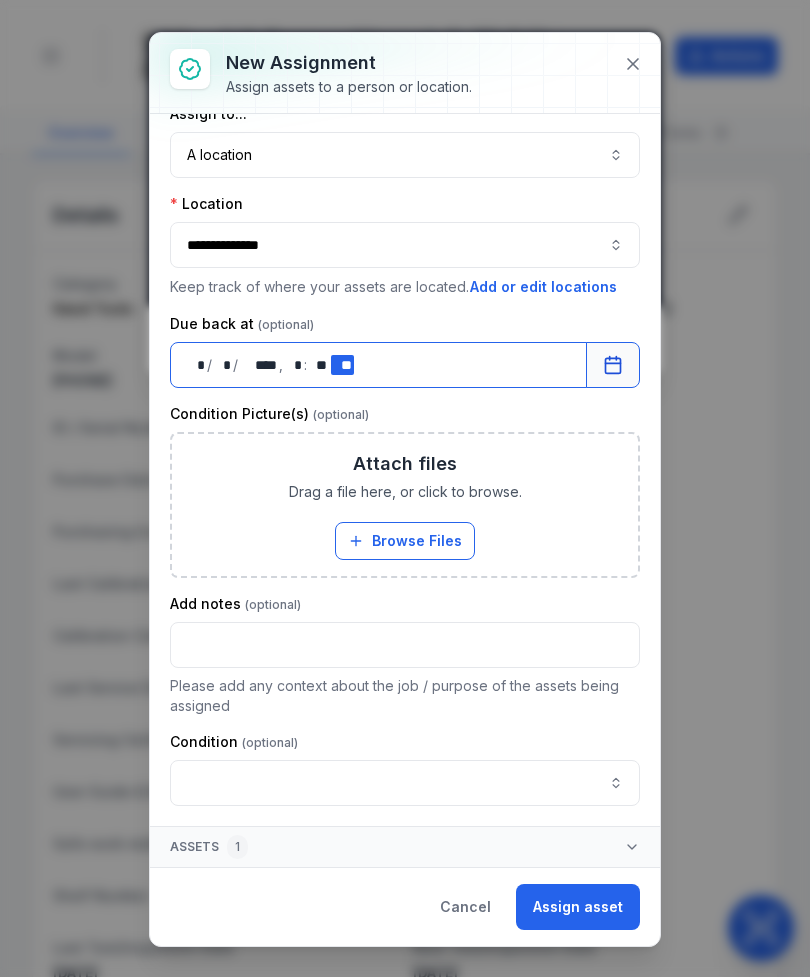 scroll, scrollTop: 30, scrollLeft: 0, axis: vertical 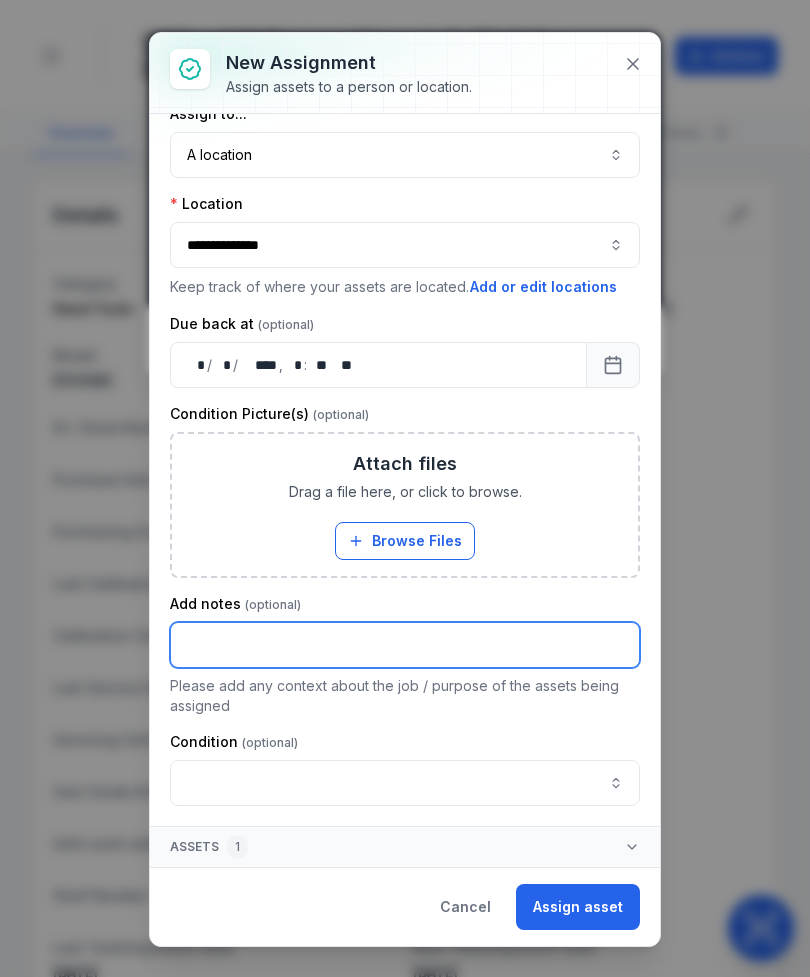 click at bounding box center (405, 645) 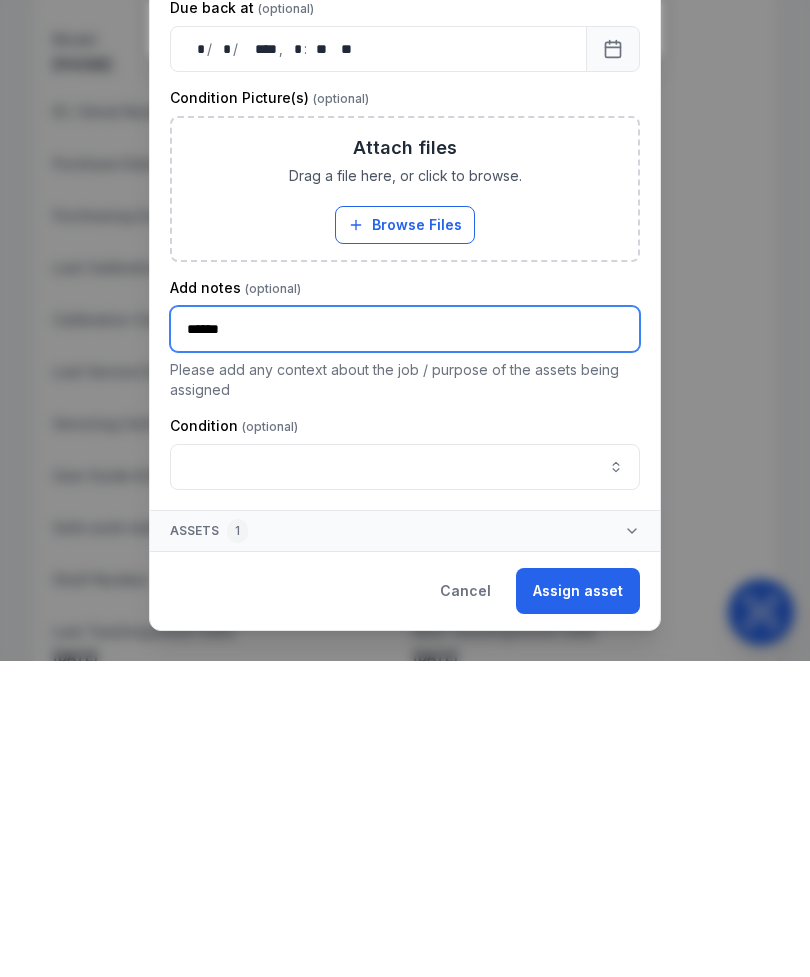 type on "*****" 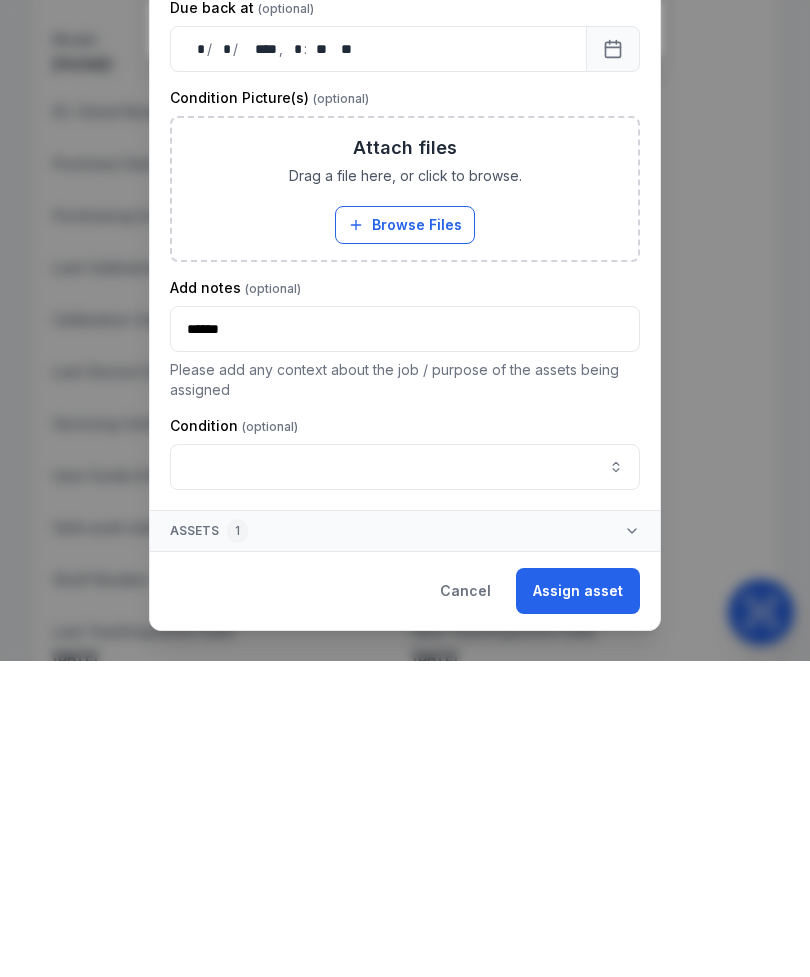 click on "Assign asset" at bounding box center (578, 907) 